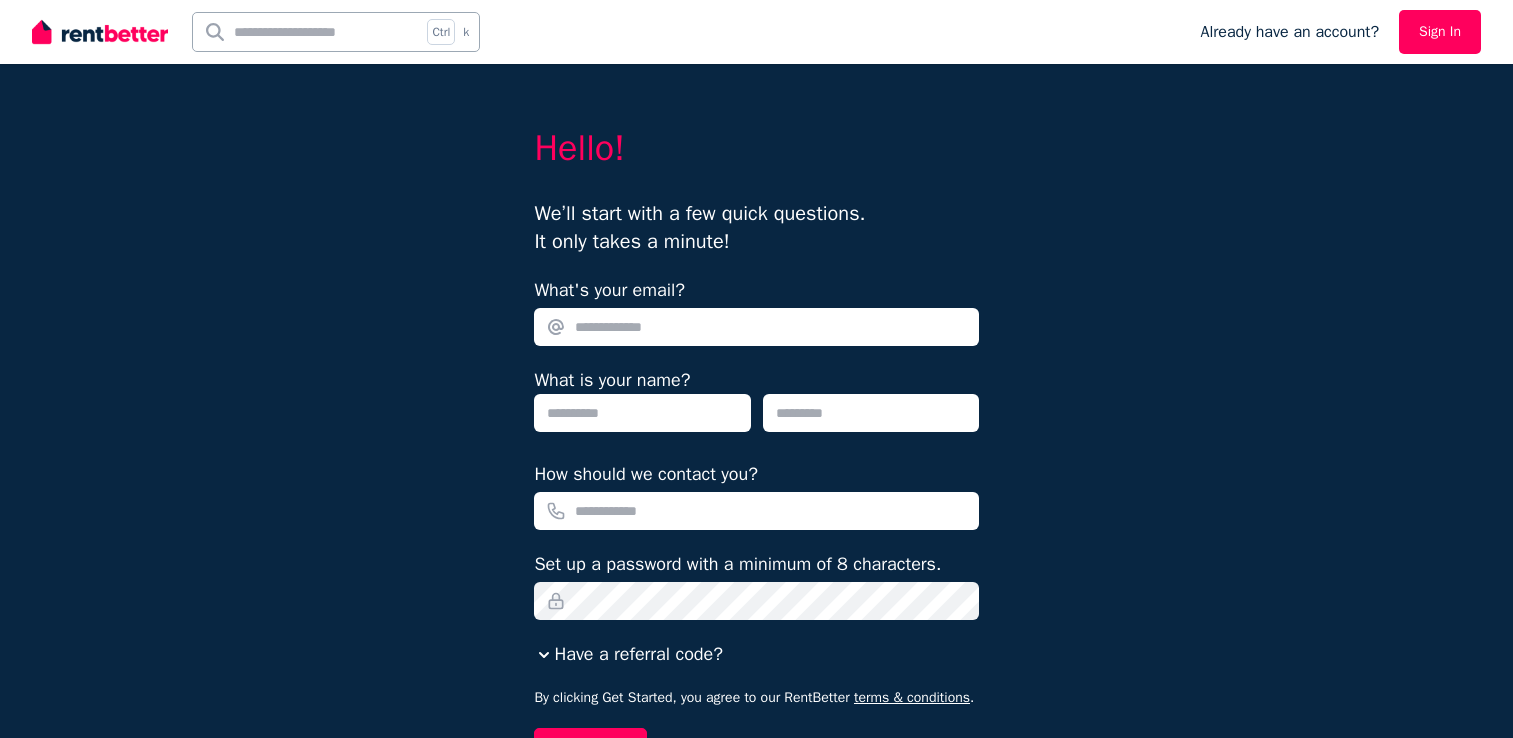 scroll, scrollTop: 0, scrollLeft: 0, axis: both 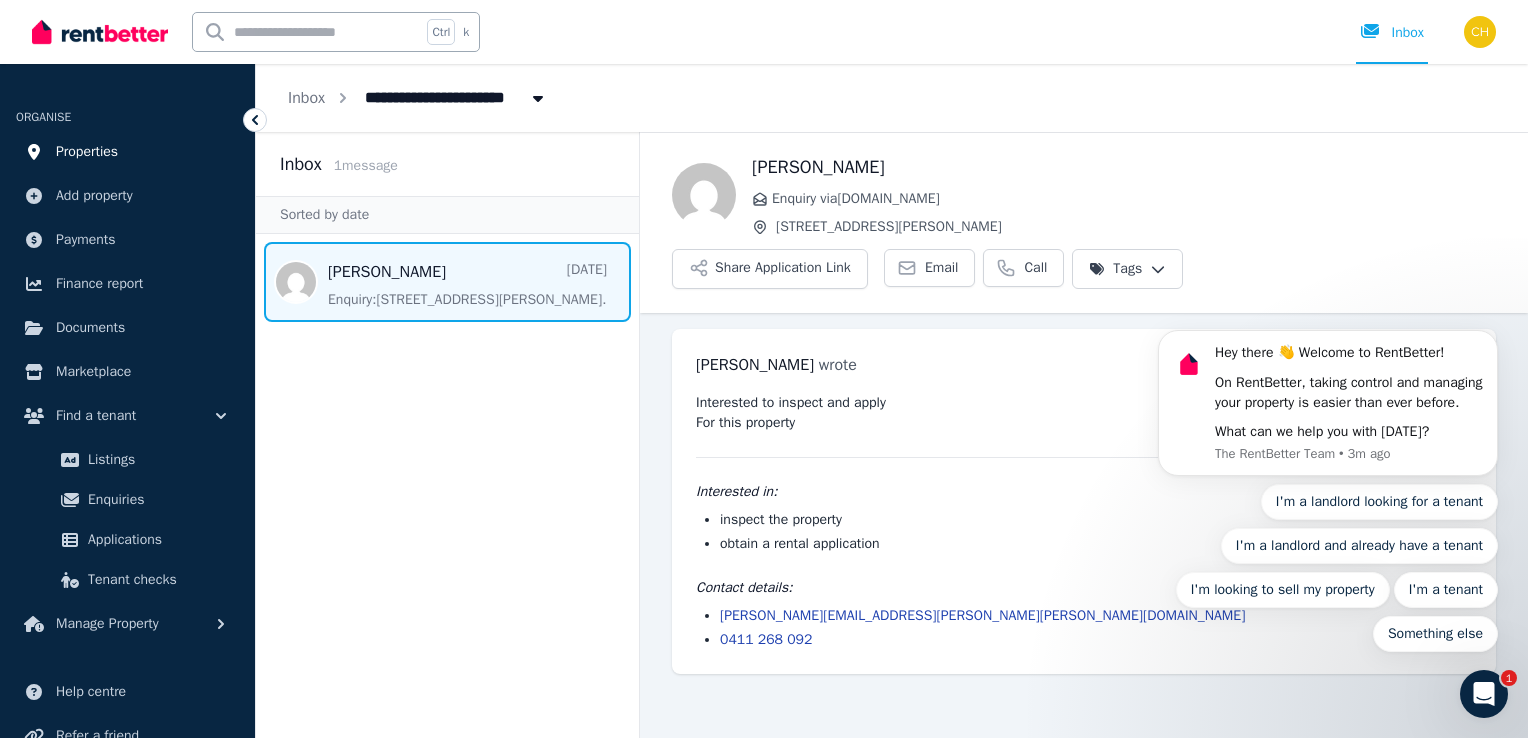 click on "Properties" at bounding box center (87, 152) 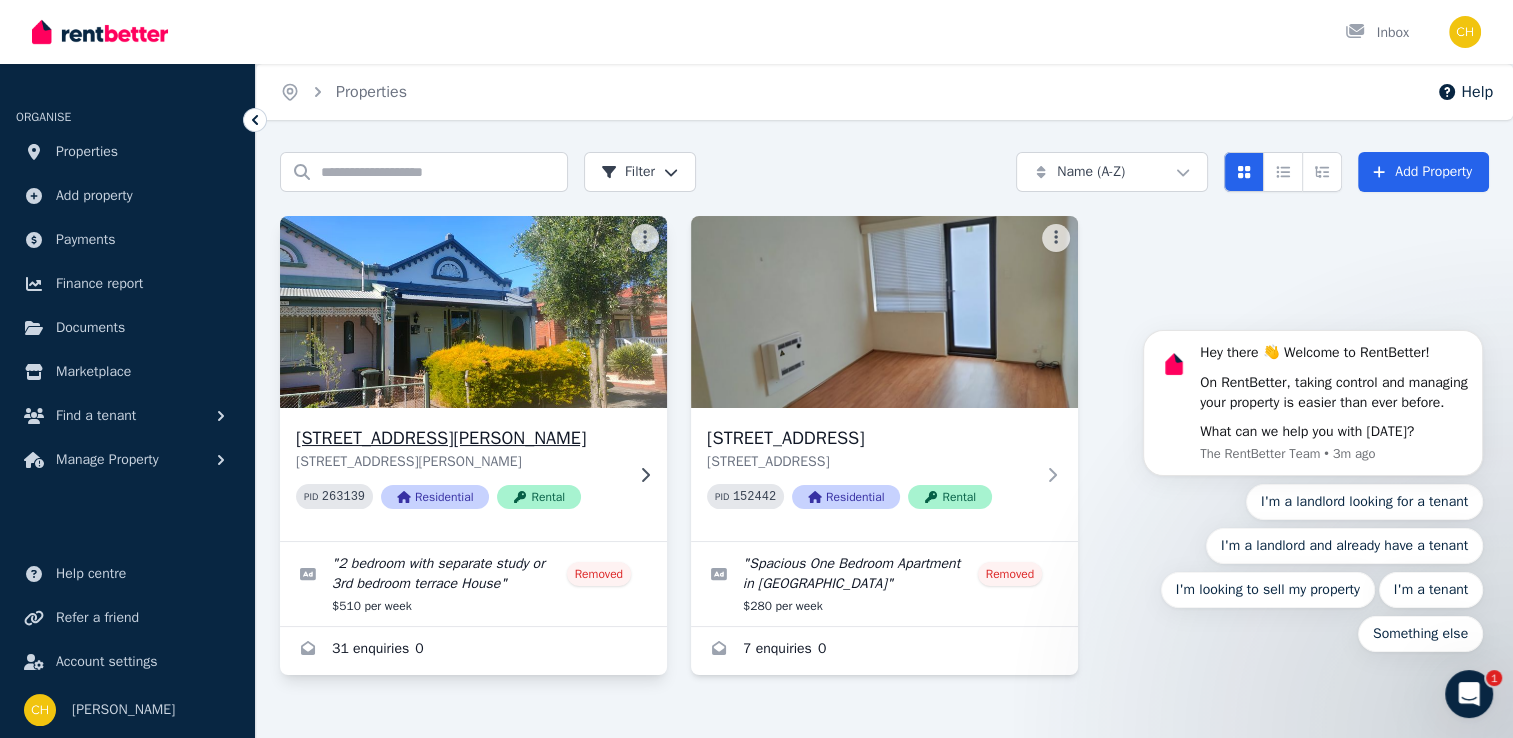click at bounding box center [473, 312] 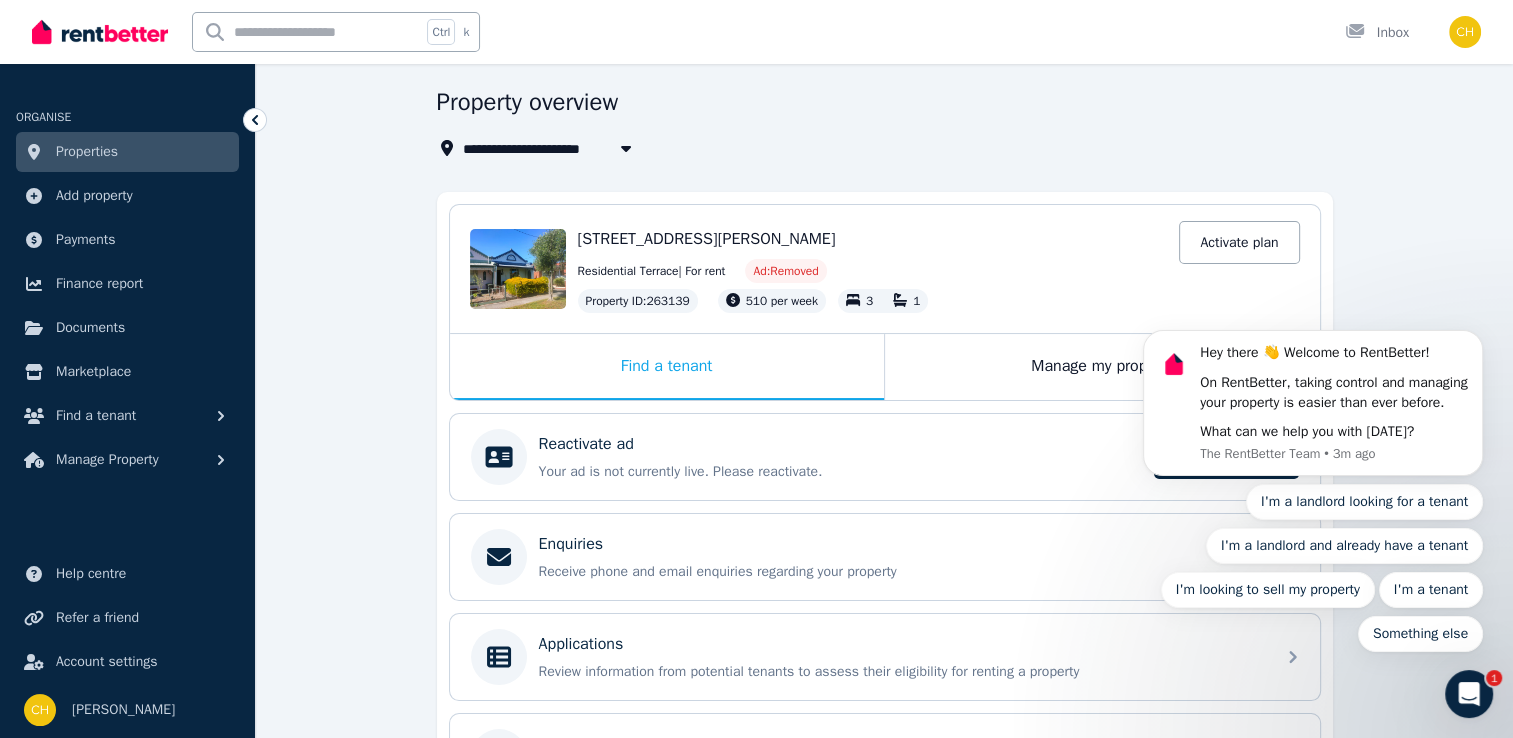 scroll, scrollTop: 0, scrollLeft: 0, axis: both 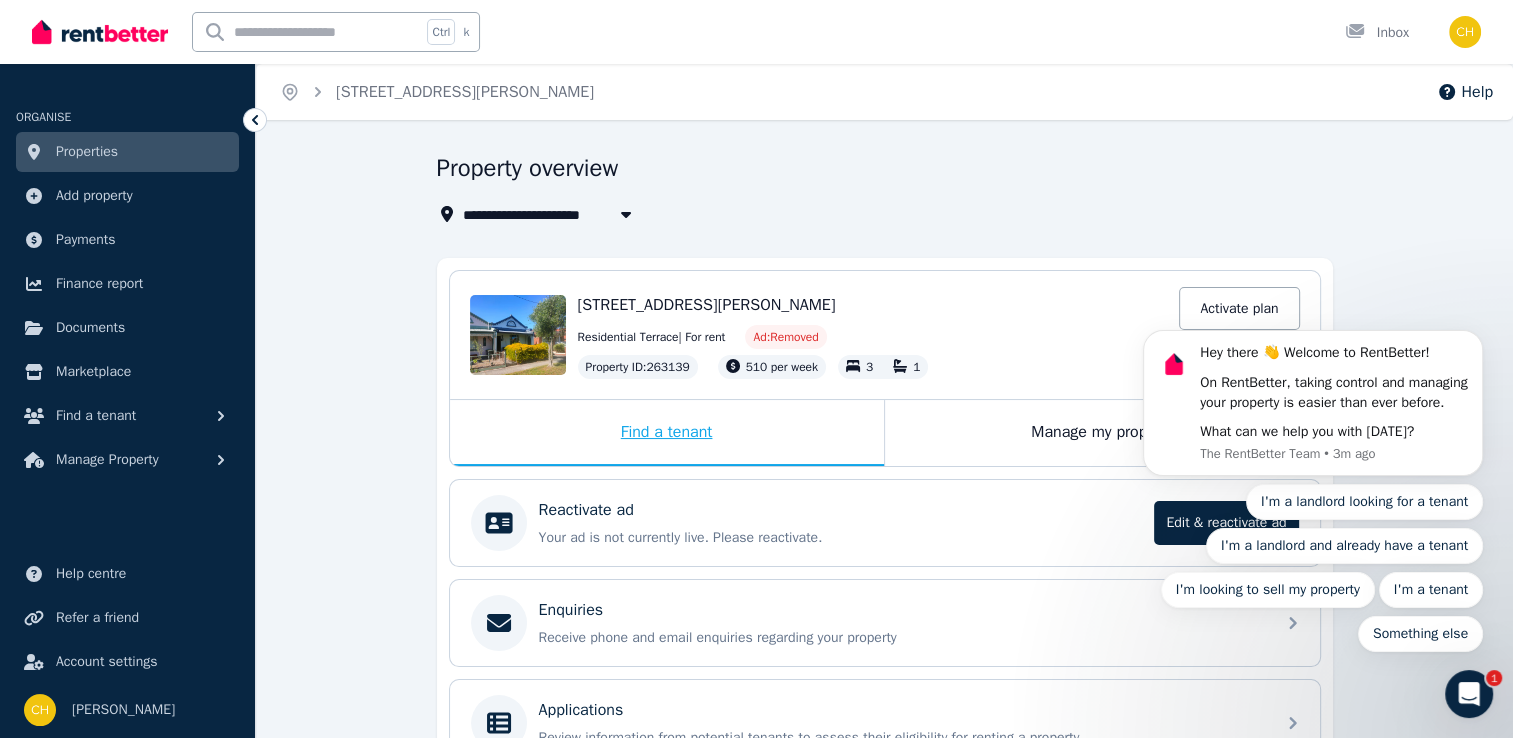 click on "Find a tenant" at bounding box center [667, 433] 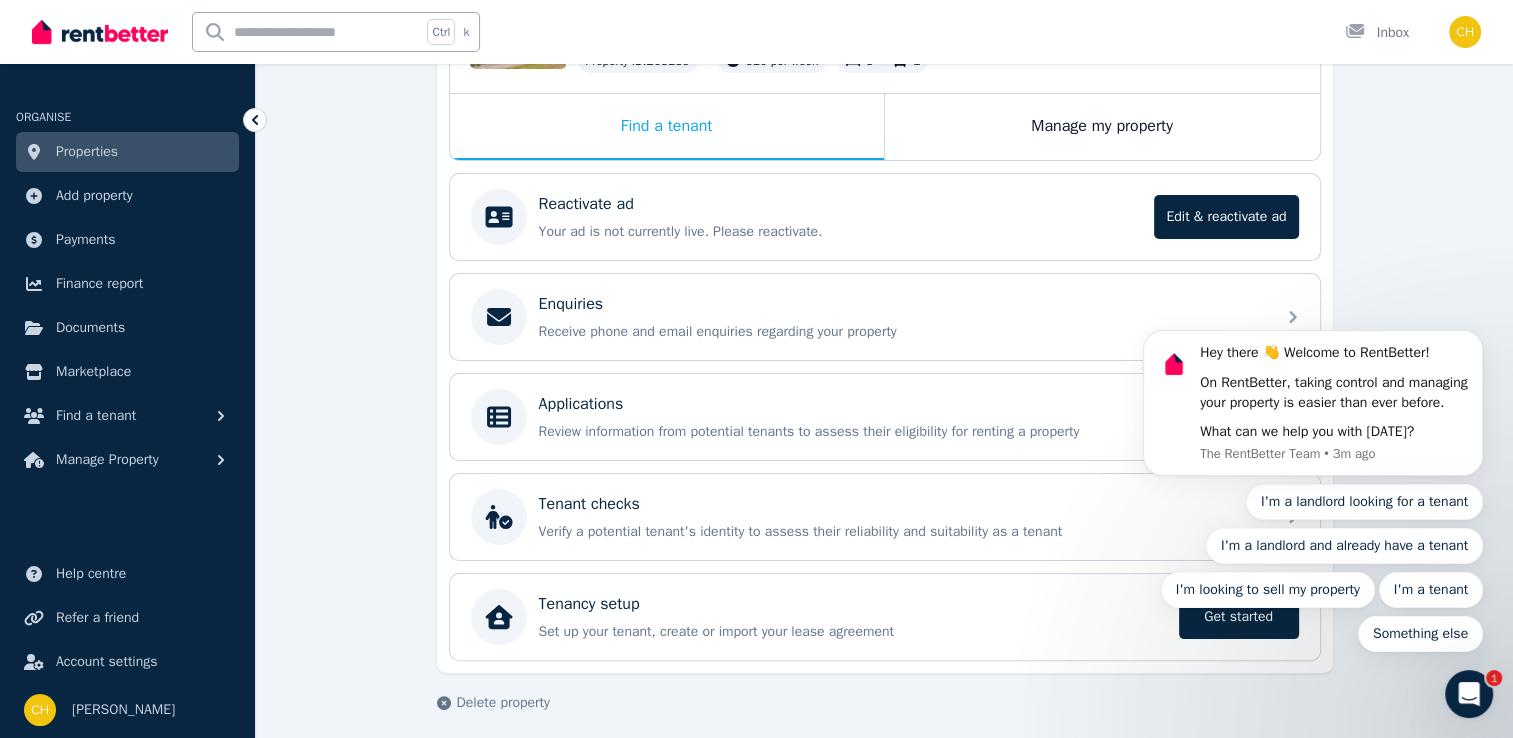 scroll, scrollTop: 310, scrollLeft: 0, axis: vertical 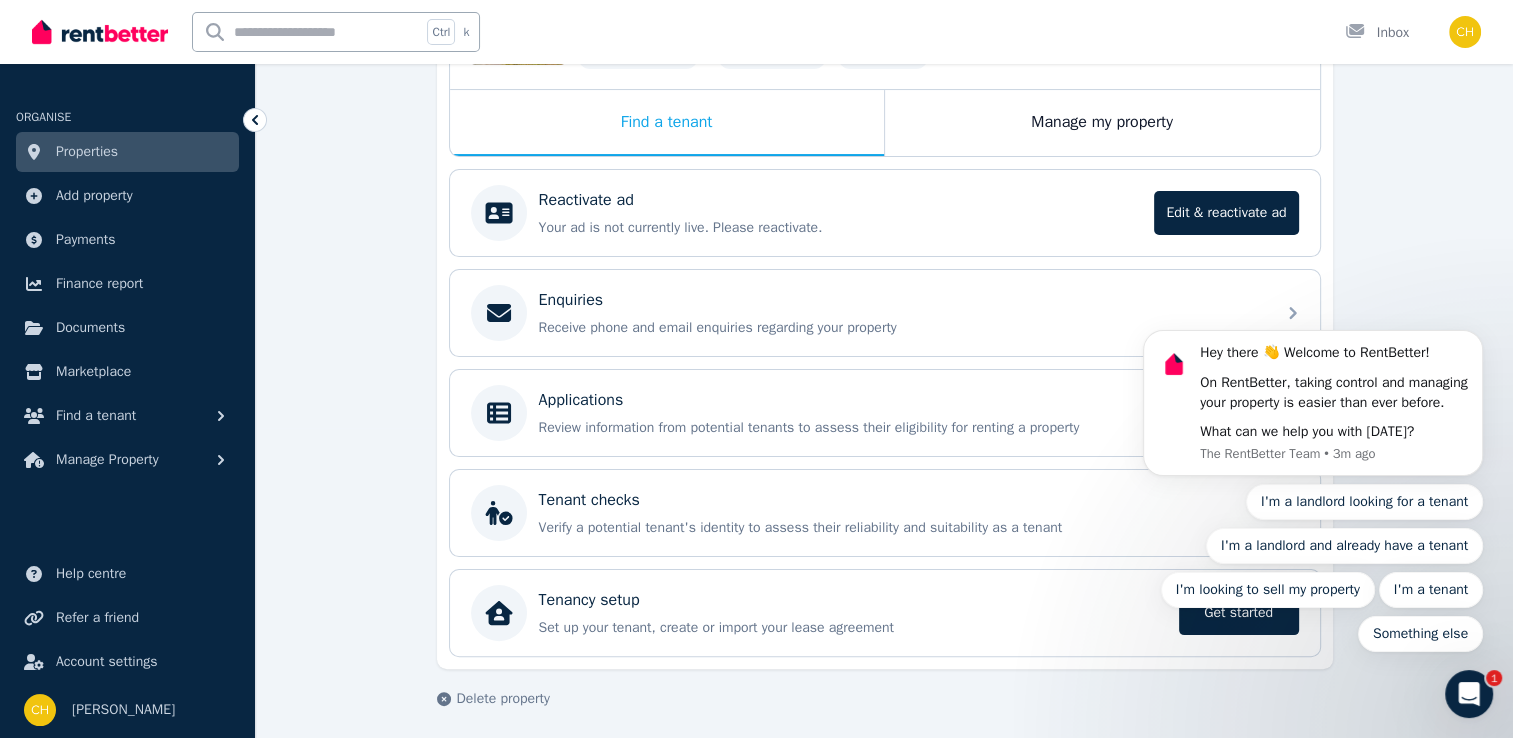 click on "Hey there 👋 Welcome to RentBetter!  On RentBetter, taking control and managing your property is easier than ever before.  What can we help you with [DATE]?  The RentBetter Team • 3m ago I'm a landlord looking for a tenant I'm a landlord and already have a tenant I'm looking to sell my property I'm a tenant Something else" at bounding box center [1313, 400] 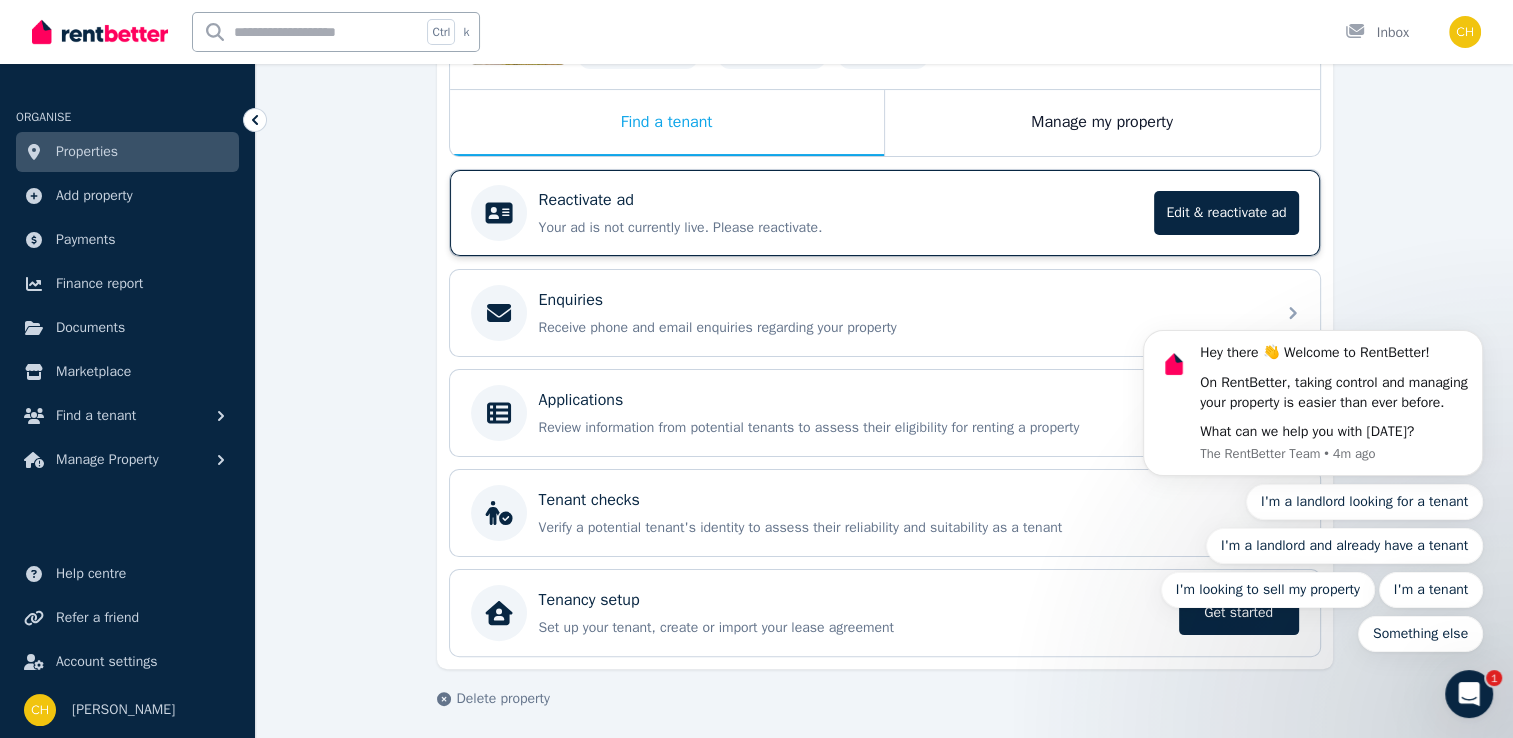 click on "Your ad is not currently live. Please reactivate." at bounding box center (841, 228) 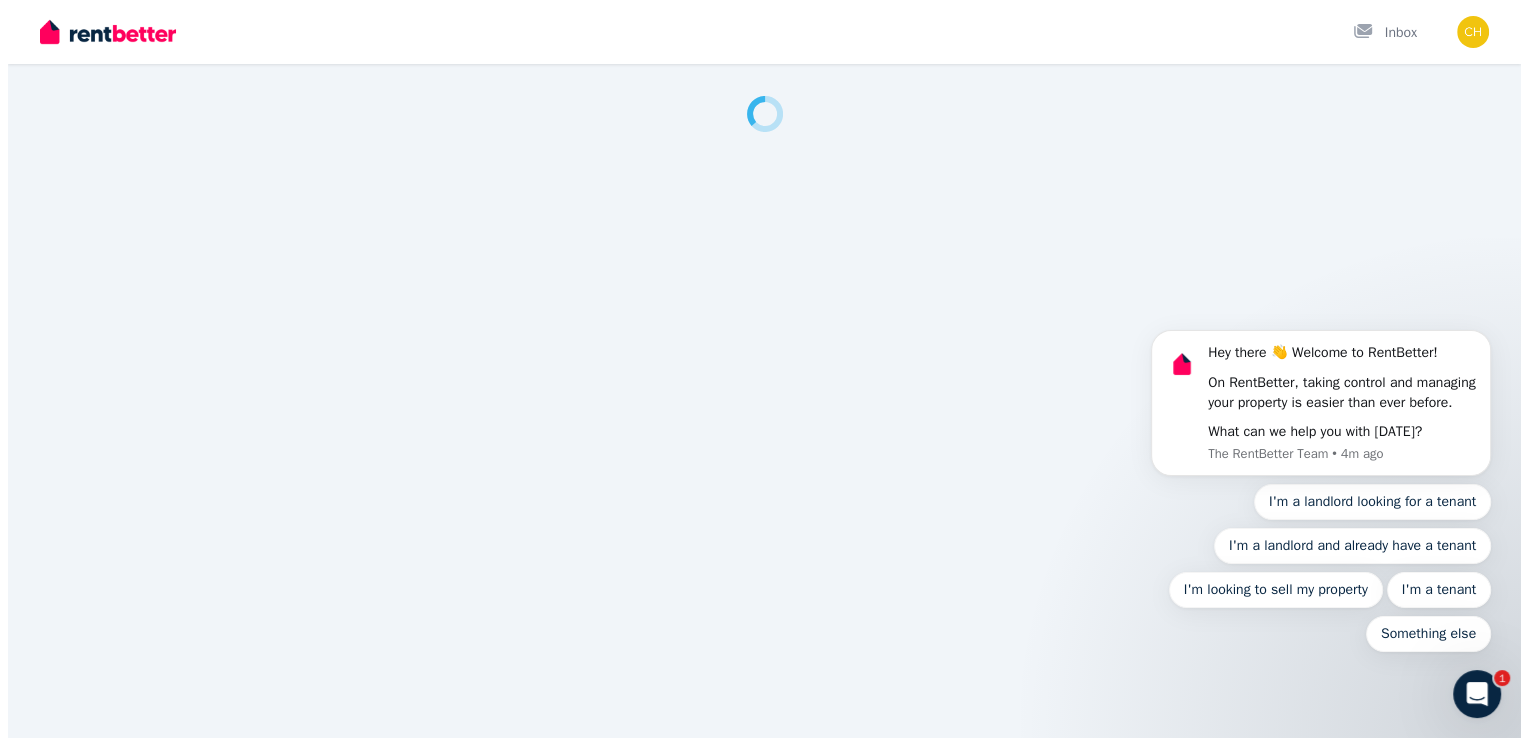 scroll, scrollTop: 0, scrollLeft: 0, axis: both 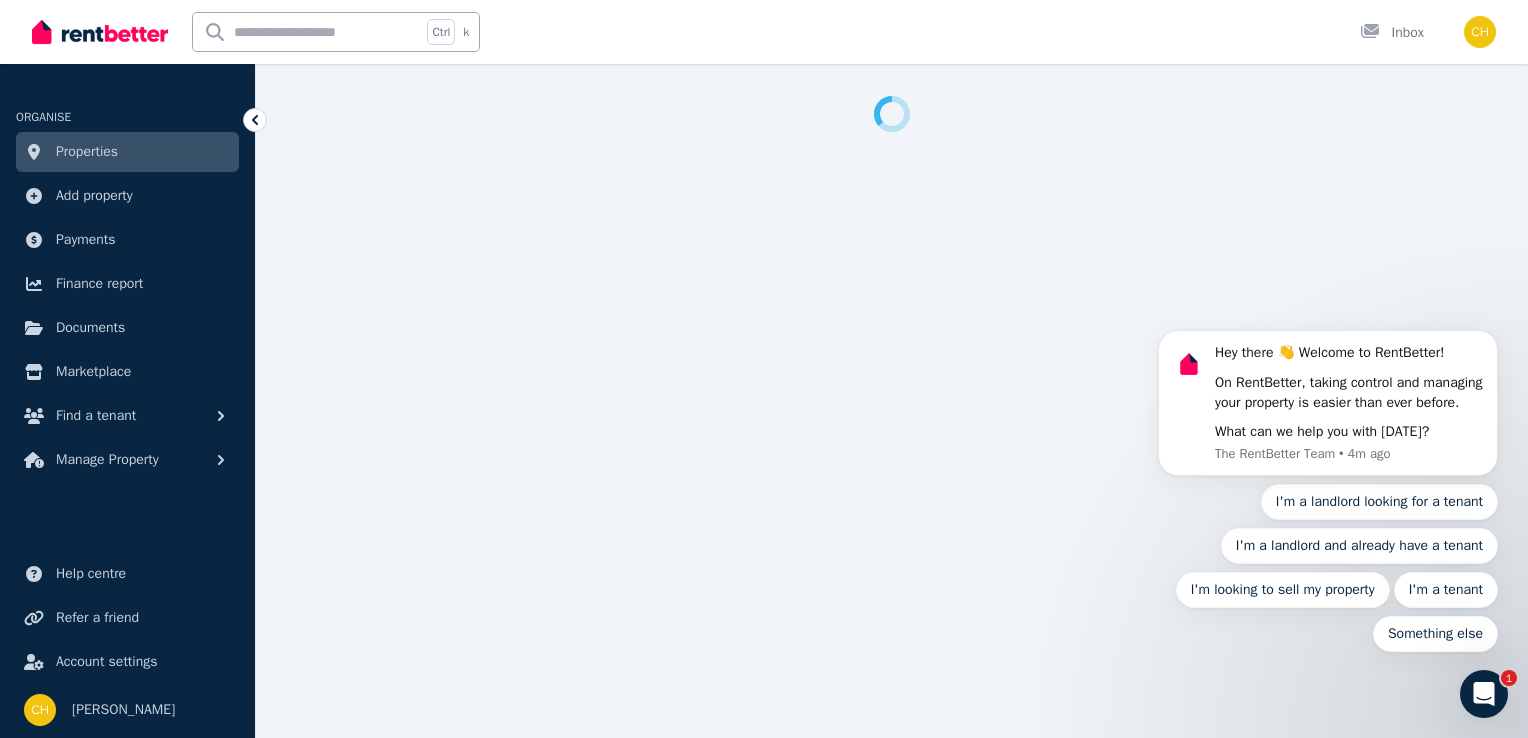 select on "**********" 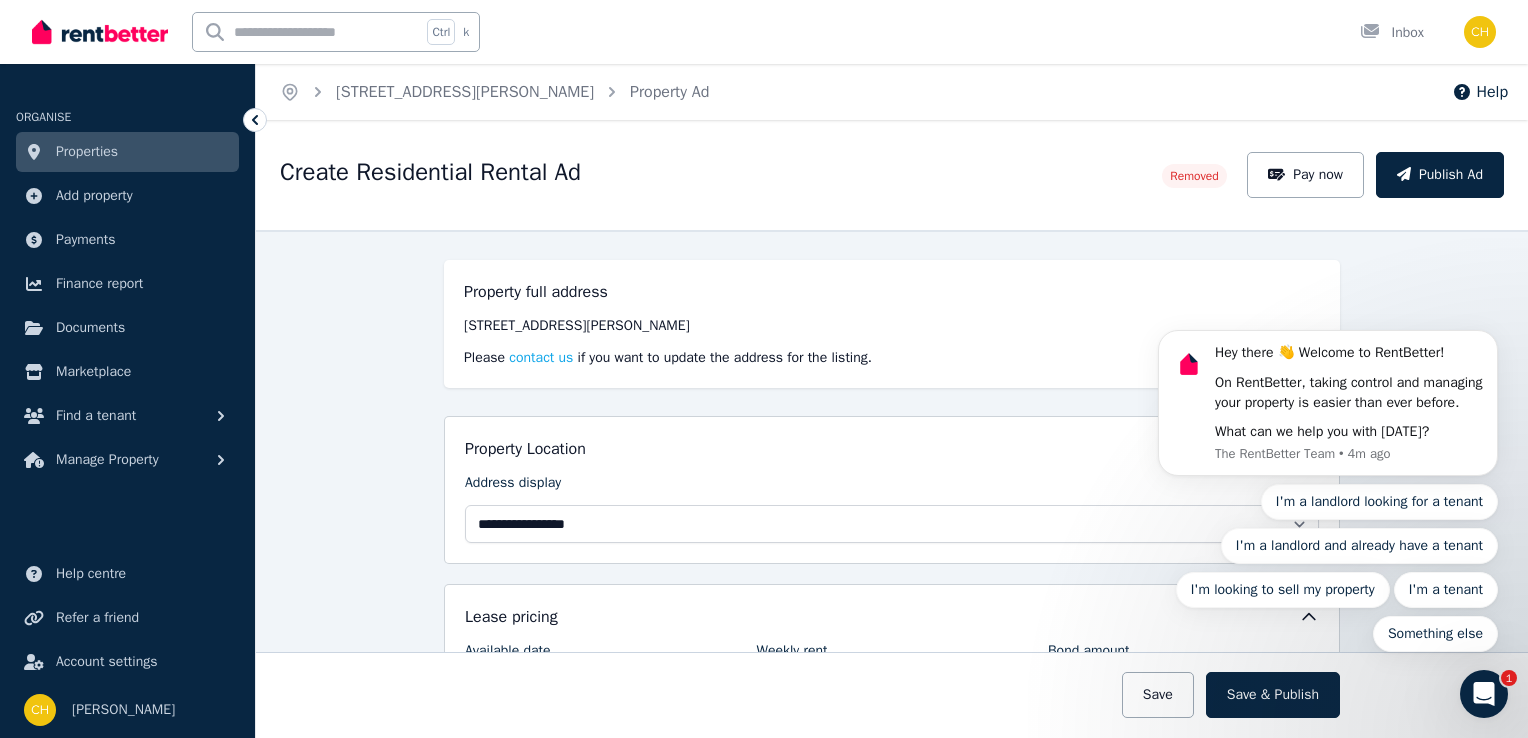 drag, startPoint x: 1511, startPoint y: 277, endPoint x: 1521, endPoint y: 319, distance: 43.174065 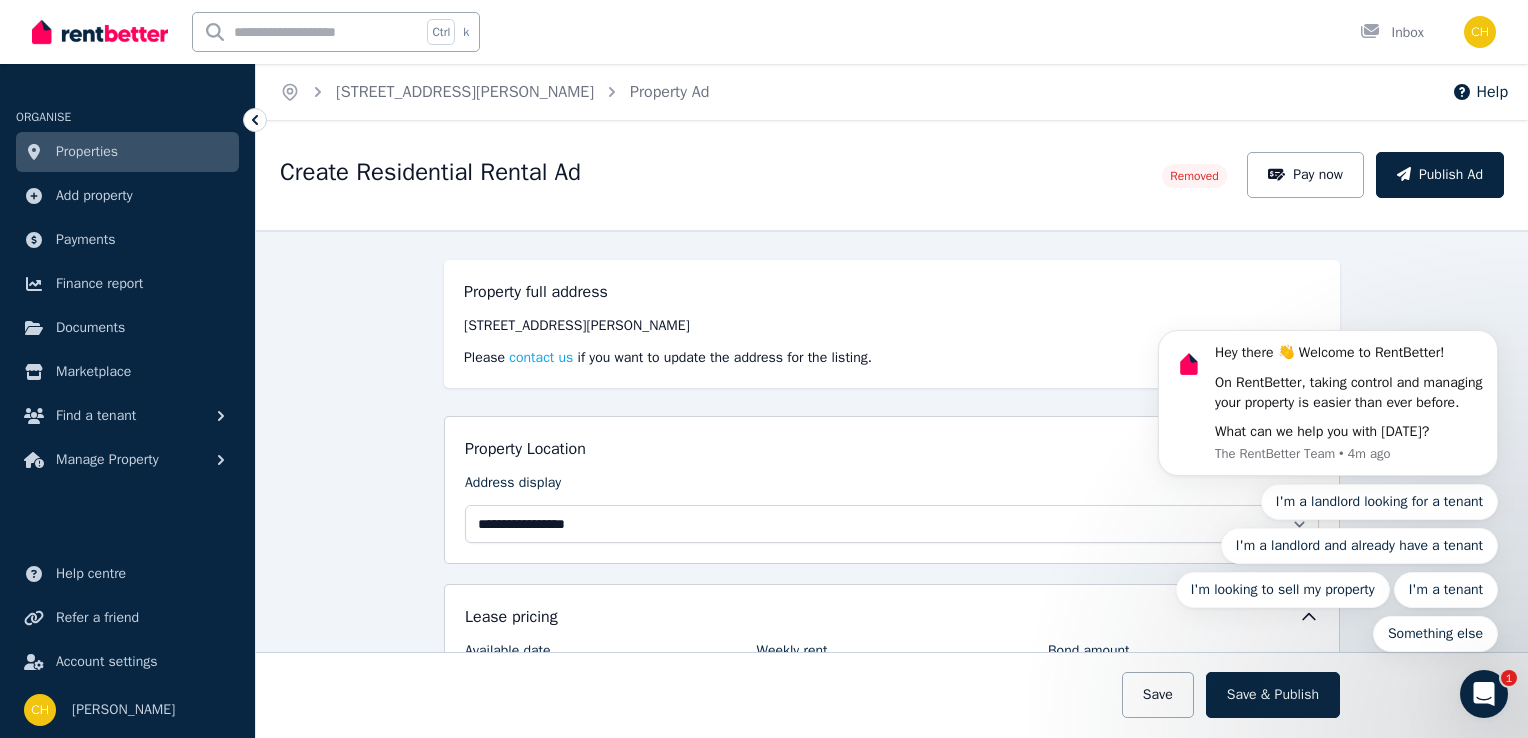 click on "Hey there 👋 Welcome to RentBetter!  On RentBetter, taking control and managing your property is easier than ever before.  What can we help you with [DATE]?  The RentBetter Team • 4m ago I'm a landlord looking for a tenant I'm a landlord and already have a tenant I'm looking to sell my property I'm a tenant Something else" 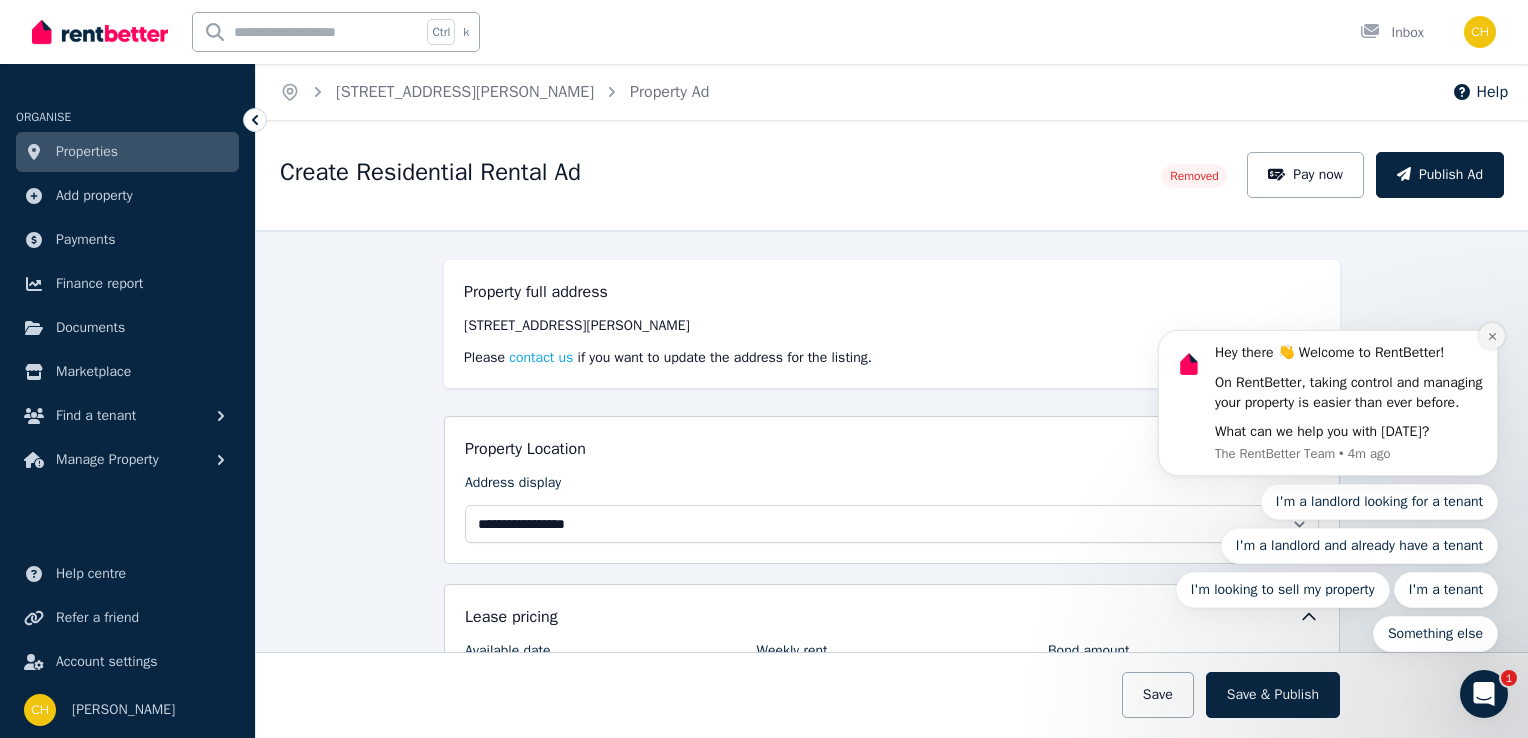 click 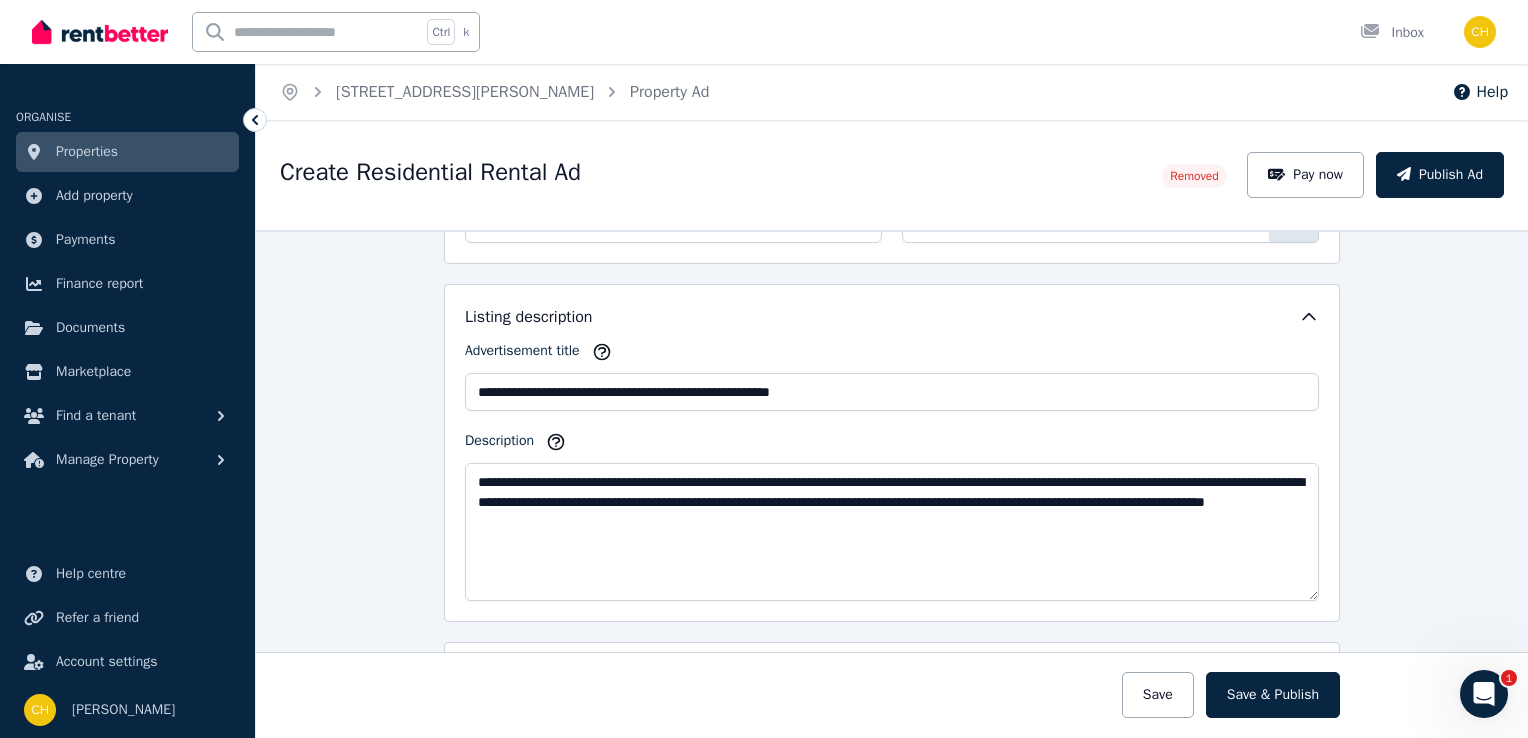 scroll, scrollTop: 768, scrollLeft: 0, axis: vertical 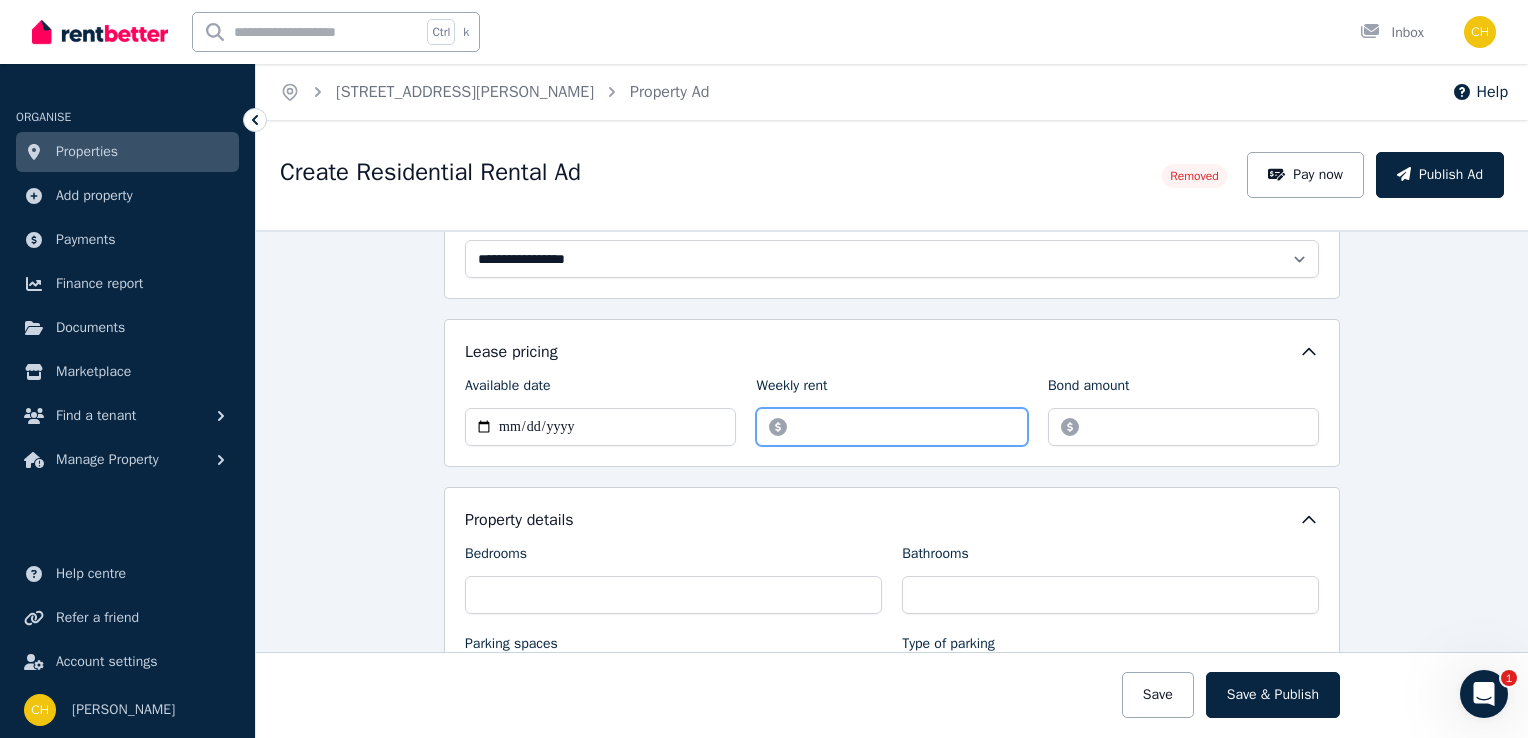 click on "******" at bounding box center (891, 427) 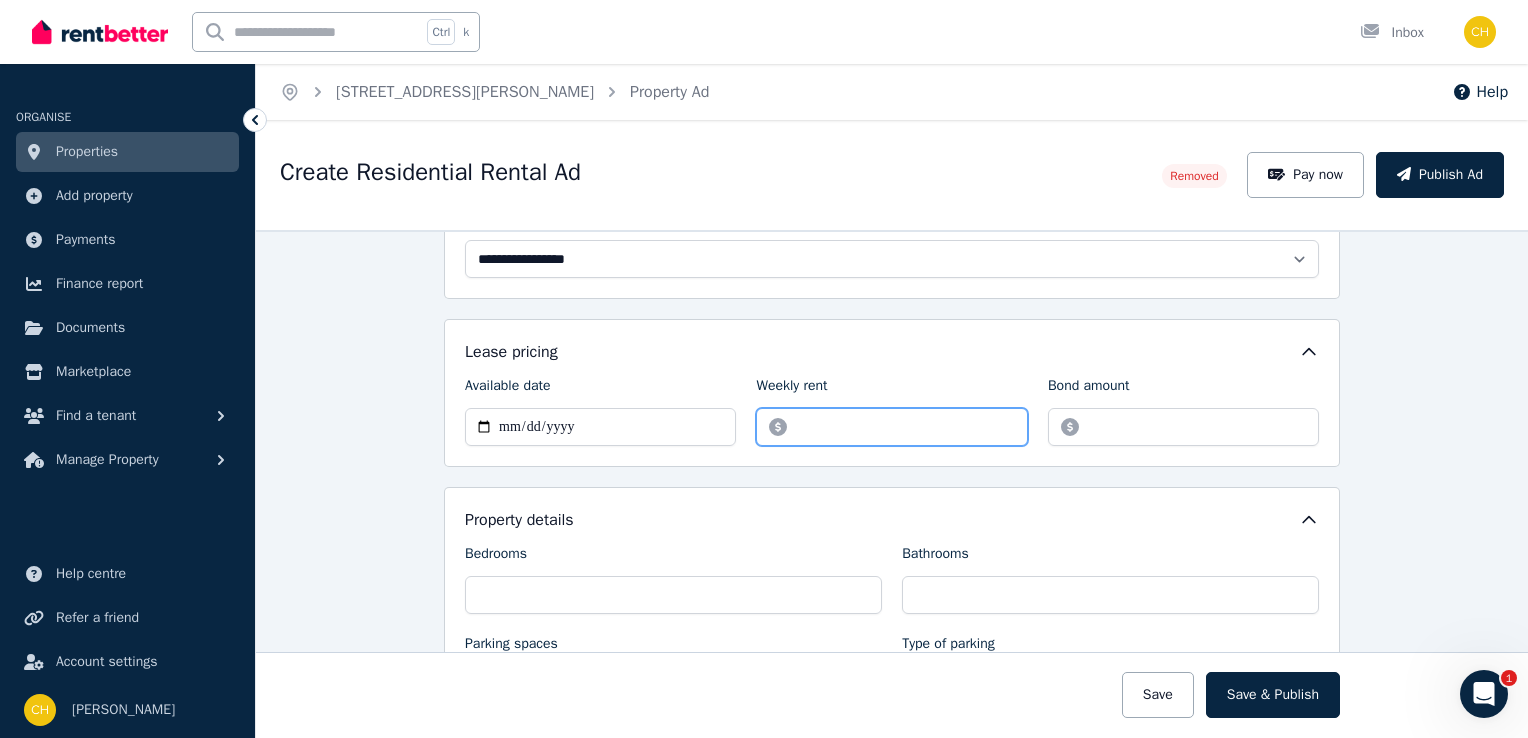 drag, startPoint x: 799, startPoint y: 424, endPoint x: 811, endPoint y: 426, distance: 12.165525 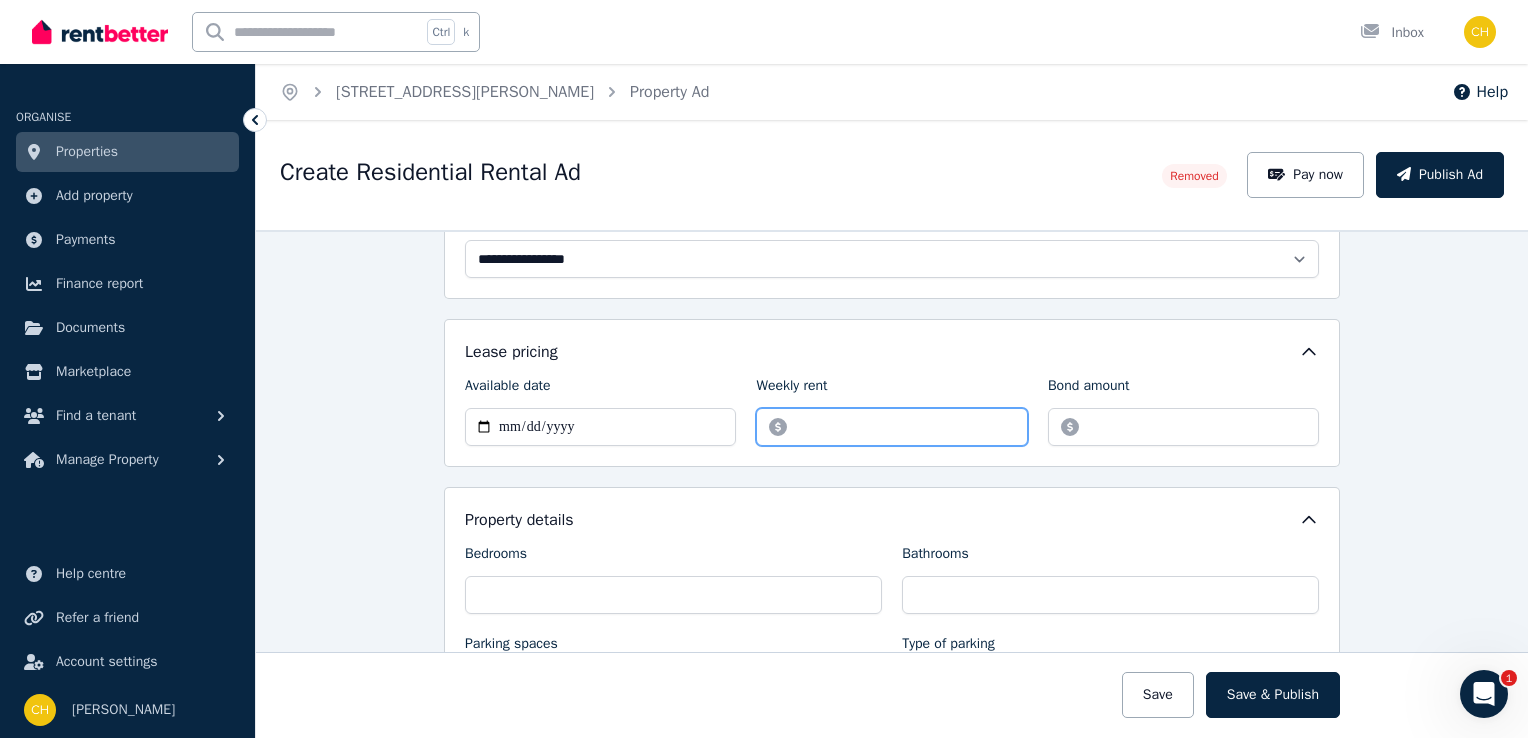 click on "******" at bounding box center [891, 427] 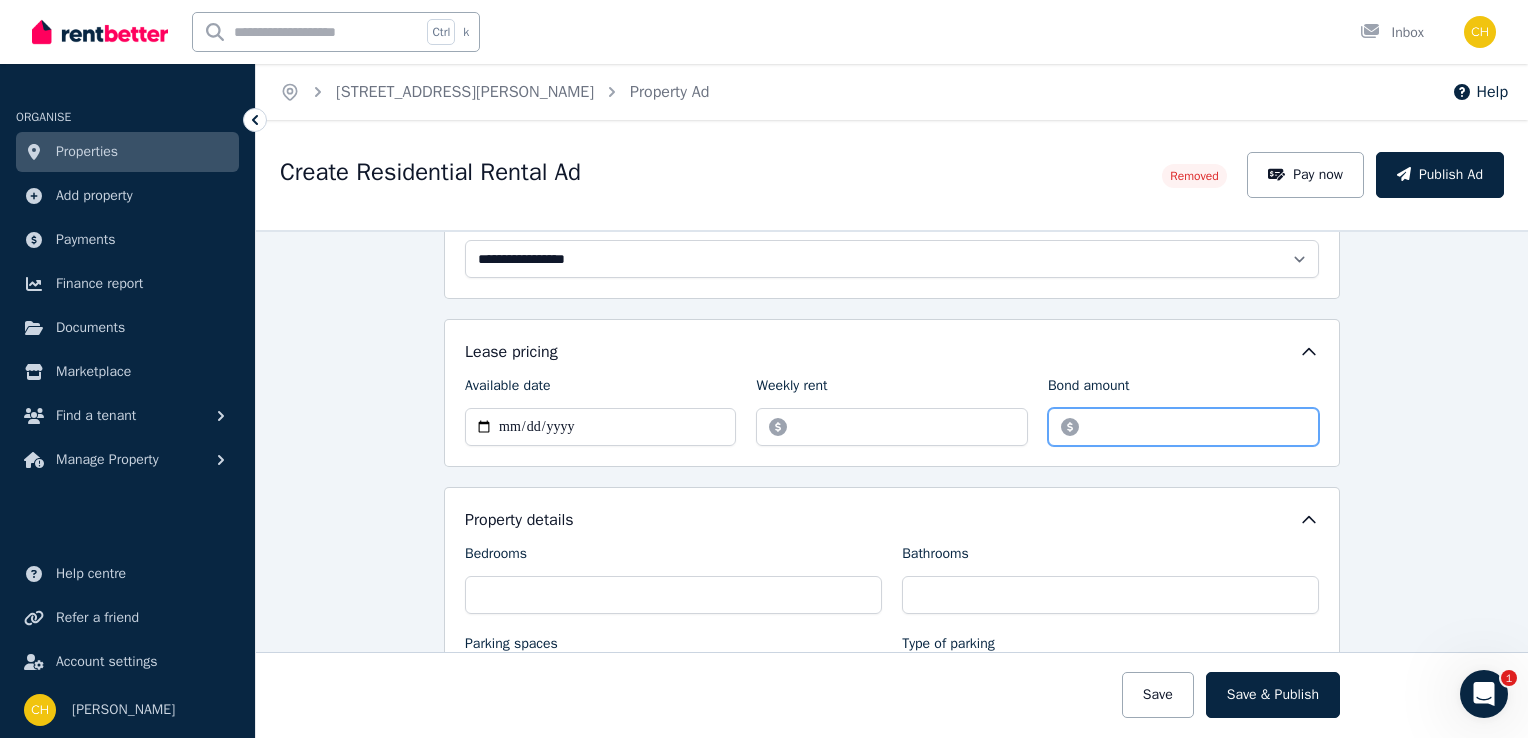 click on "*******" at bounding box center [1183, 427] 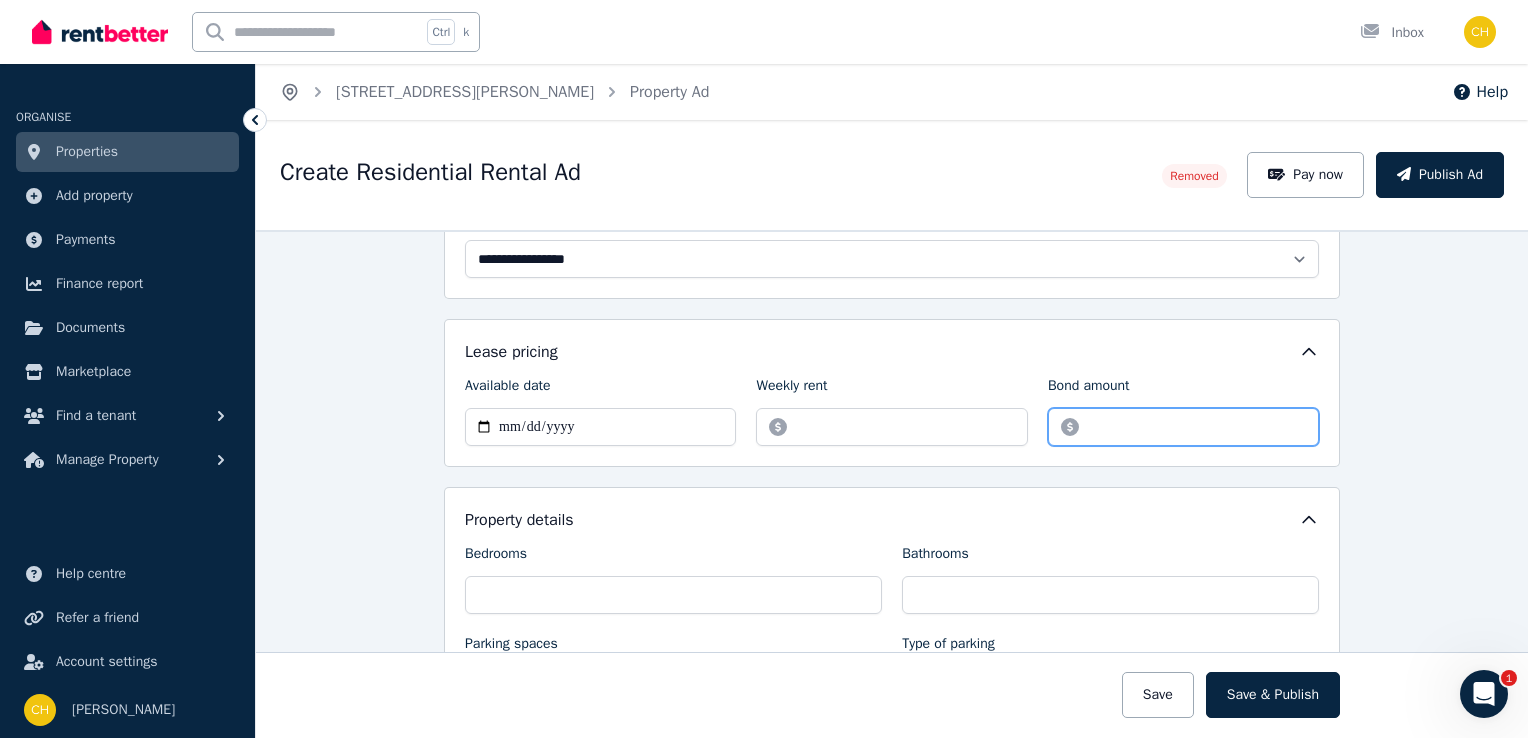 paste on "**********" 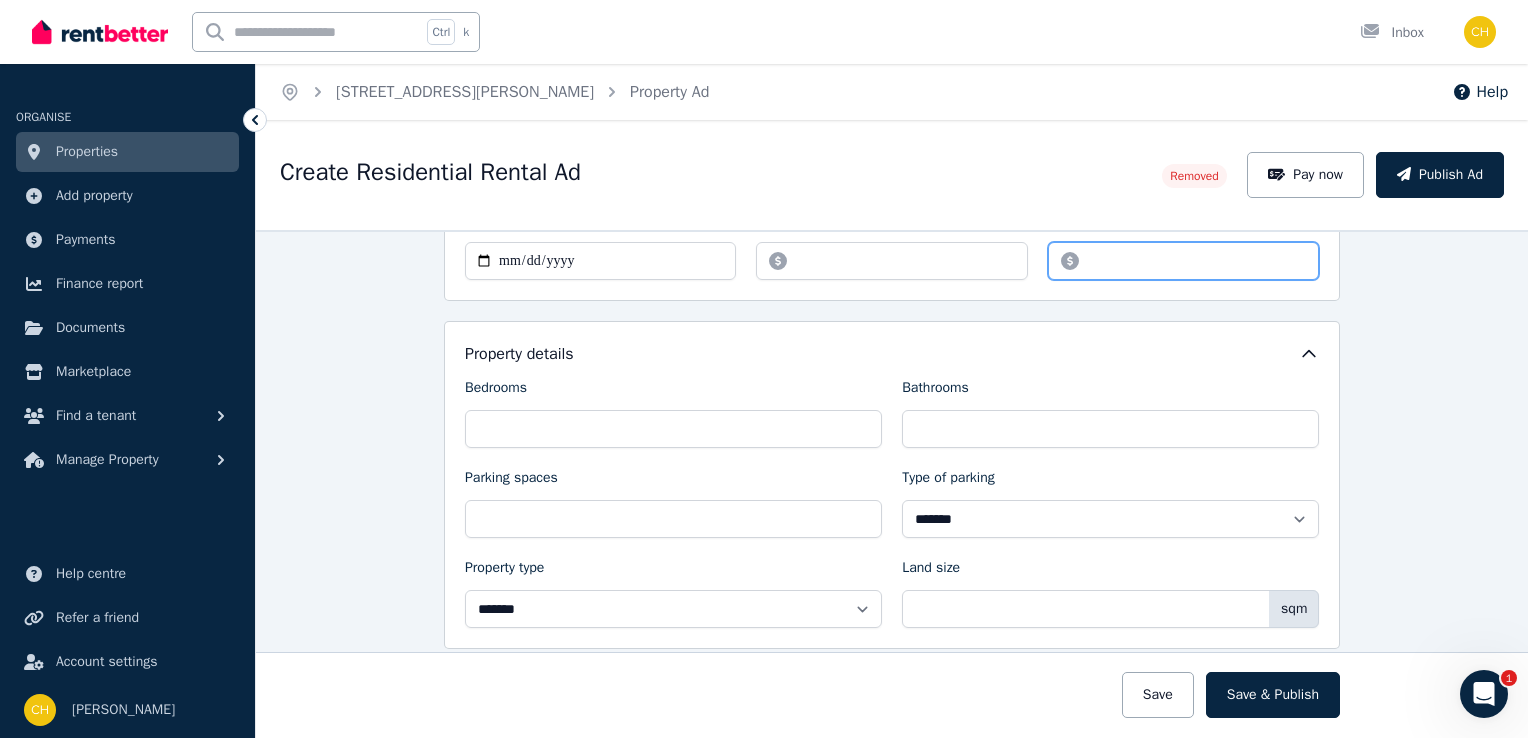 scroll, scrollTop: 473, scrollLeft: 0, axis: vertical 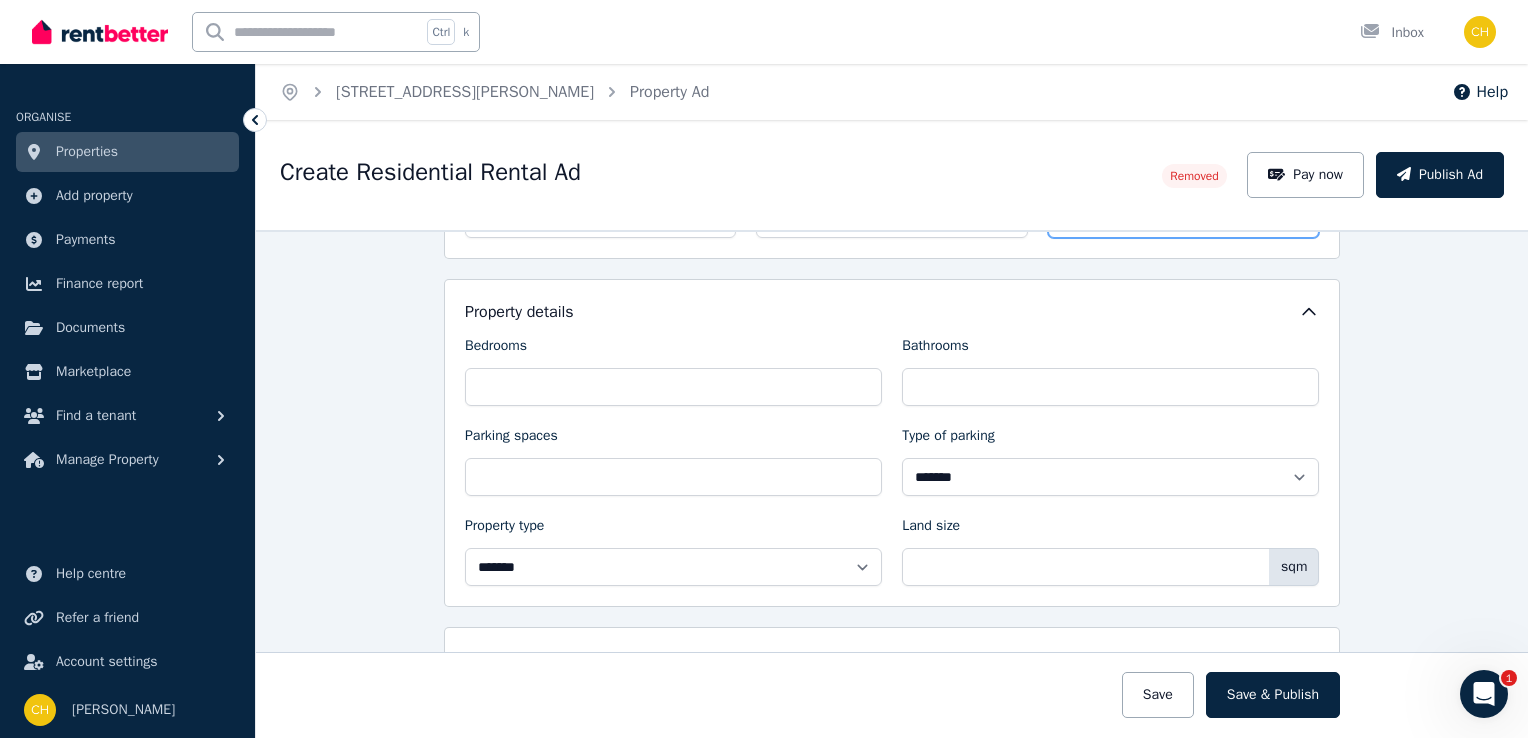 type on "****" 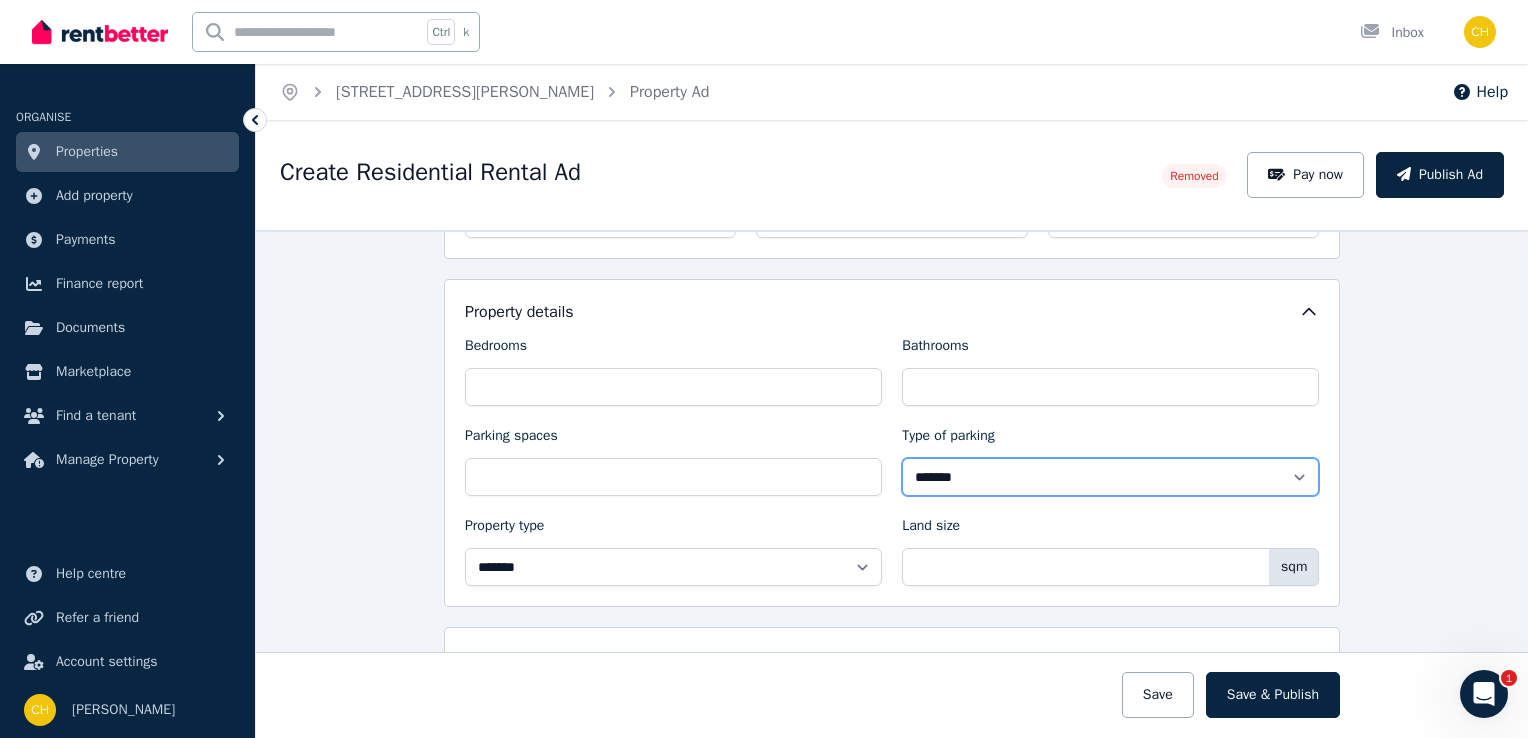 click on "**********" at bounding box center [1110, 477] 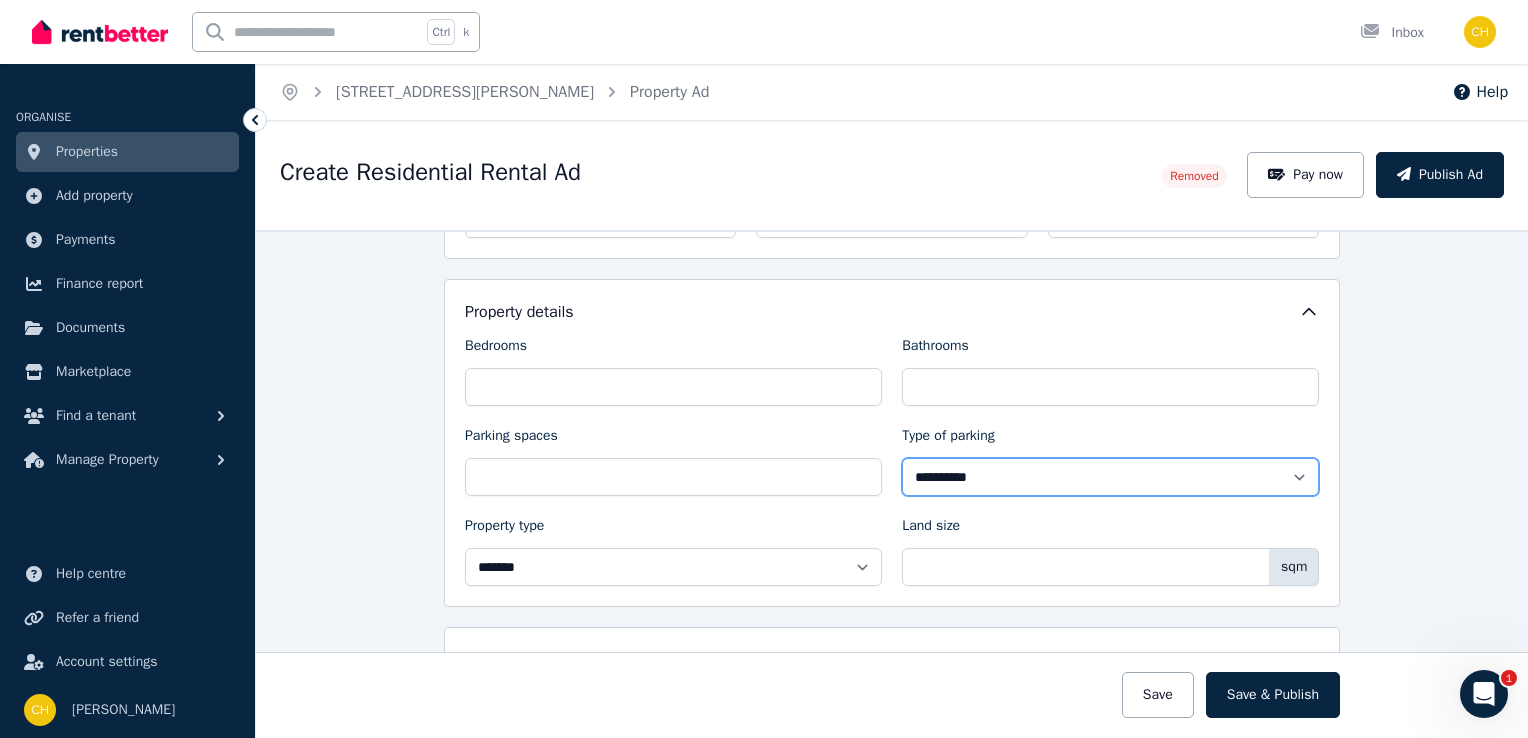 click on "**********" at bounding box center (1110, 477) 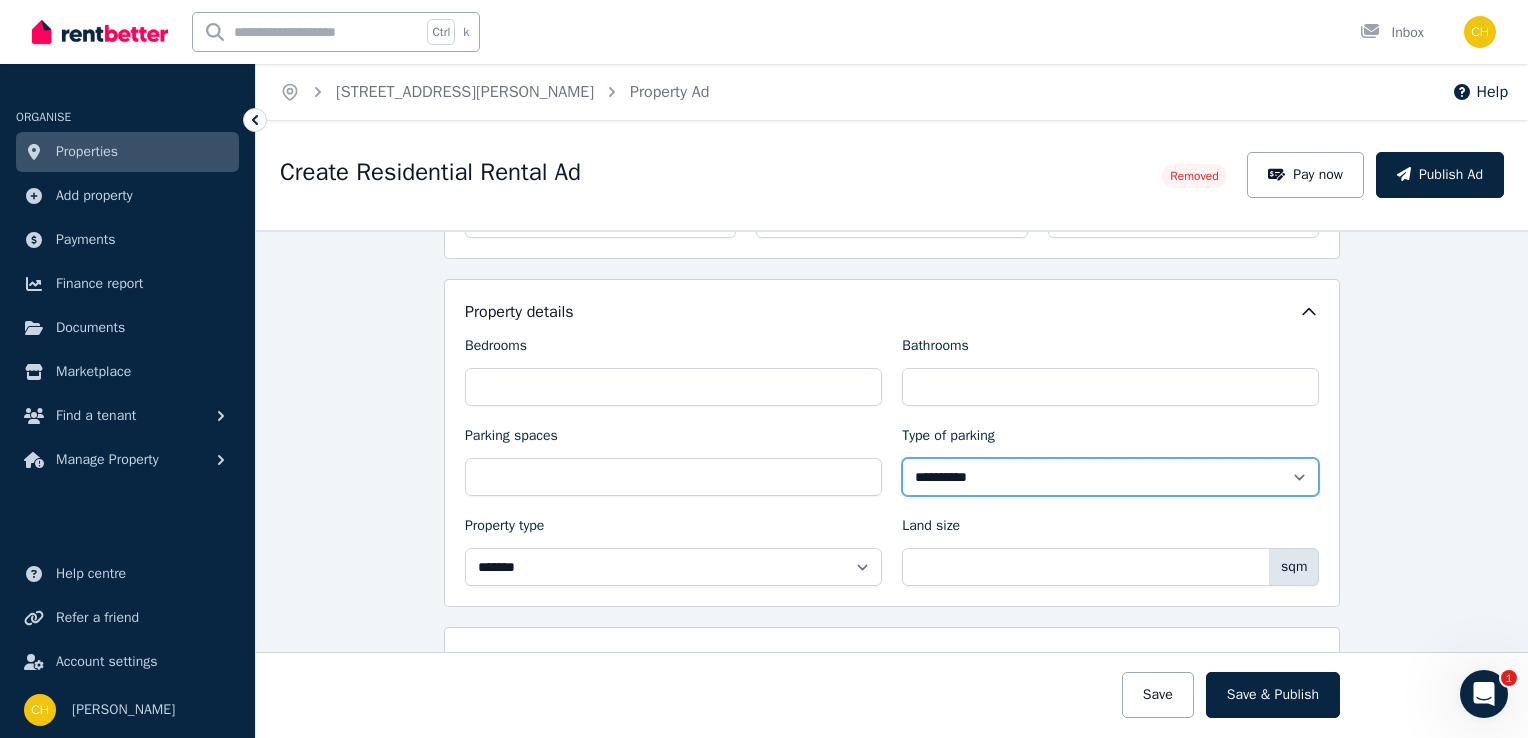 select on "**********" 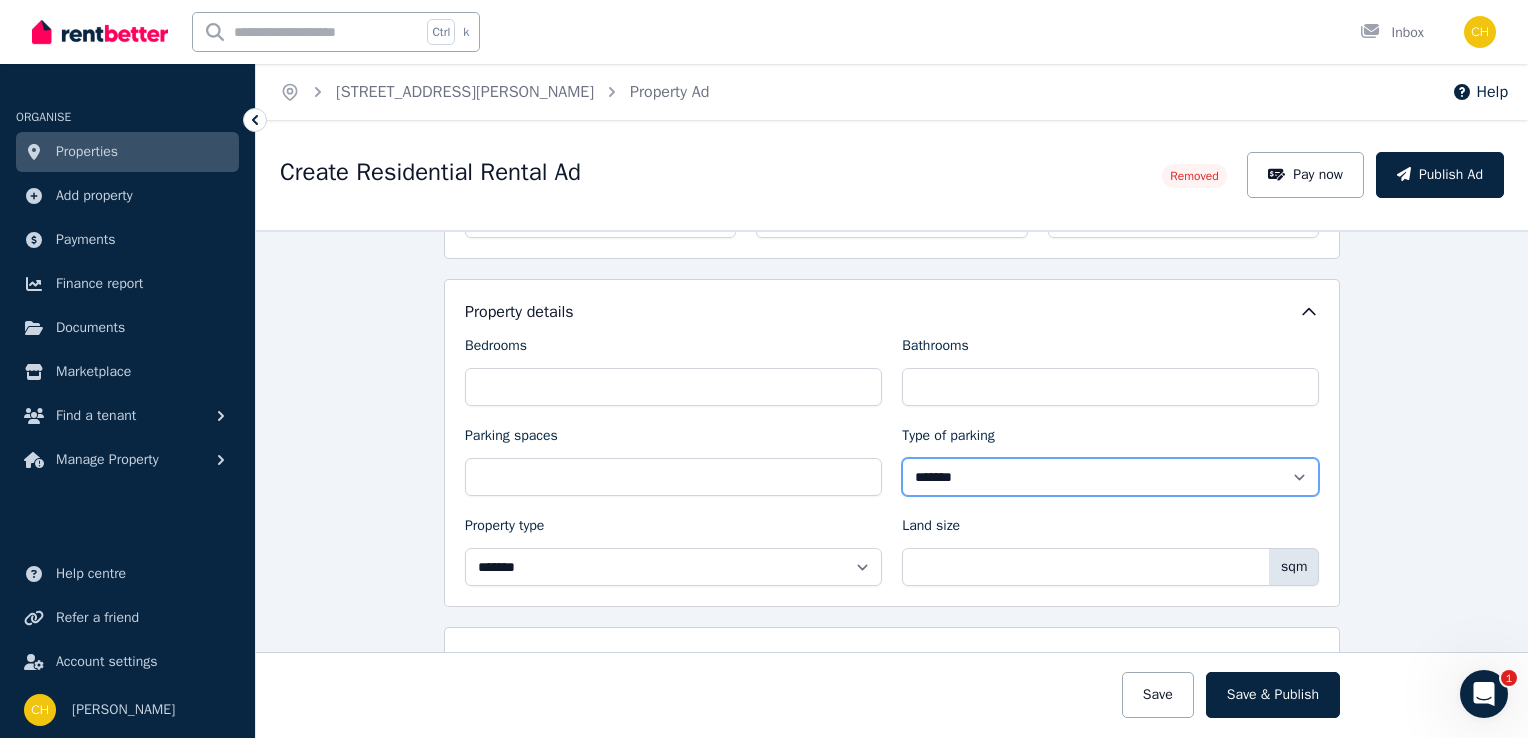click on "**********" at bounding box center (1110, 477) 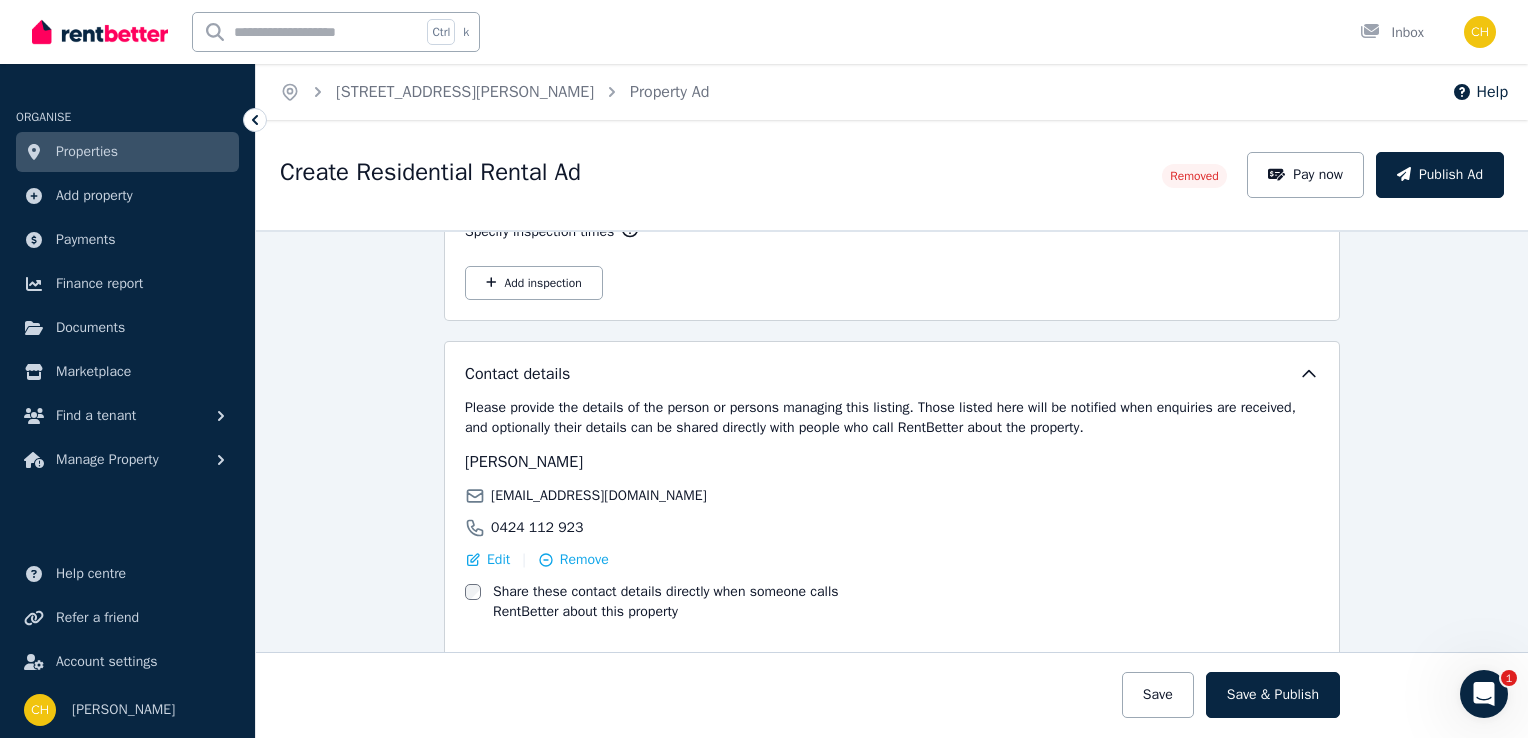 scroll, scrollTop: 2930, scrollLeft: 0, axis: vertical 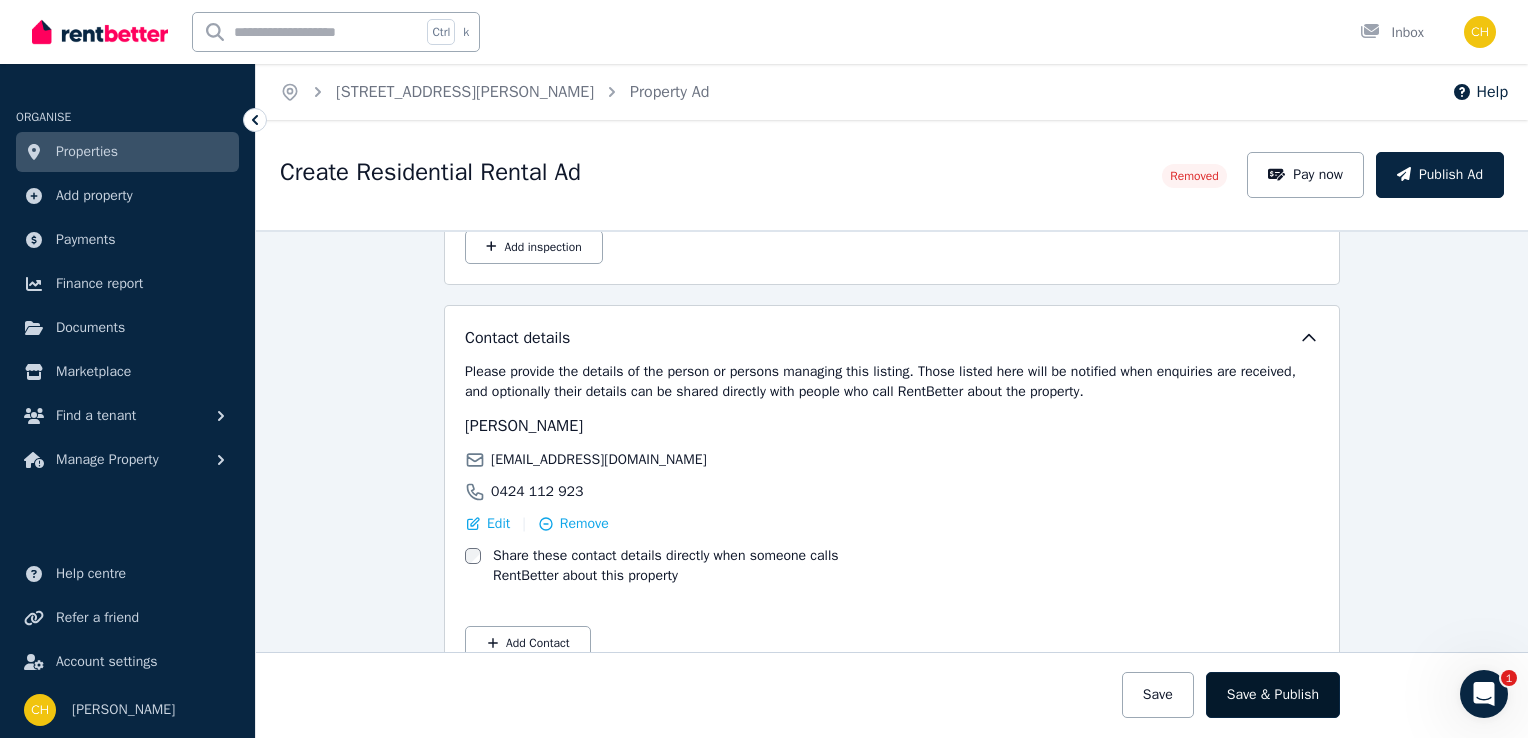 click on "Save & Publish" at bounding box center [1273, 695] 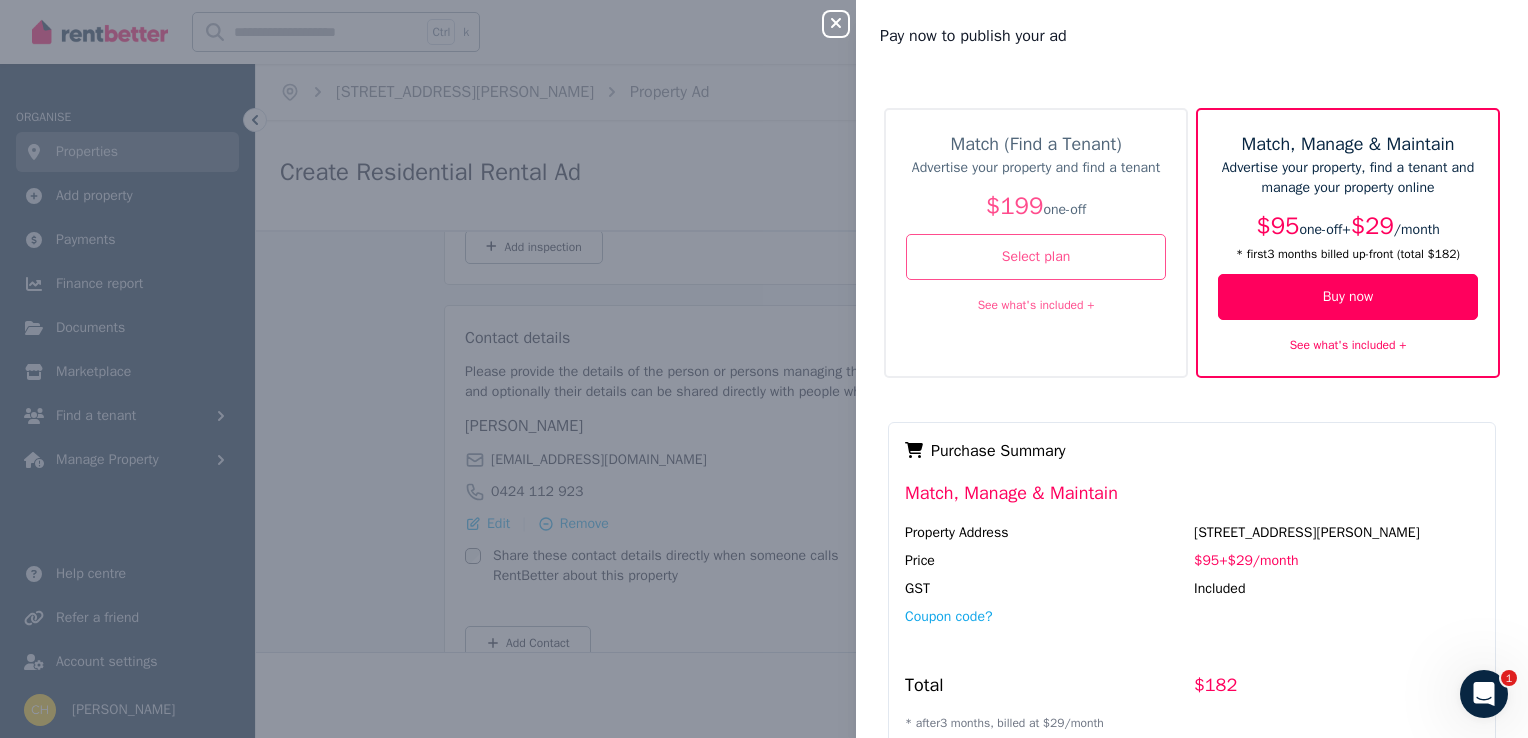 click on "See what's included +" at bounding box center [1036, 305] 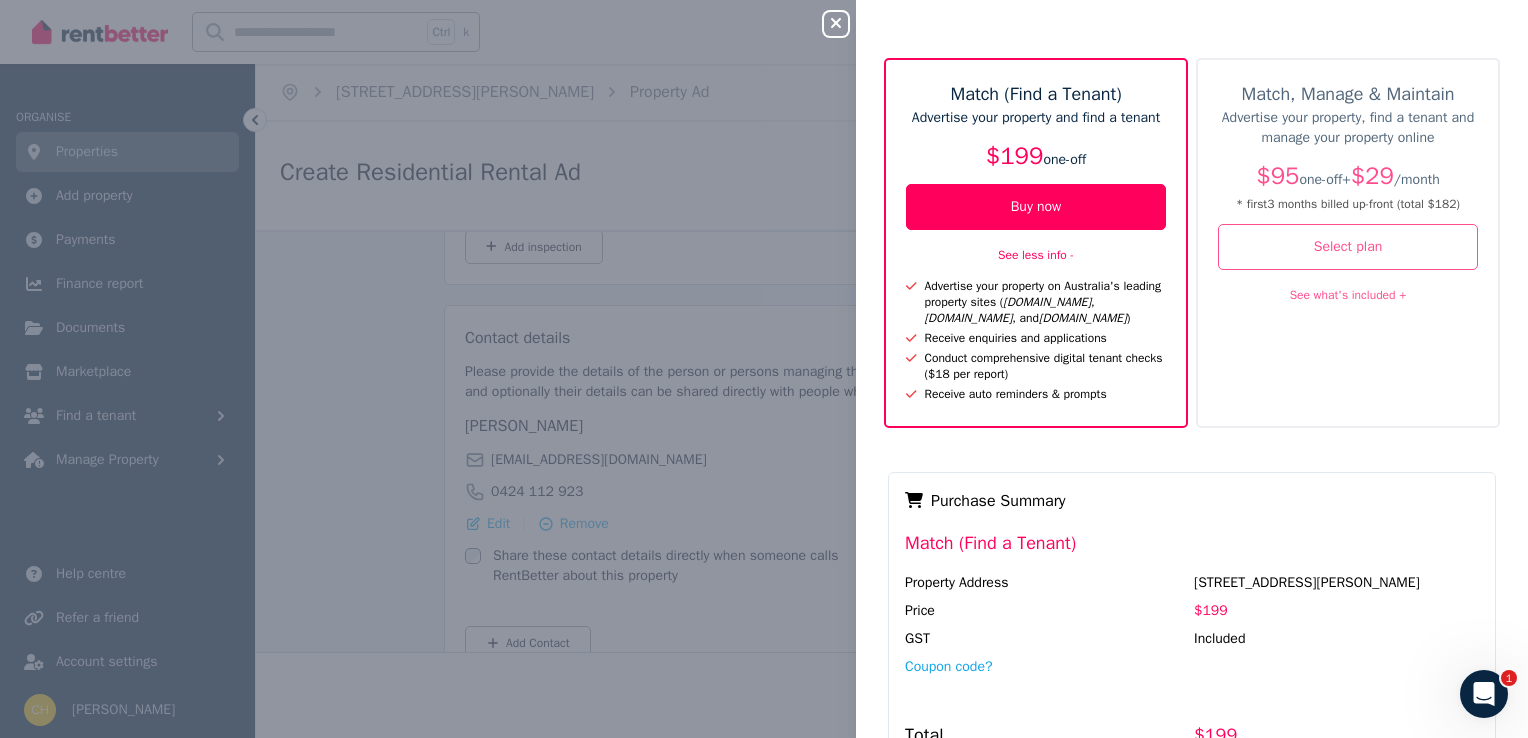 scroll, scrollTop: 0, scrollLeft: 0, axis: both 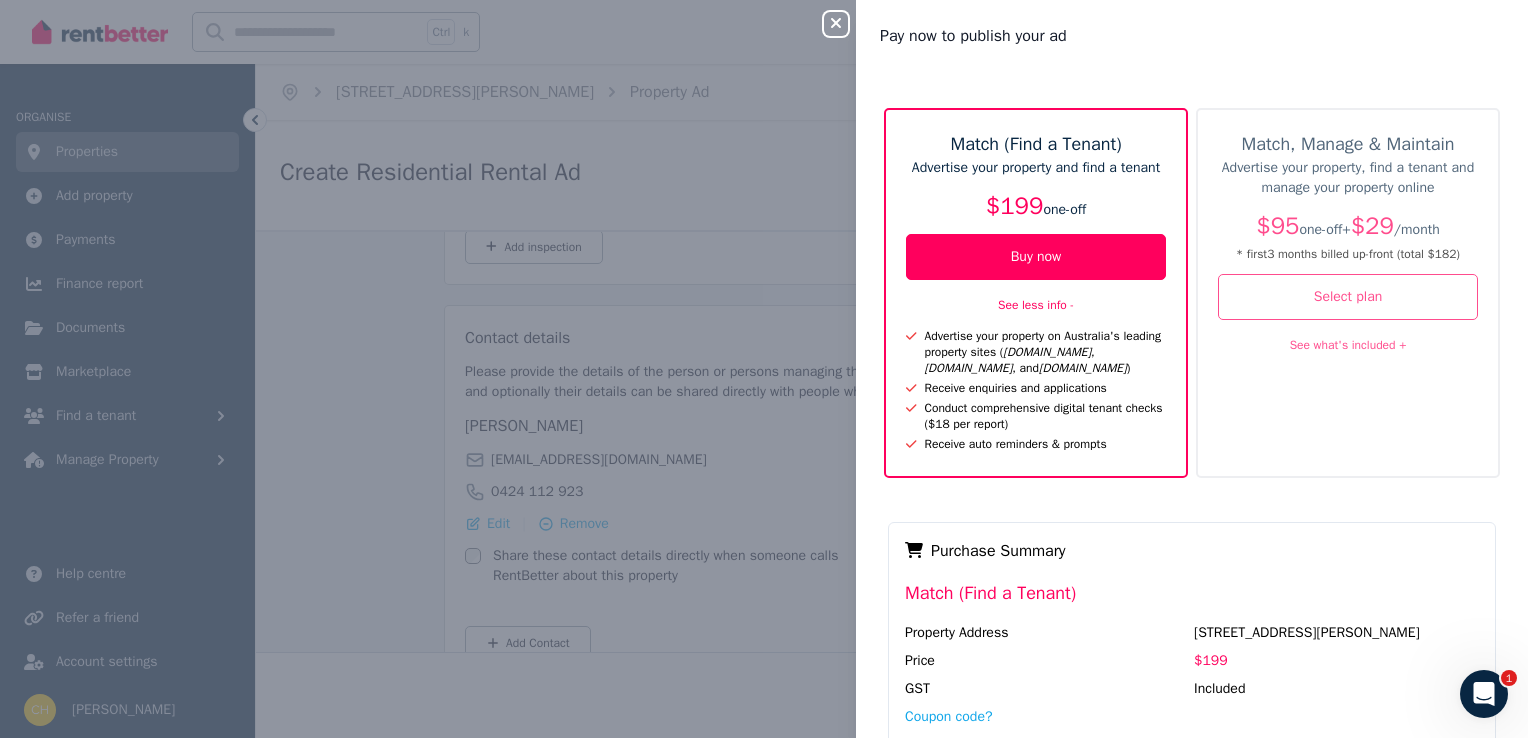 click on "Close panel Pay now to publish your ad Match (Find a Tenant) Advertise your property and find a tenant $199  one-off Buy now See less info - Advertise your property on Australia's leading property sites ( [DOMAIN_NAME] ,  [DOMAIN_NAME] , and  [DOMAIN_NAME] ) Receive enquiries and applications Conduct comprehensive digital tenant checks ($18 per report) Receive auto reminders & prompts Match, Manage & Maintain Advertise your property, find a tenant and manage your property online $95  one-off  +  $29  /  month * first  3   month s billed up-front (total   $182 ) Select plan See what's included + Payment Method Complete purchase Purchase Summary Match (Find a Tenant) Property Address [STREET_ADDRESS][PERSON_NAME] Price $199 GST Included Coupon code? Total $199" at bounding box center (764, 369) 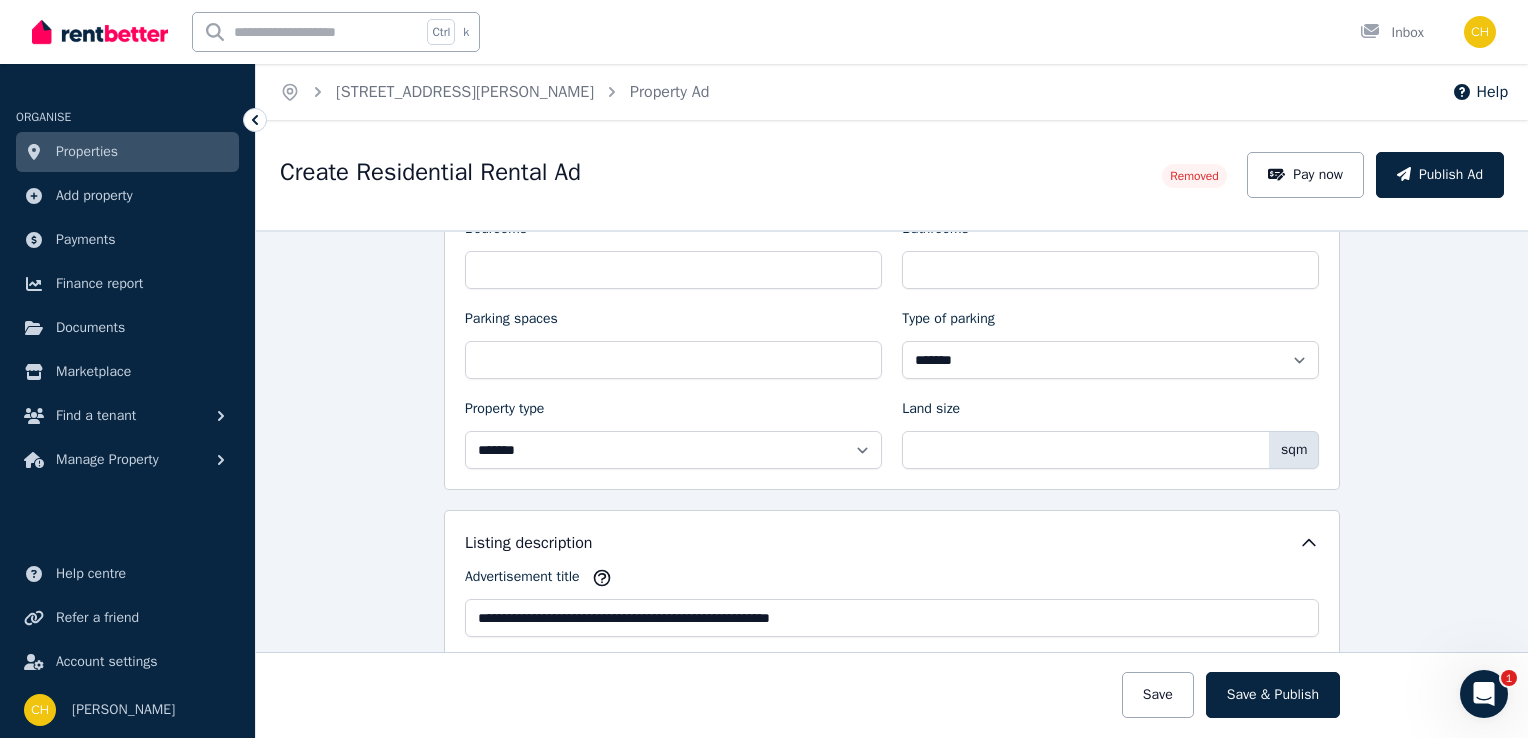 scroll, scrollTop: 572, scrollLeft: 0, axis: vertical 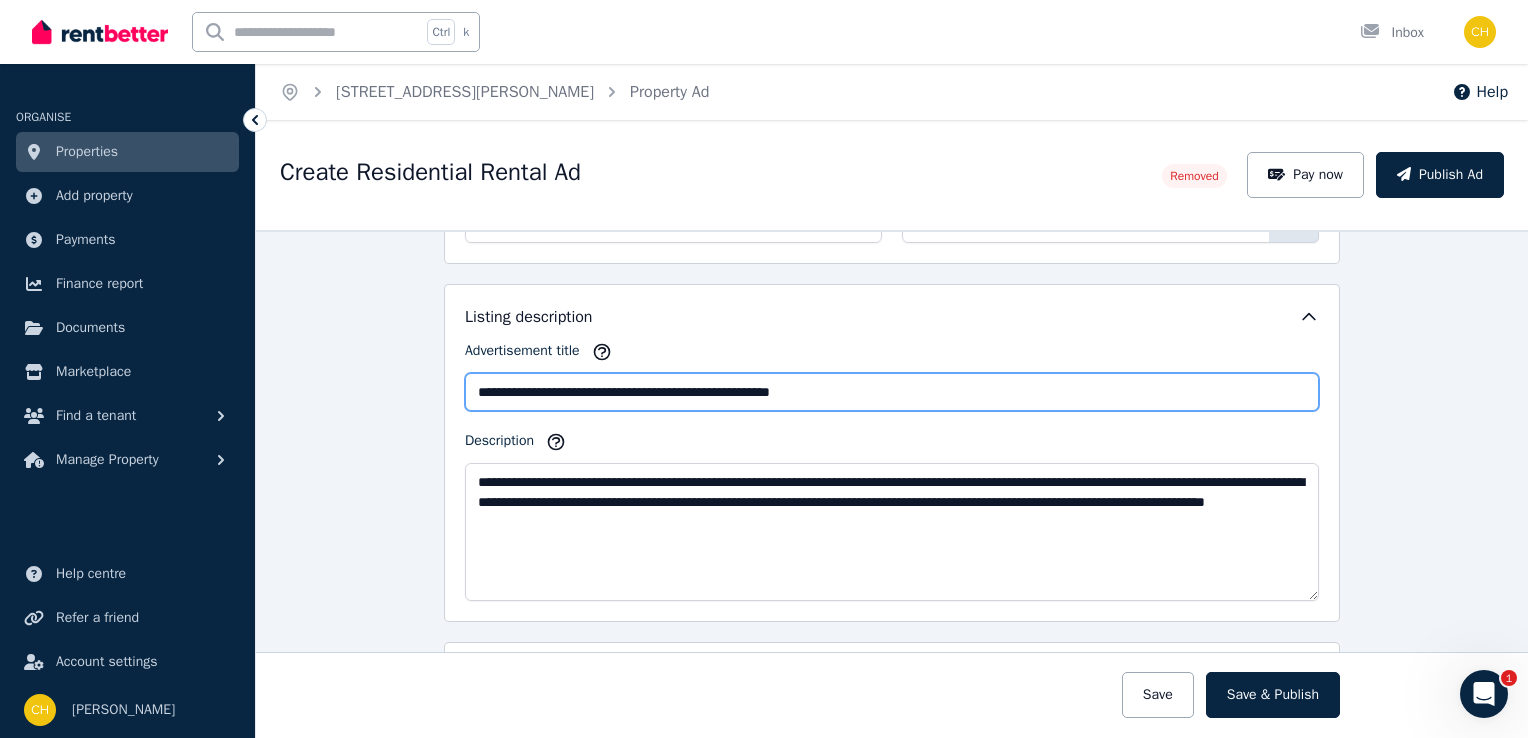 drag, startPoint x: 866, startPoint y: 384, endPoint x: 440, endPoint y: 379, distance: 426.02933 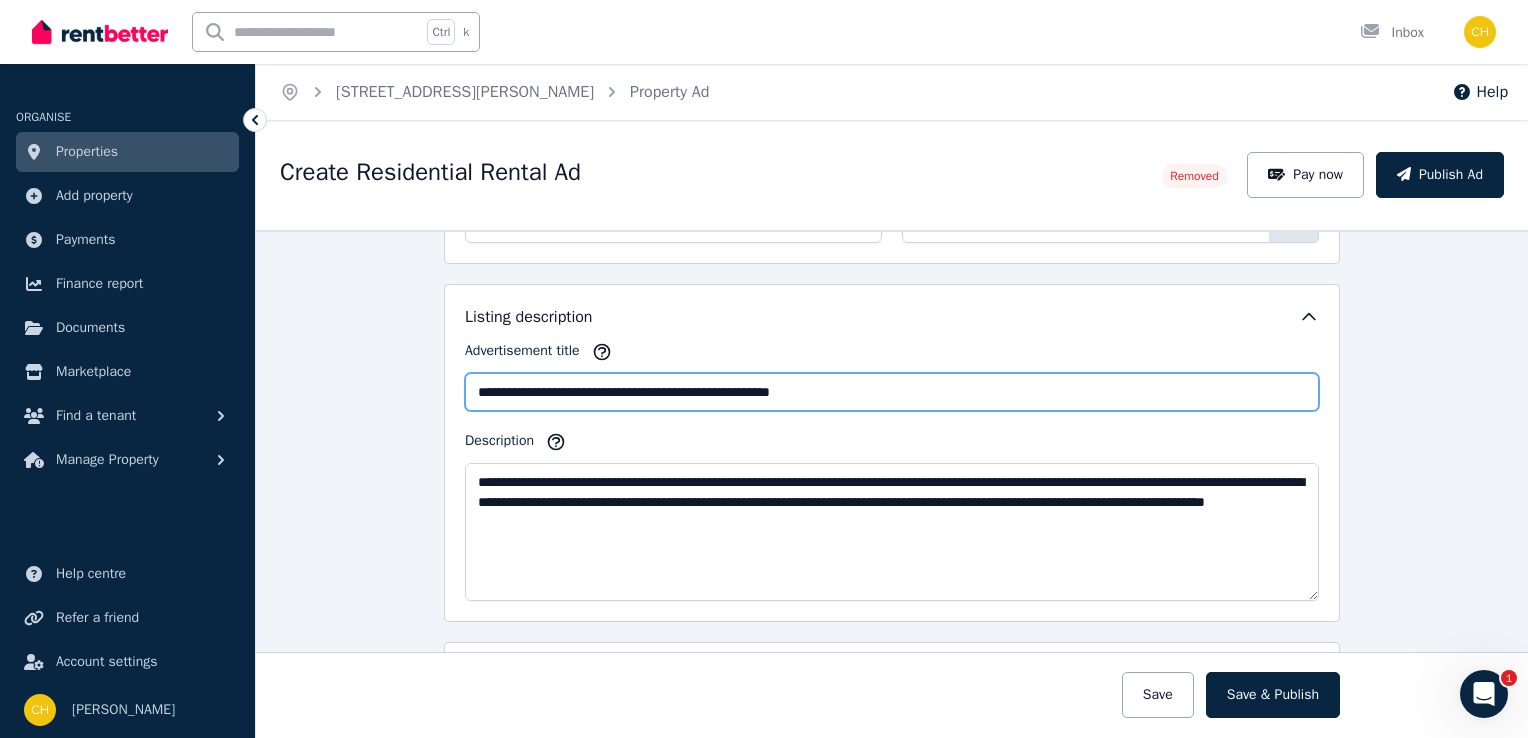 click on "**********" at bounding box center [892, 453] 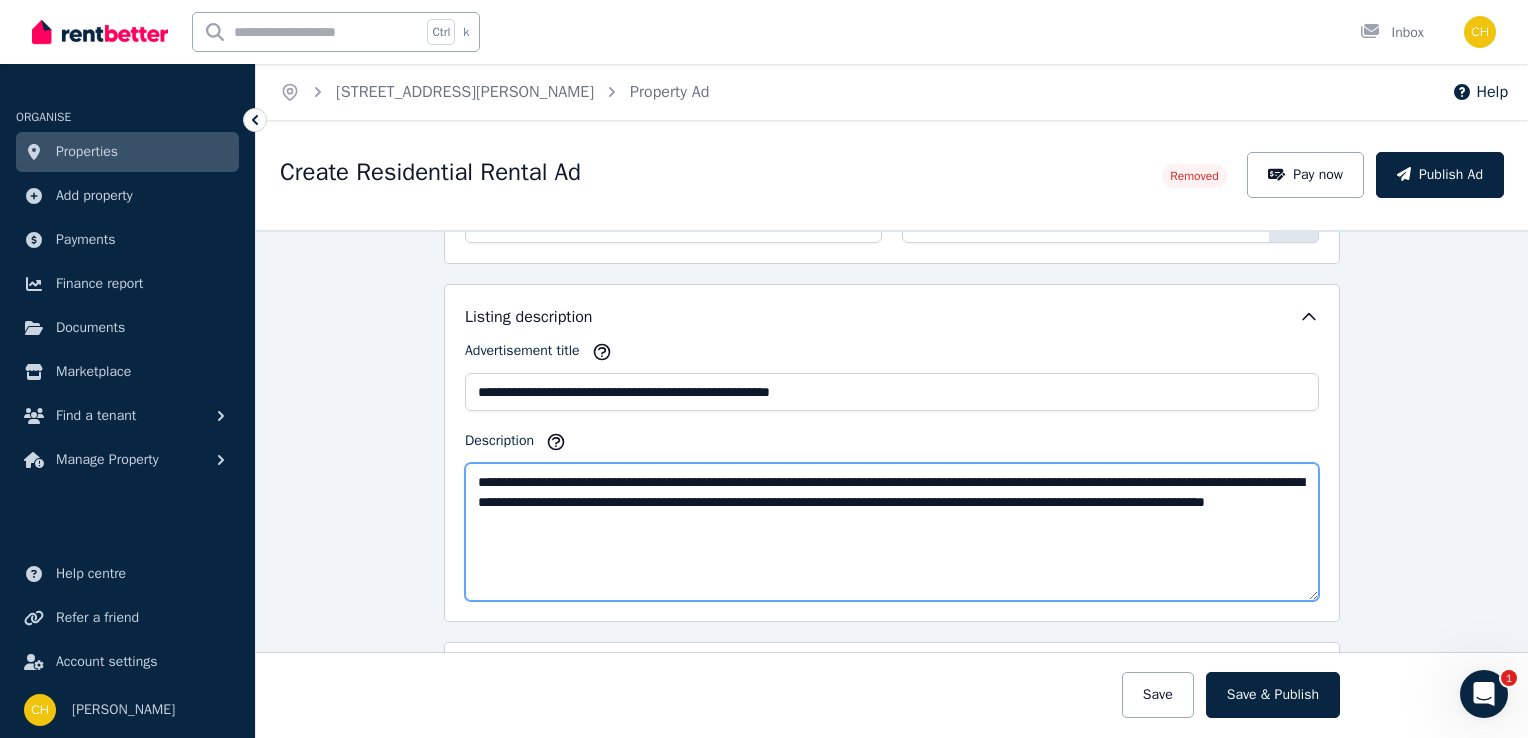 drag, startPoint x: 768, startPoint y: 522, endPoint x: 424, endPoint y: 465, distance: 348.6904 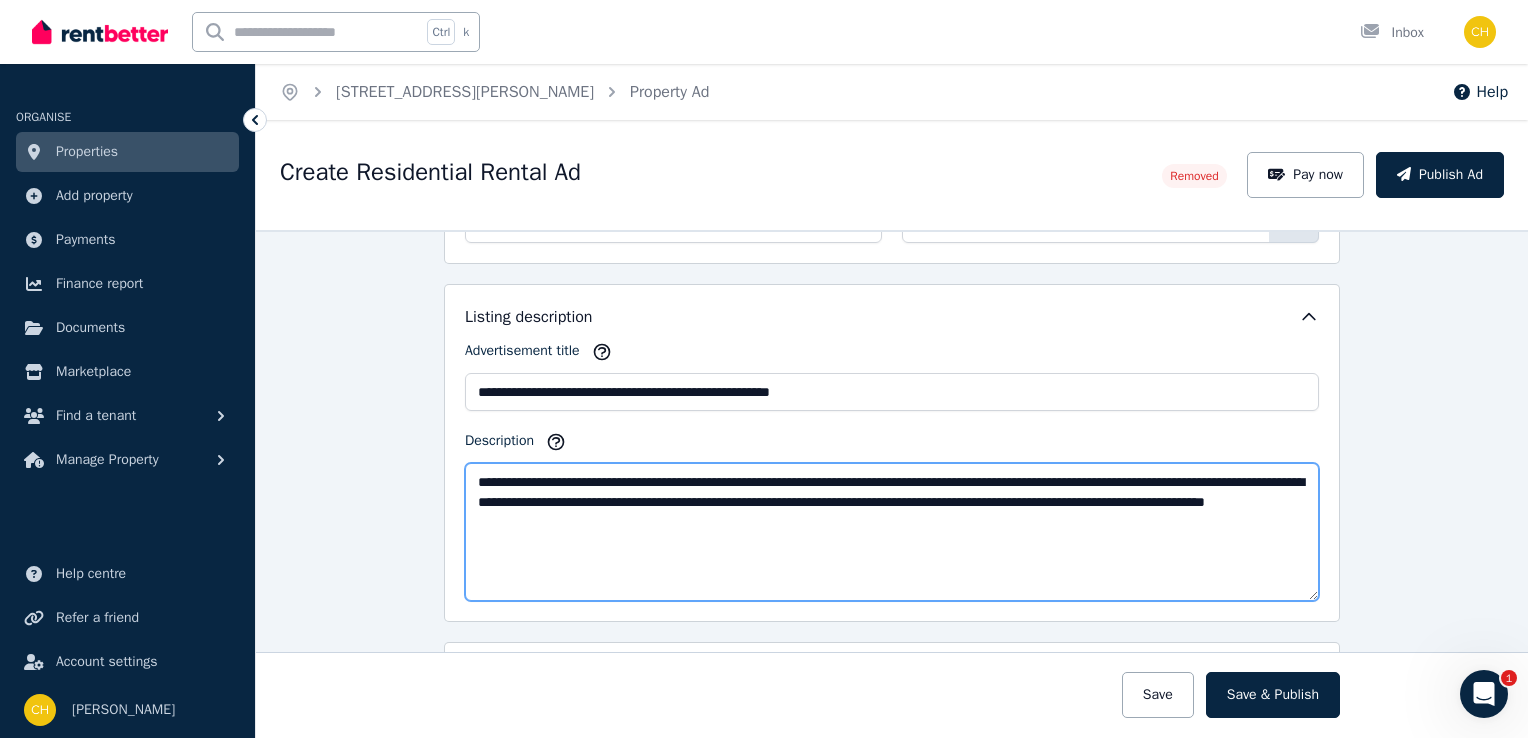 click on "**********" at bounding box center [892, 532] 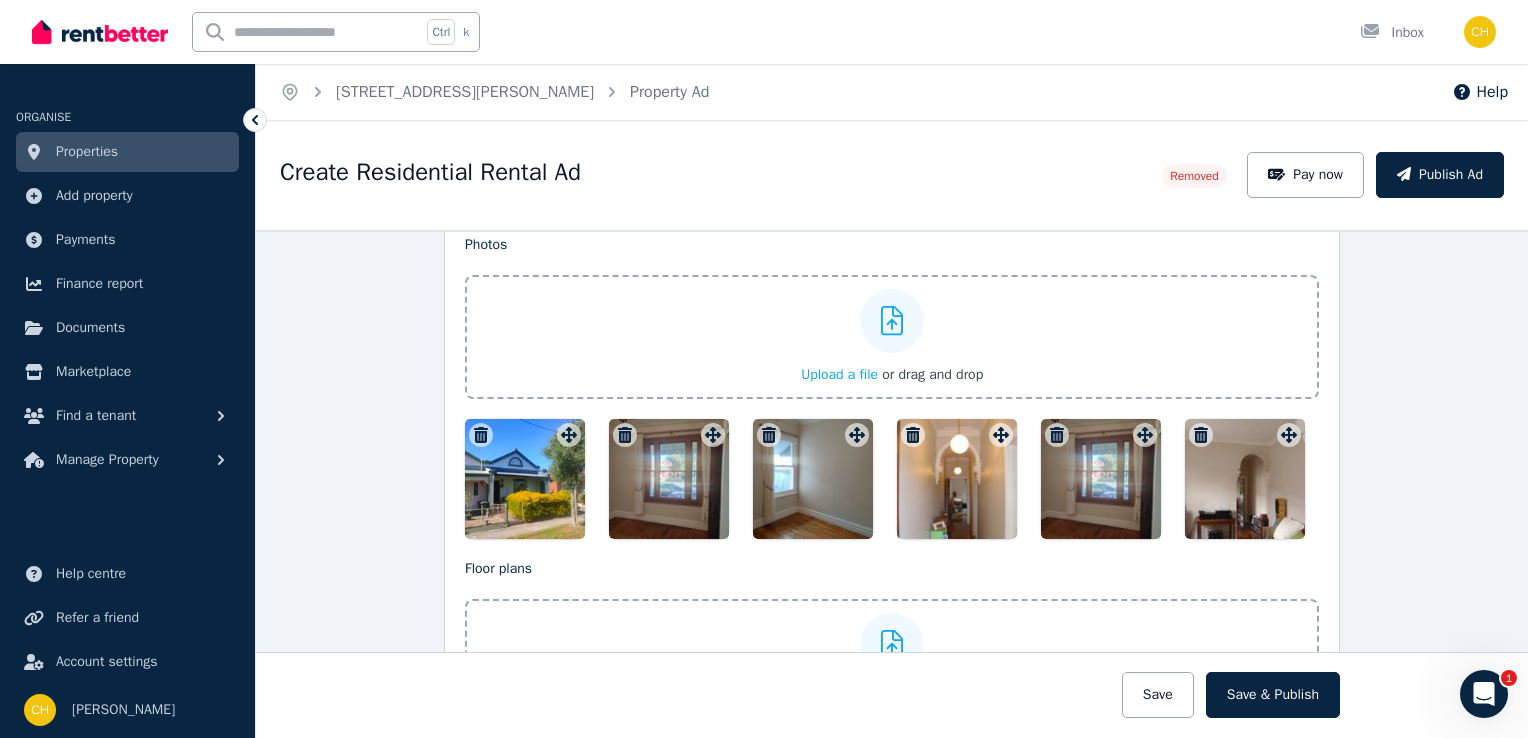 scroll, scrollTop: 2157, scrollLeft: 0, axis: vertical 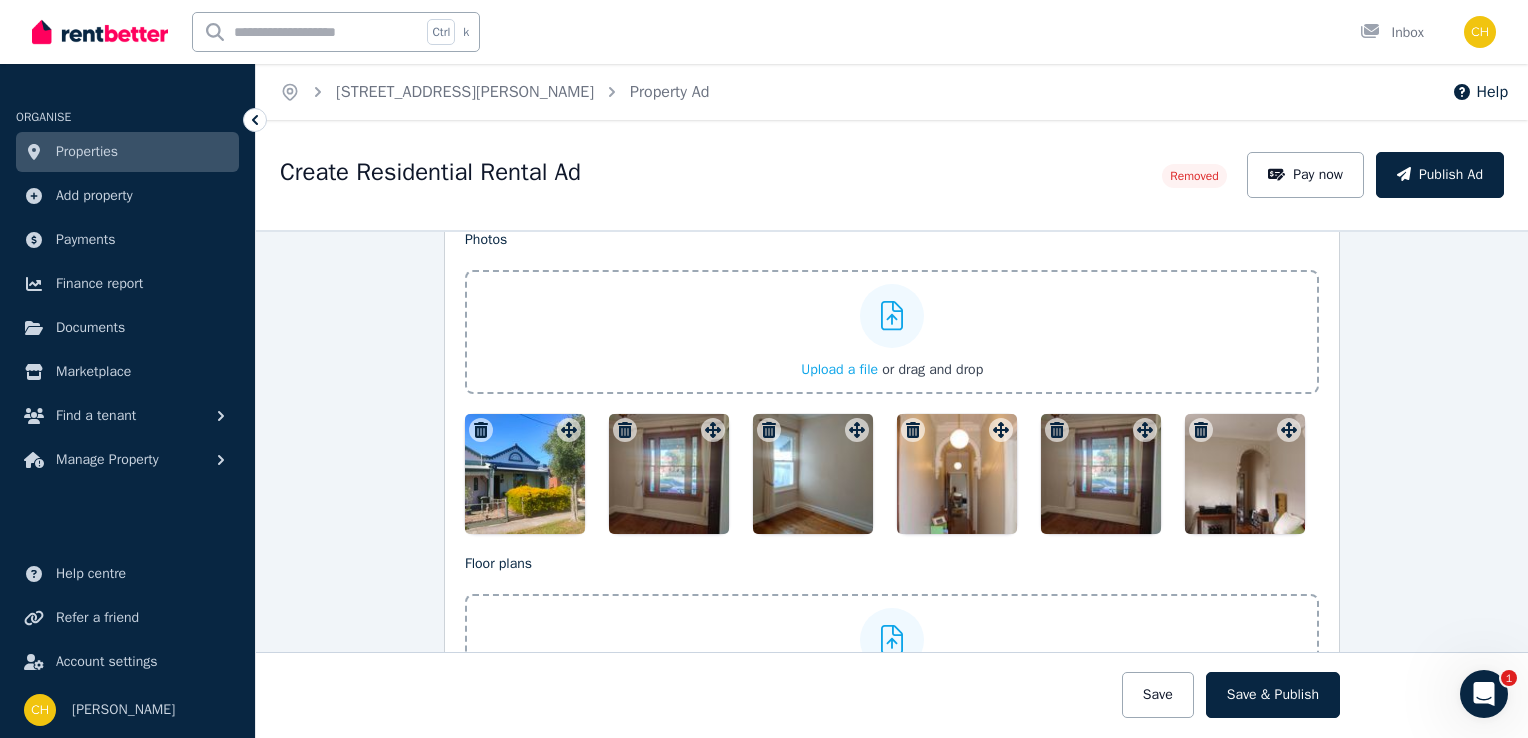 click at bounding box center [525, 474] 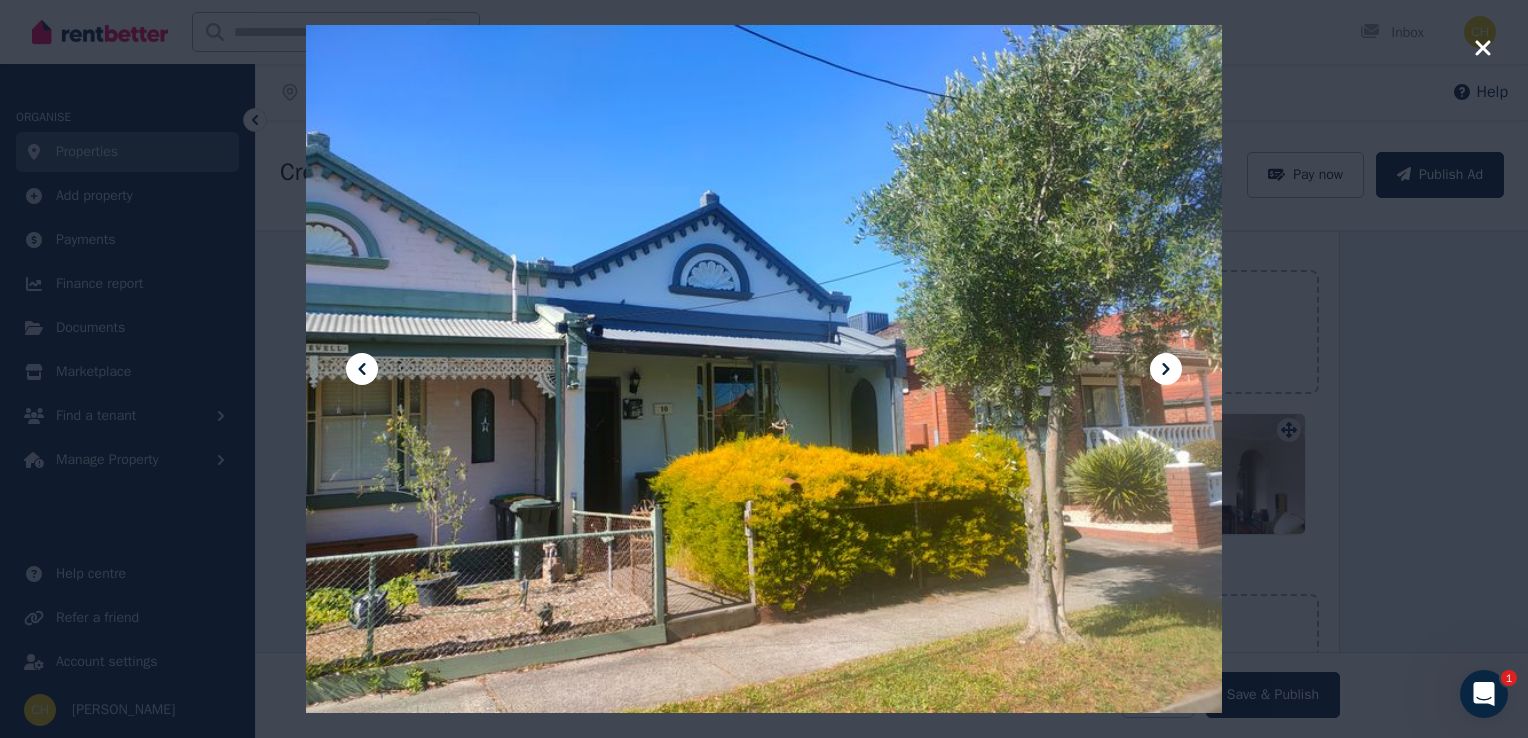 drag, startPoint x: 847, startPoint y: 320, endPoint x: 722, endPoint y: 212, distance: 165.19383 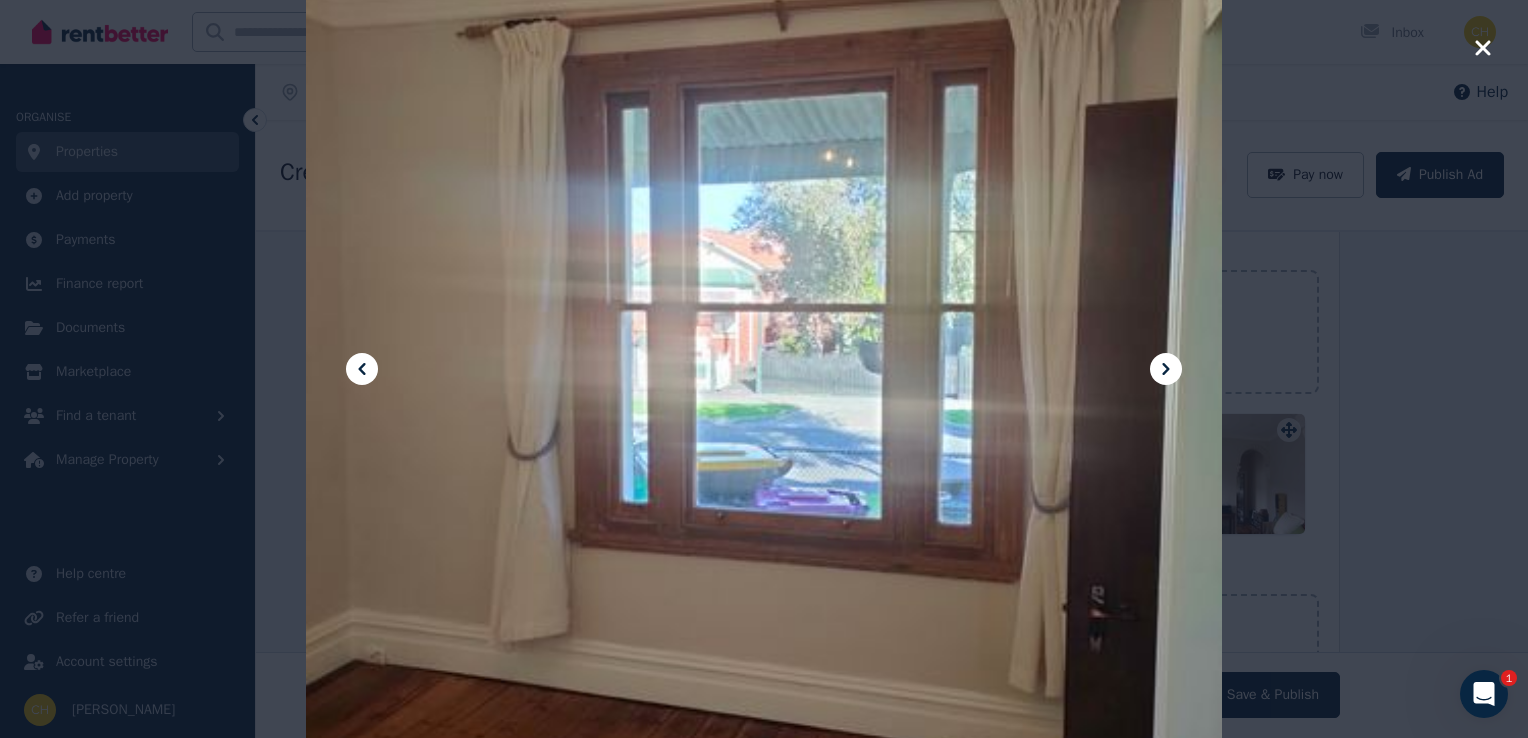click 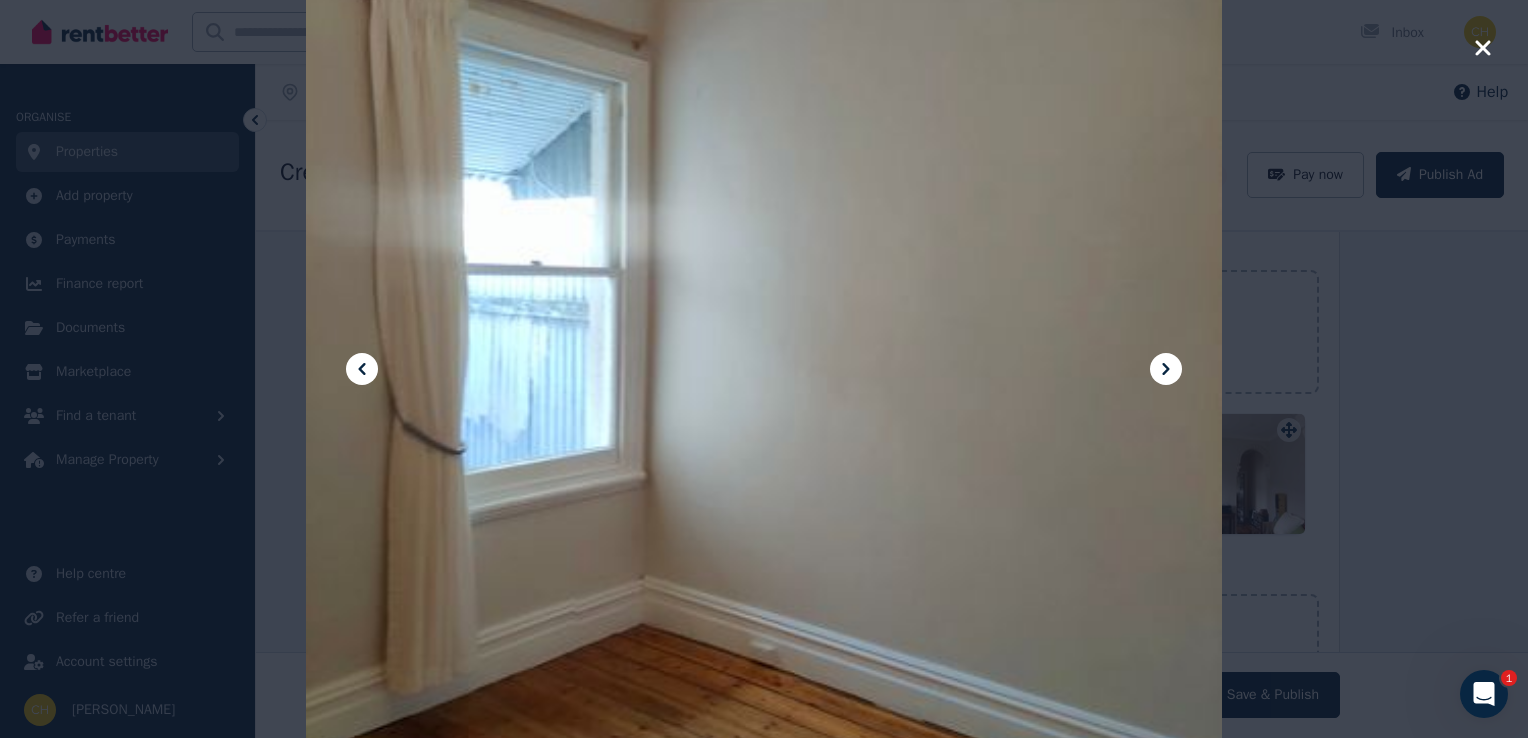 click 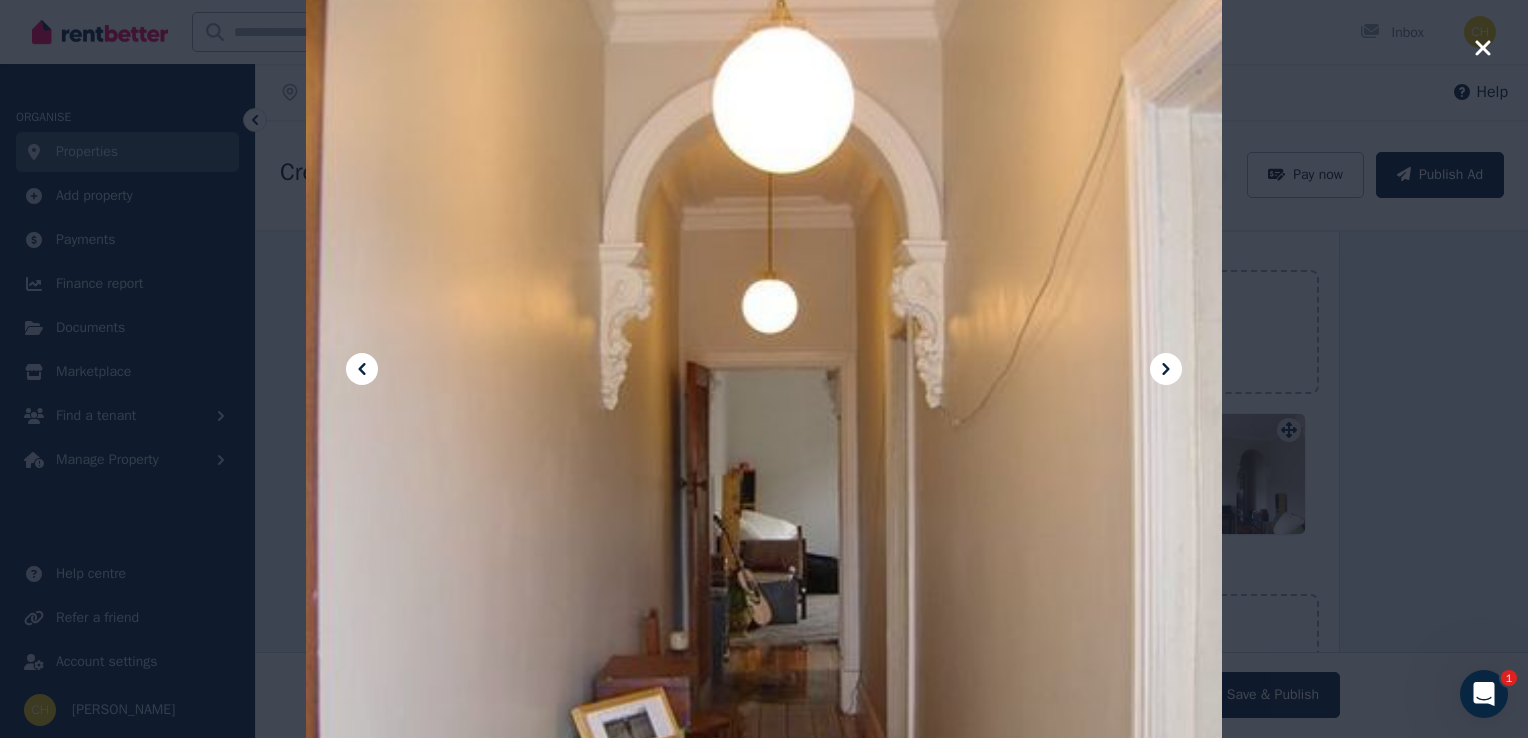 click 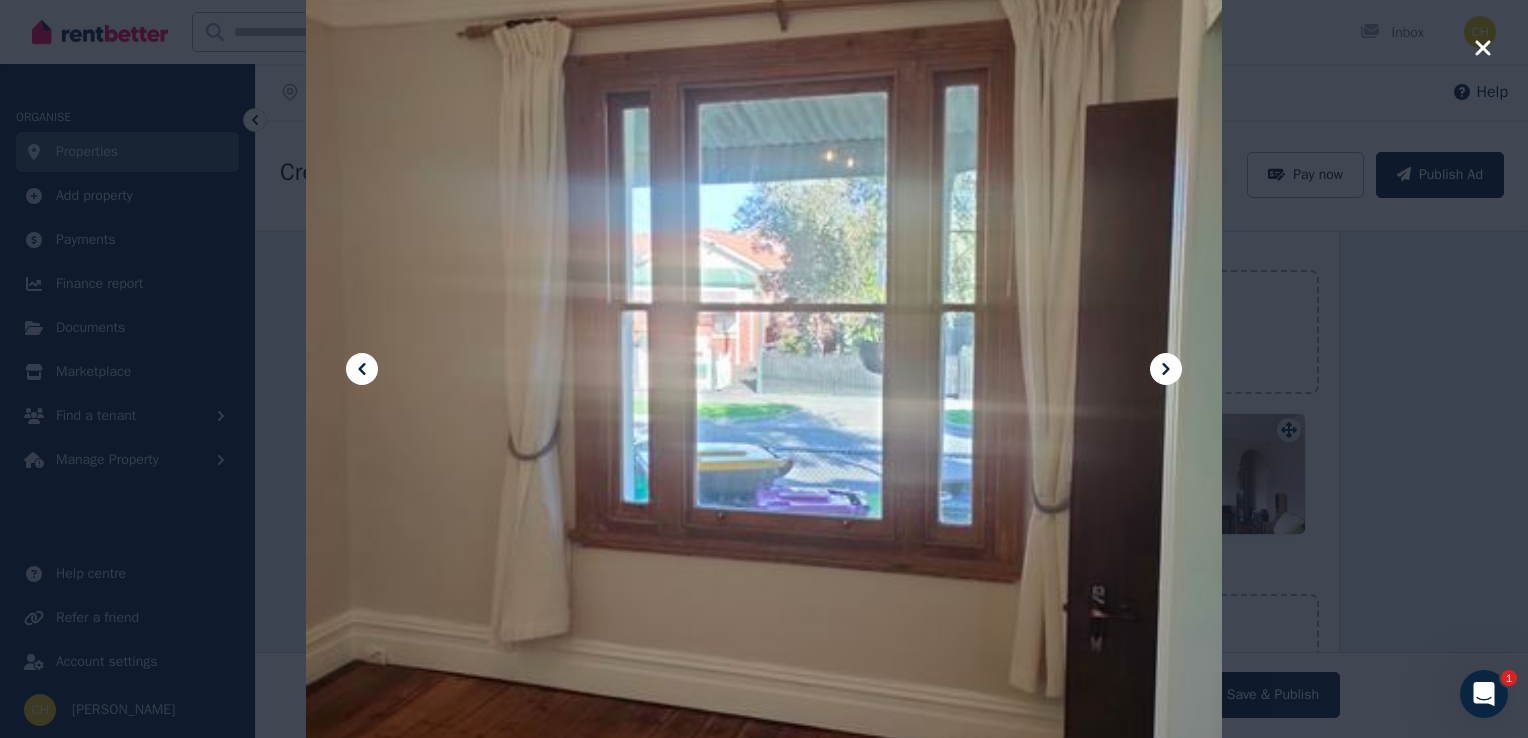 click 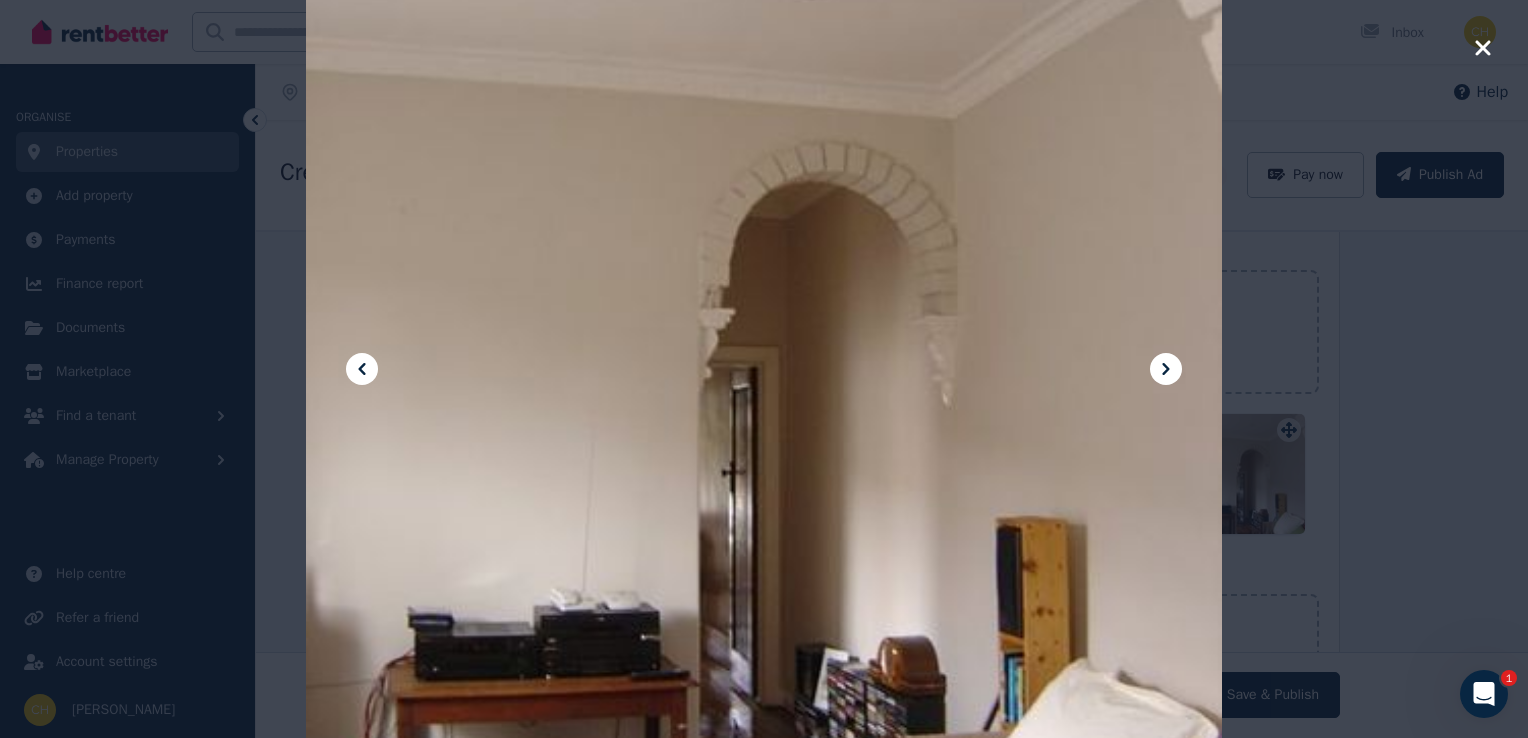 click 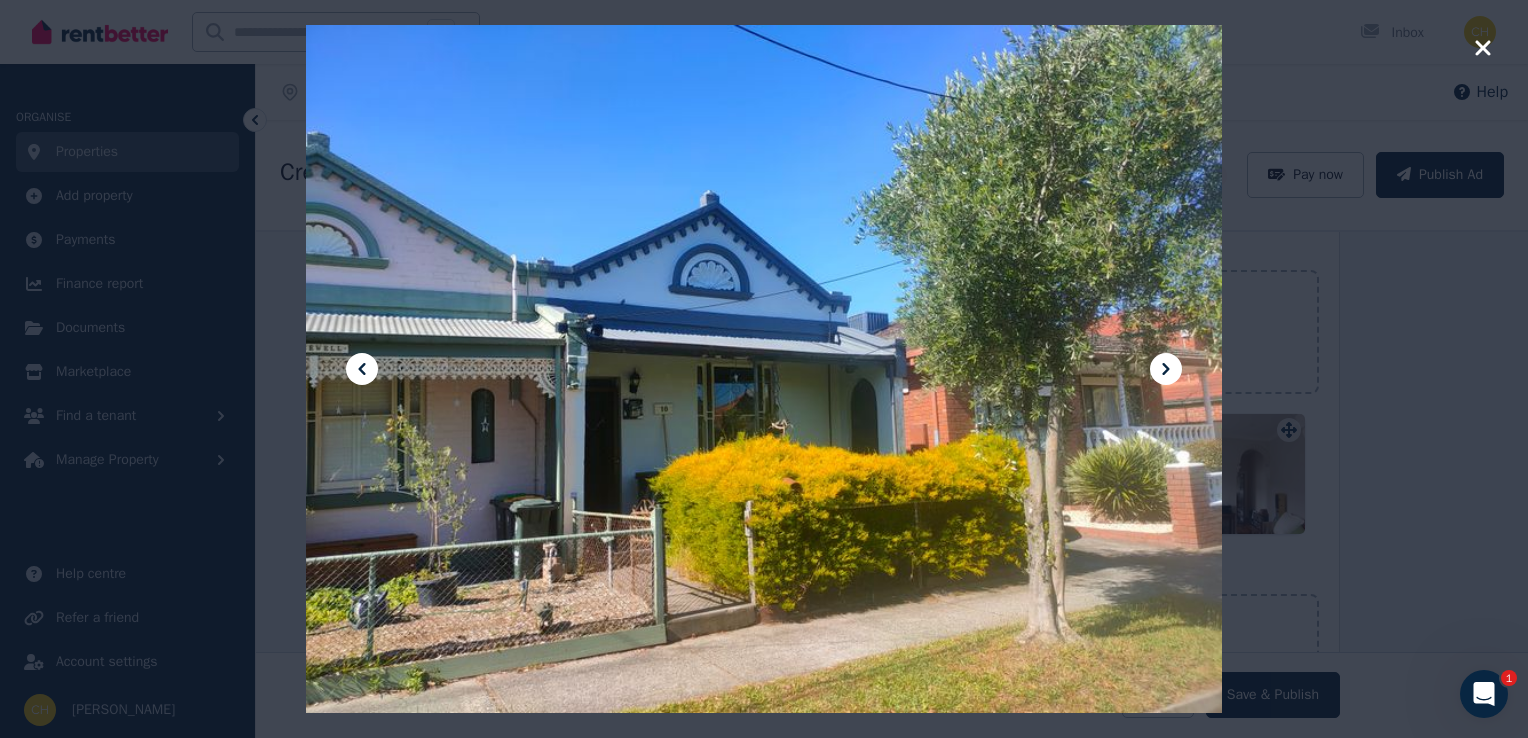 click 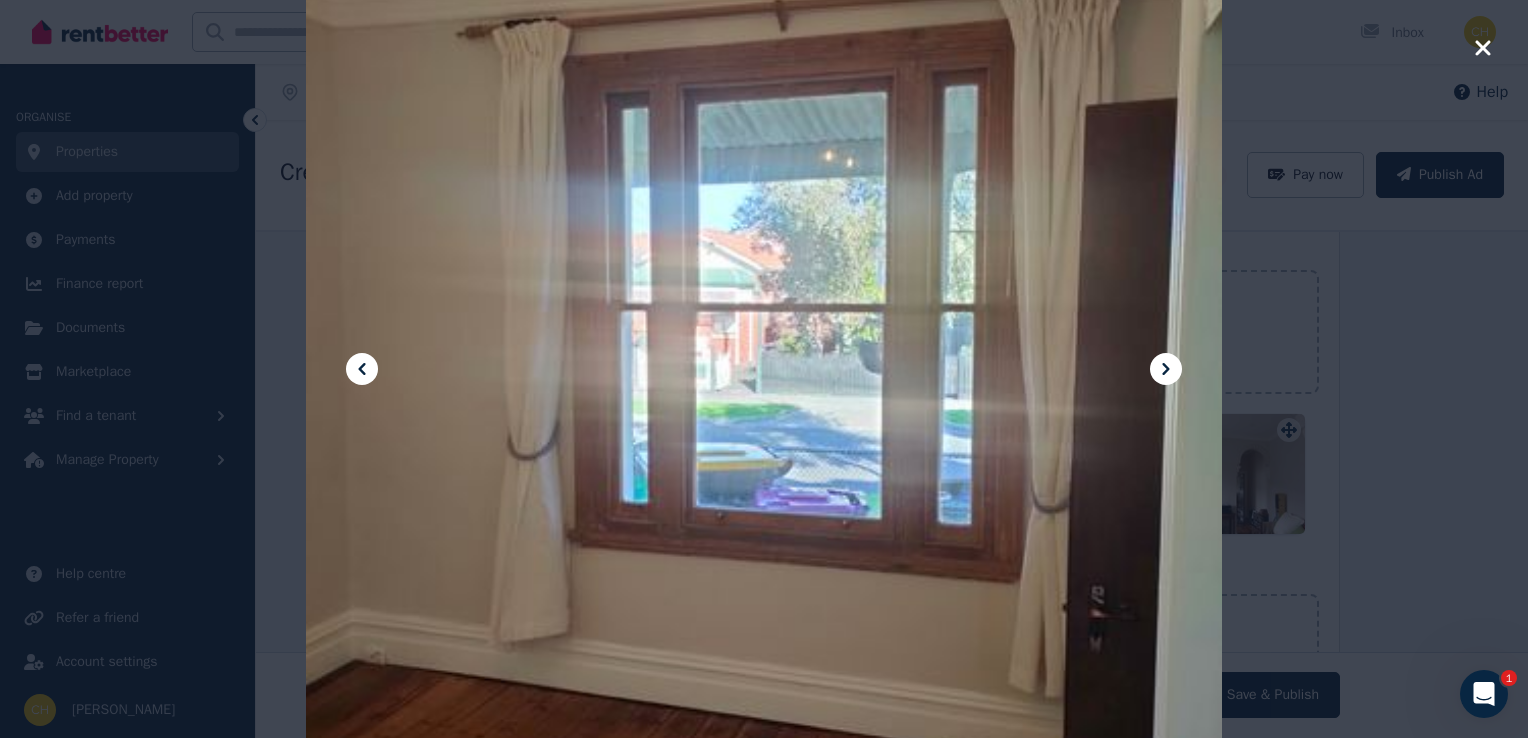 click 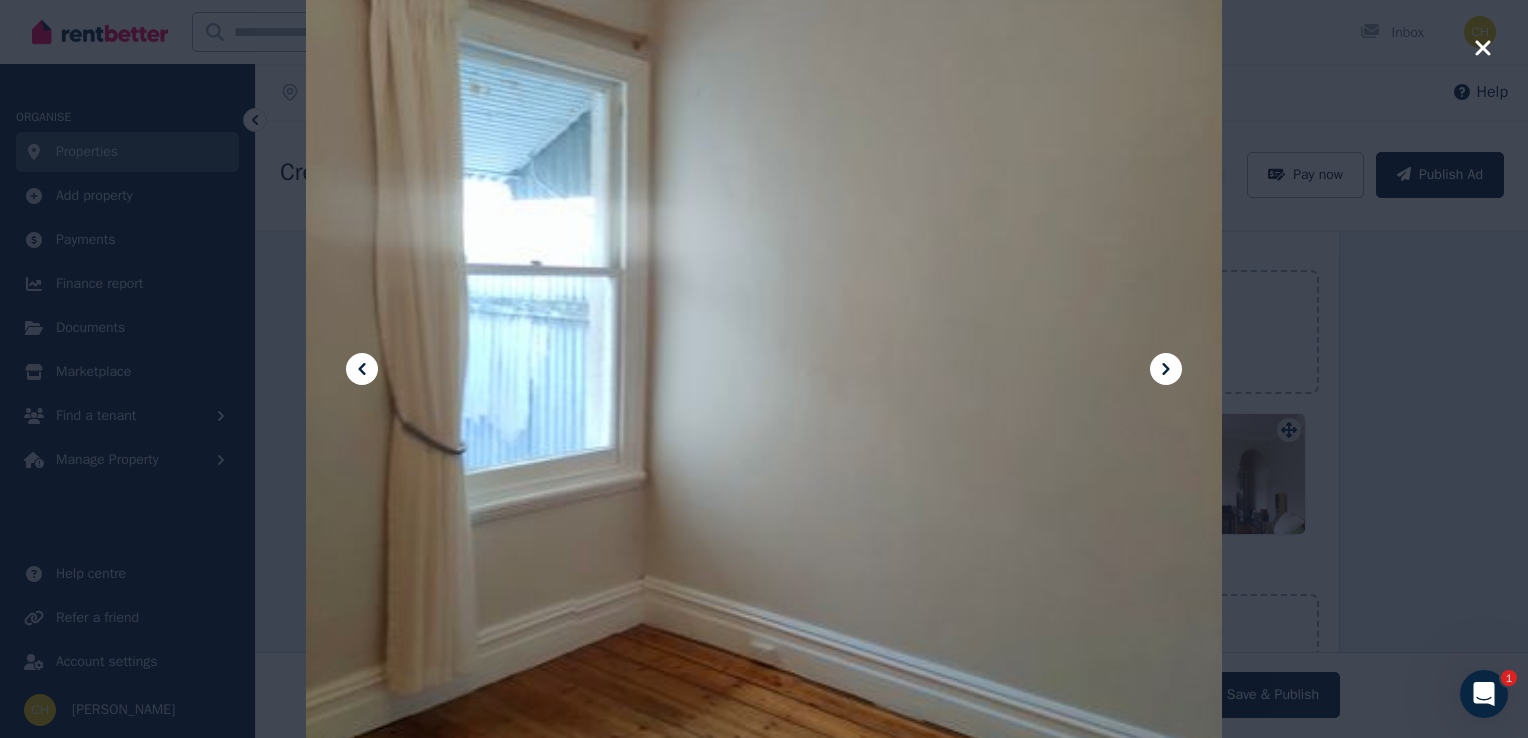 click 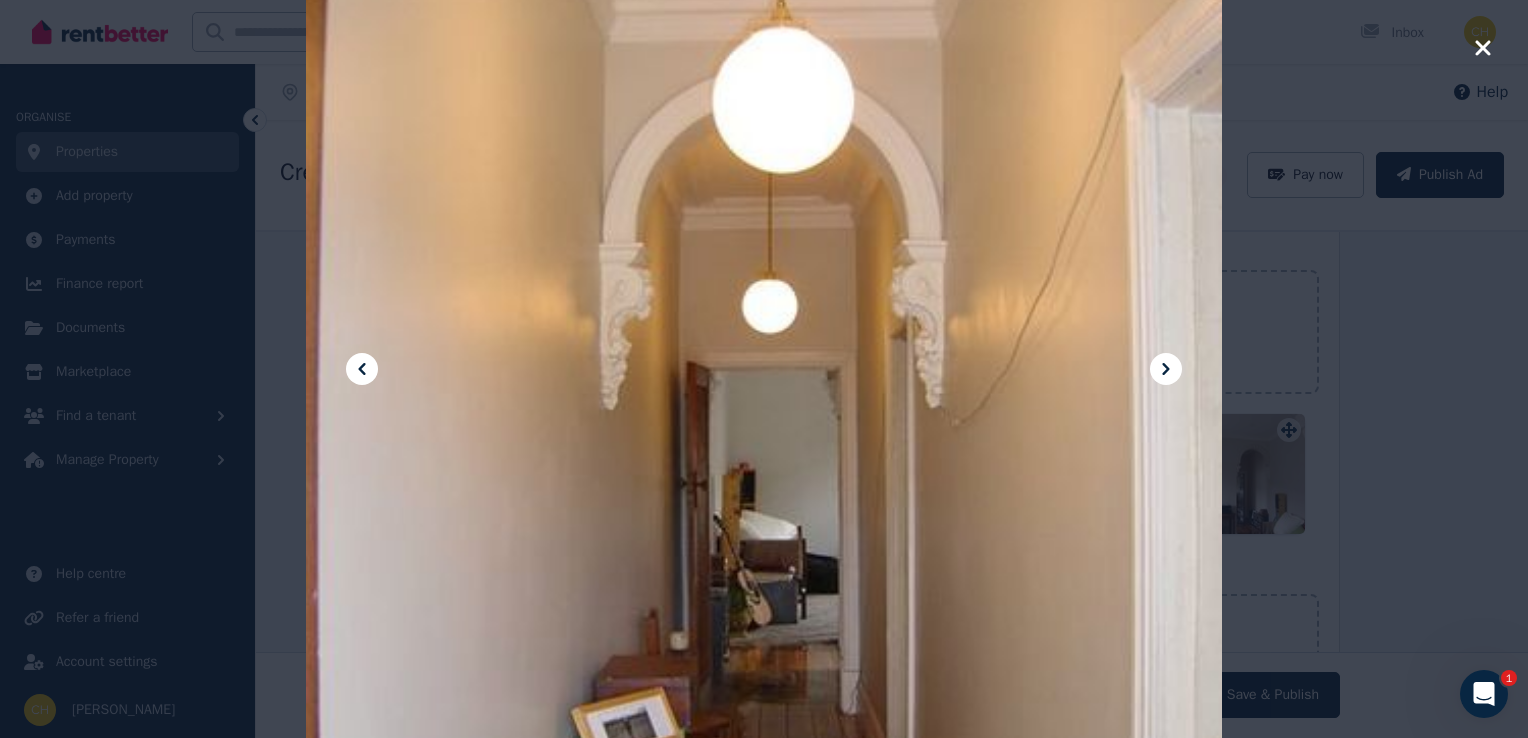 click 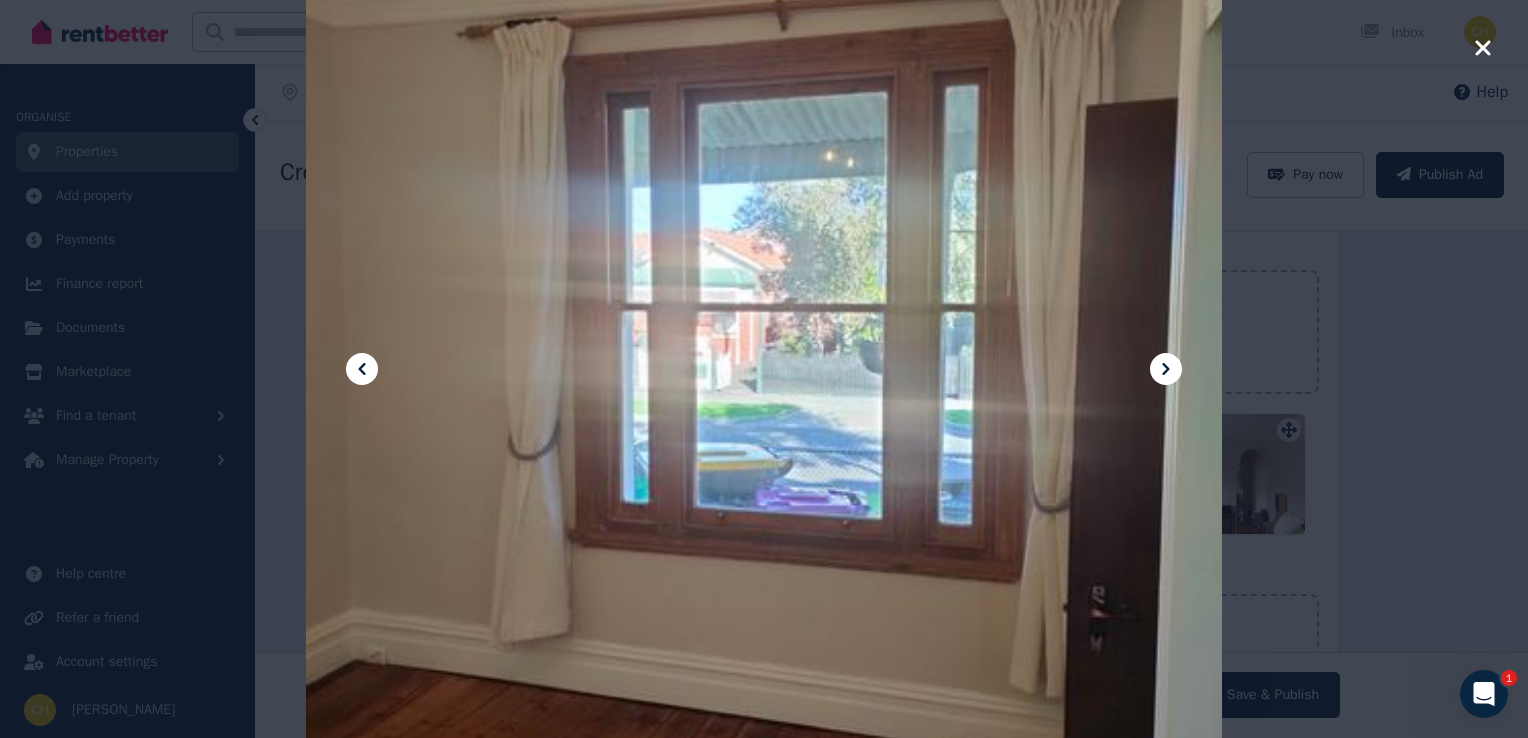 click 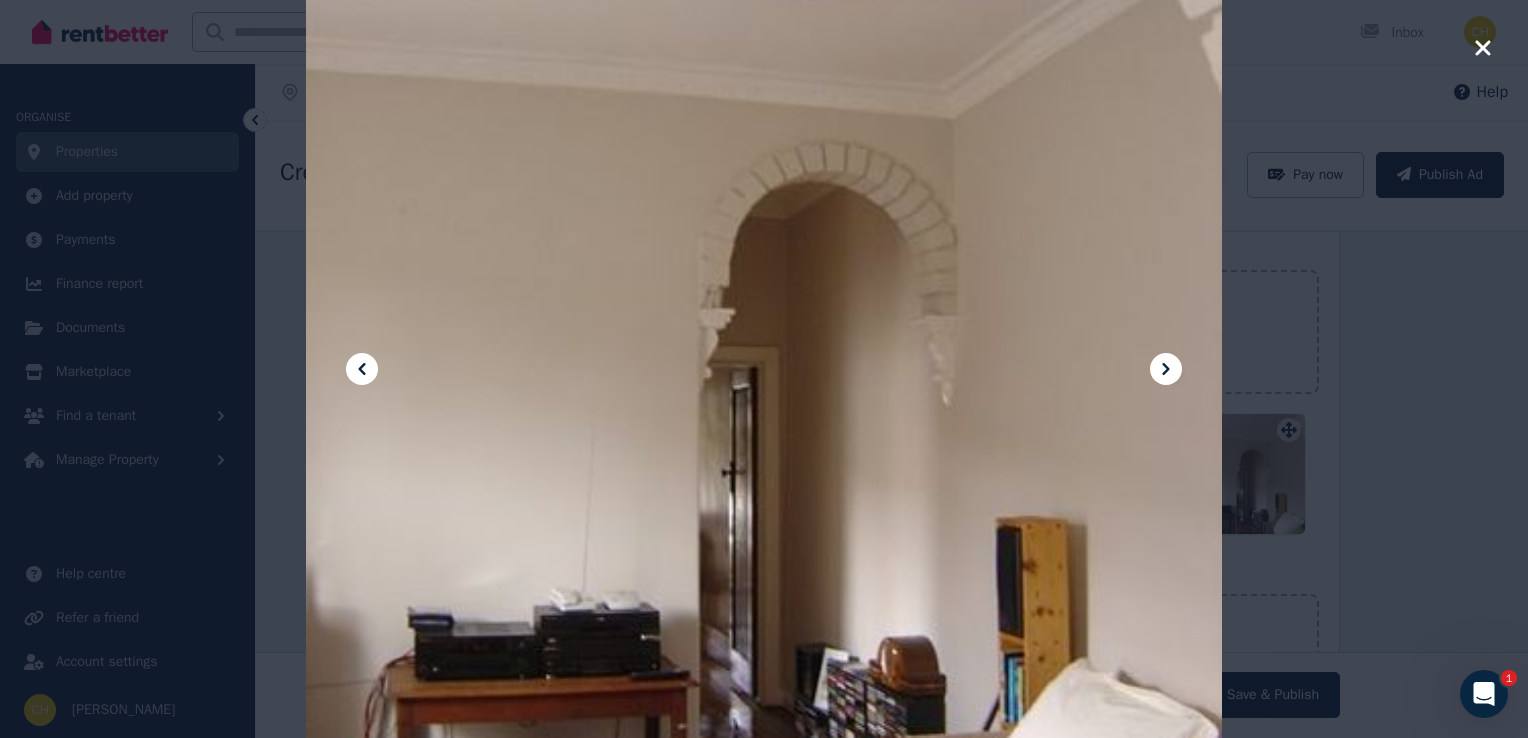 click 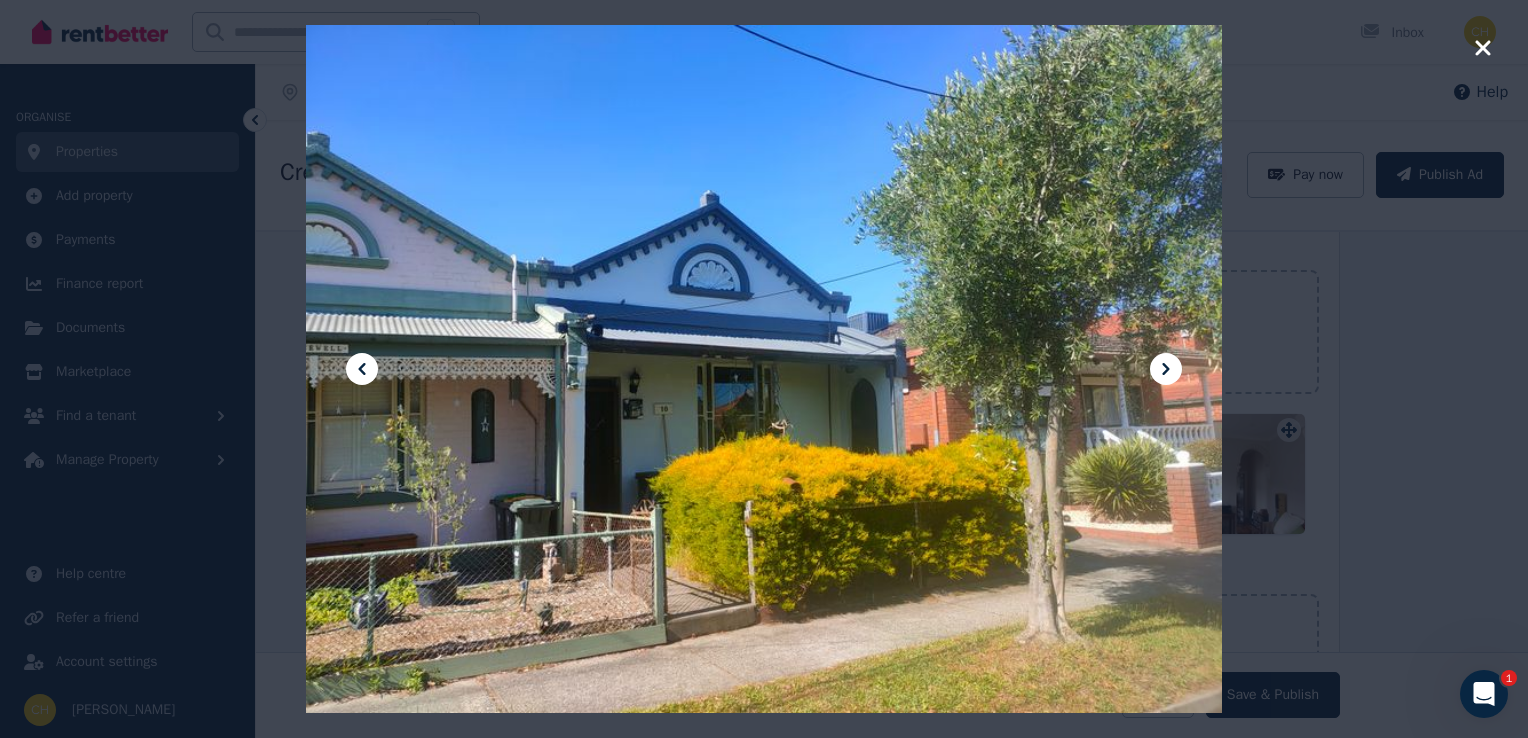 click 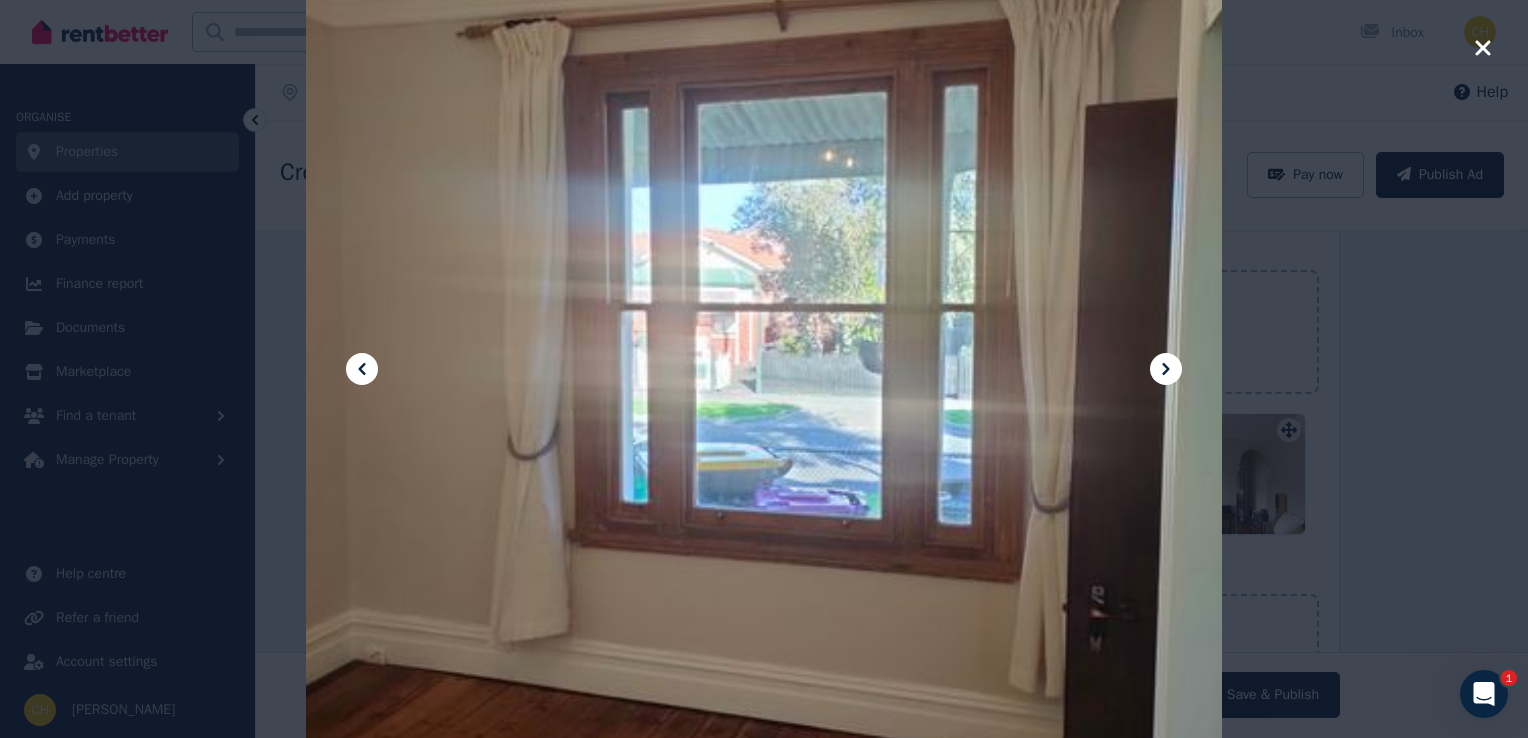 click 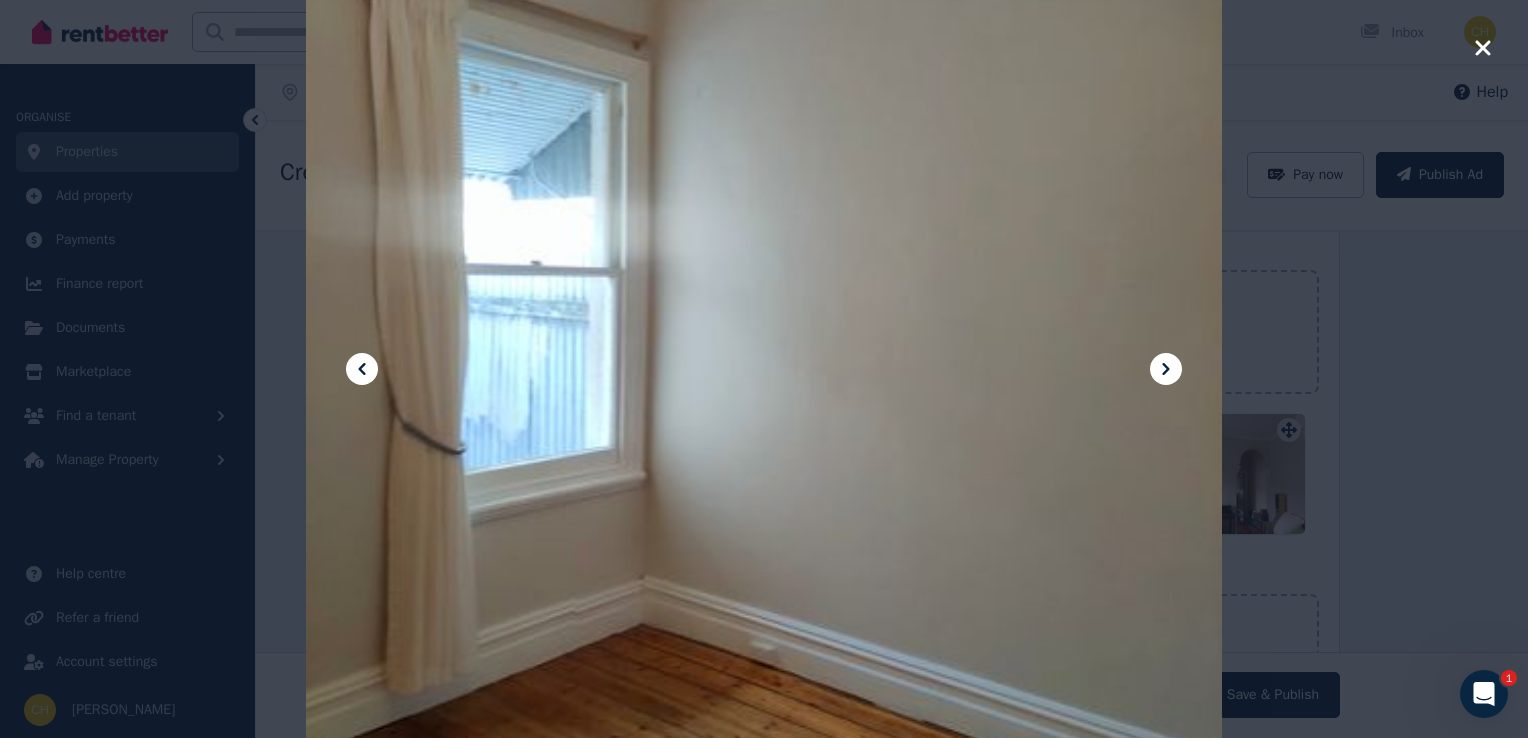 click 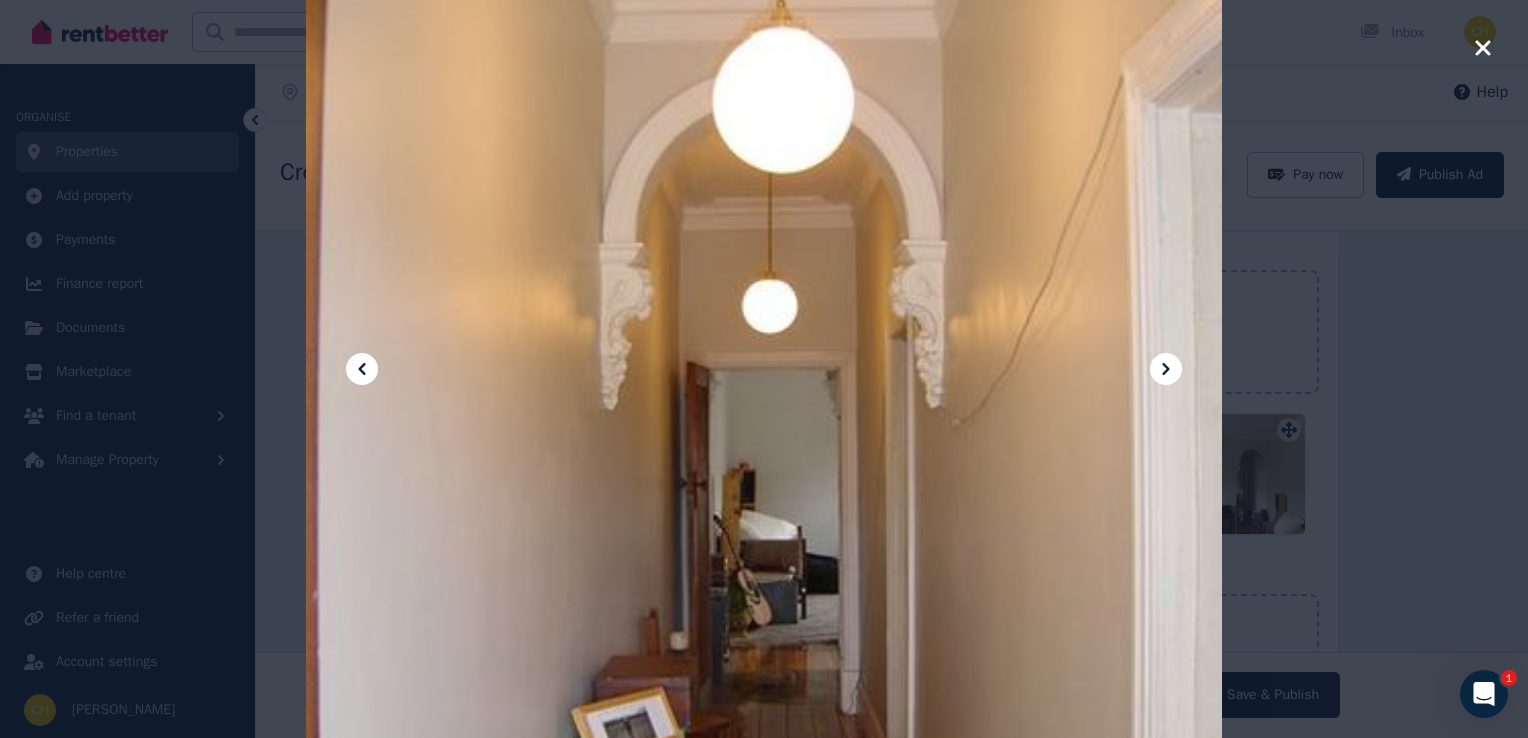 click 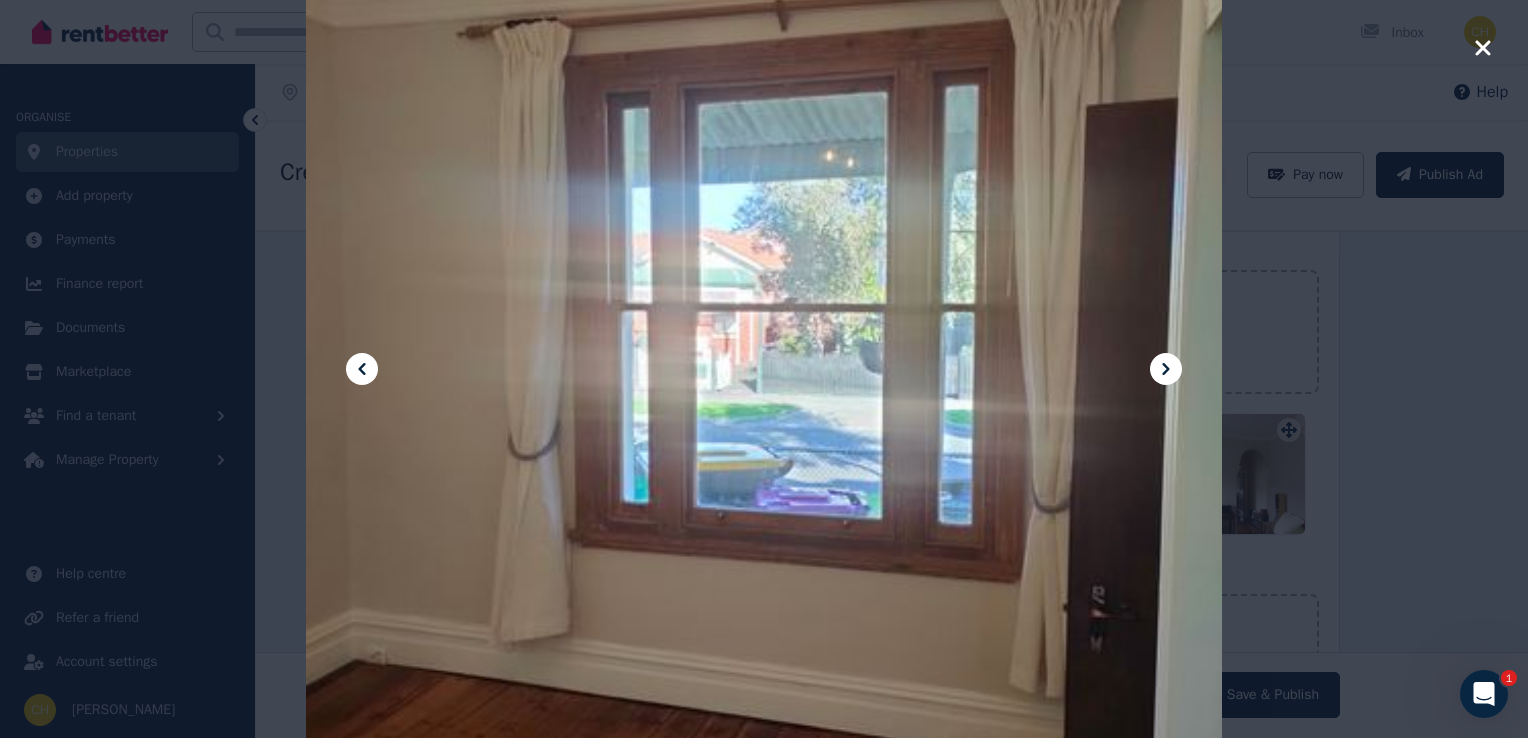 click 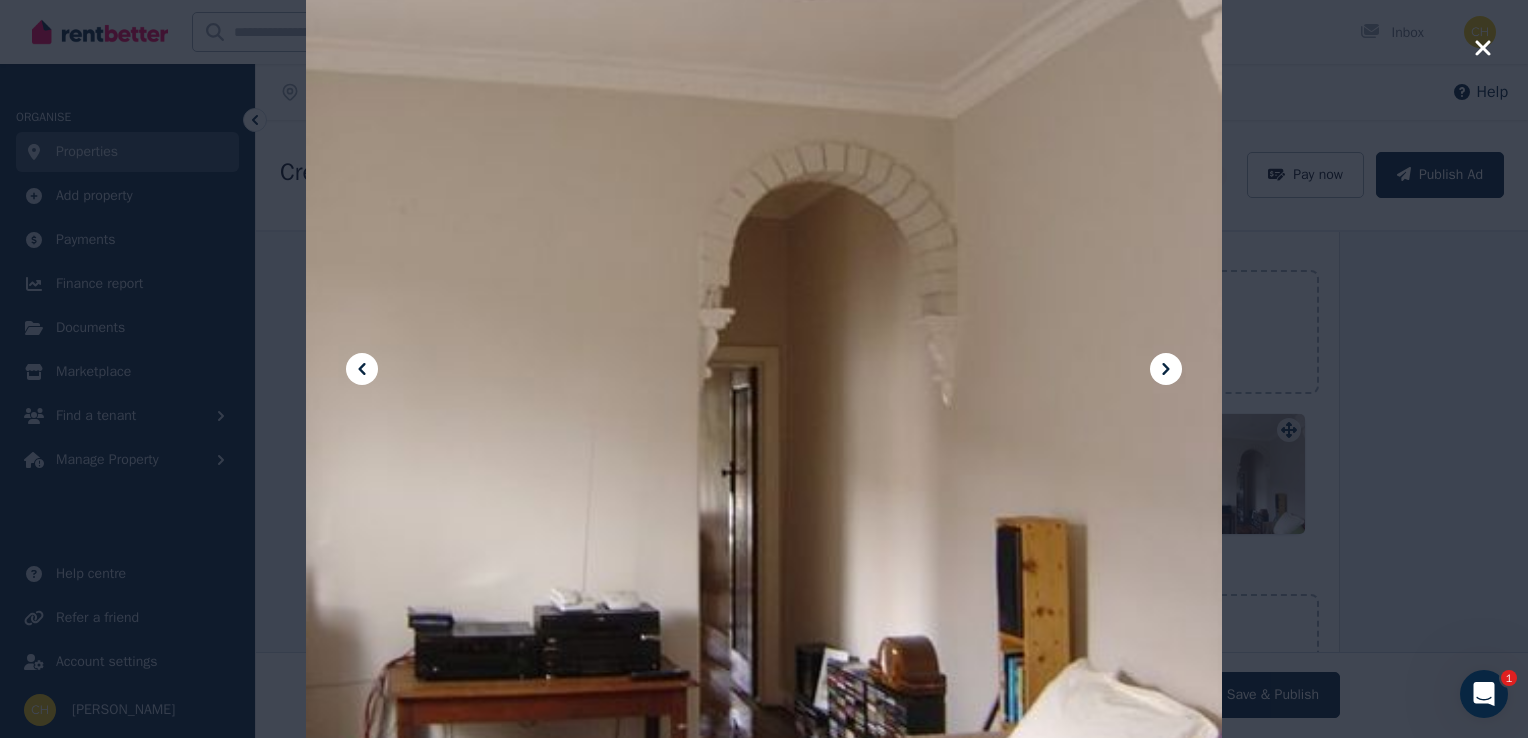 click 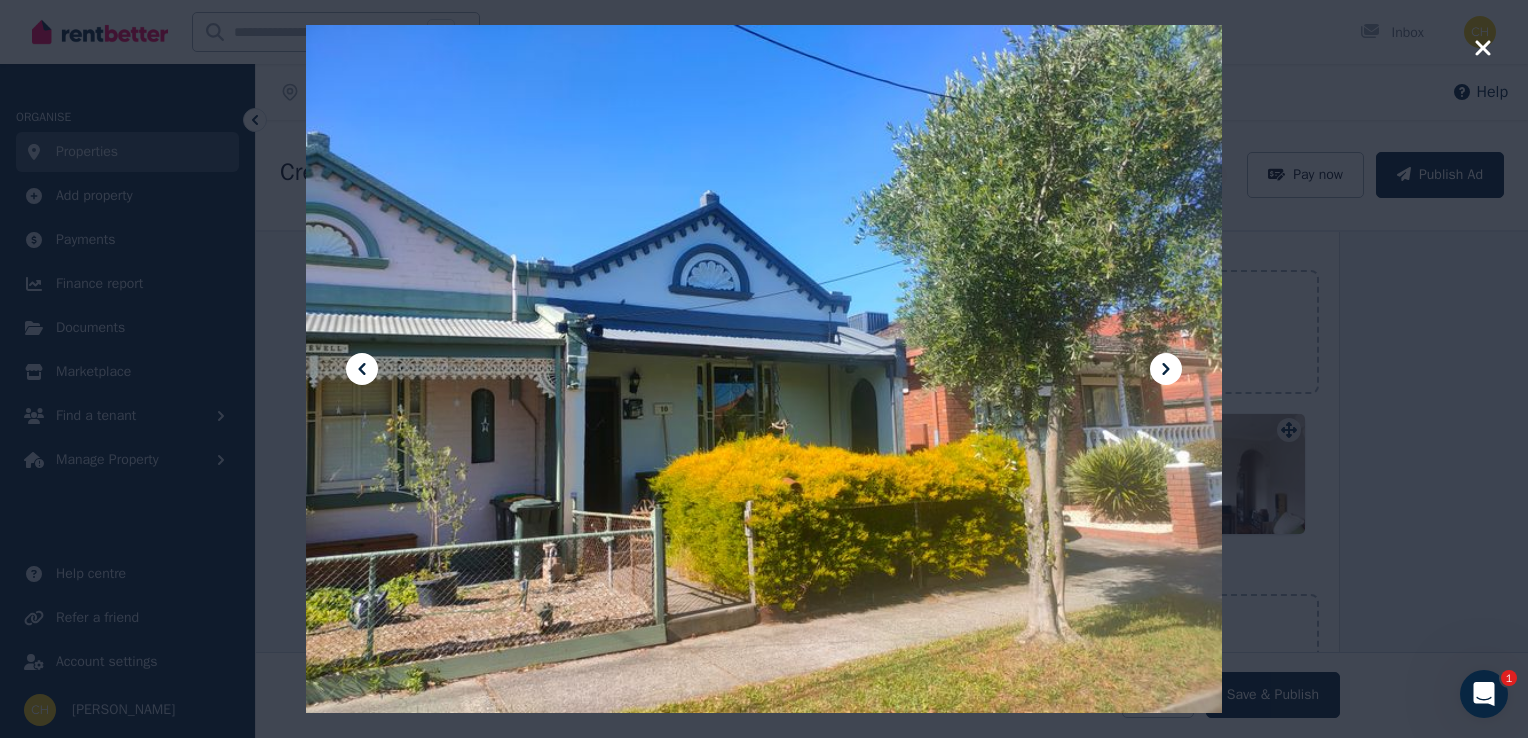 click 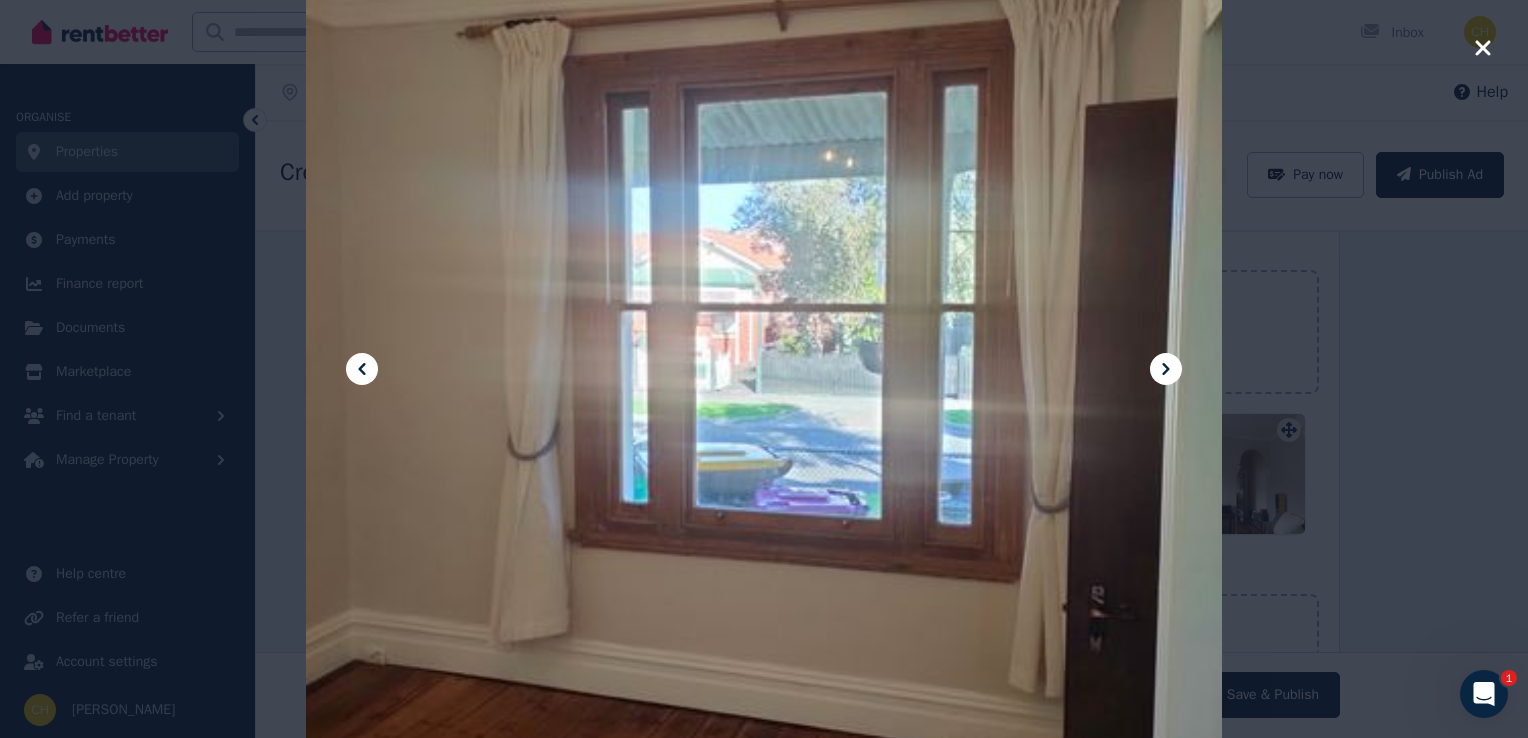 click 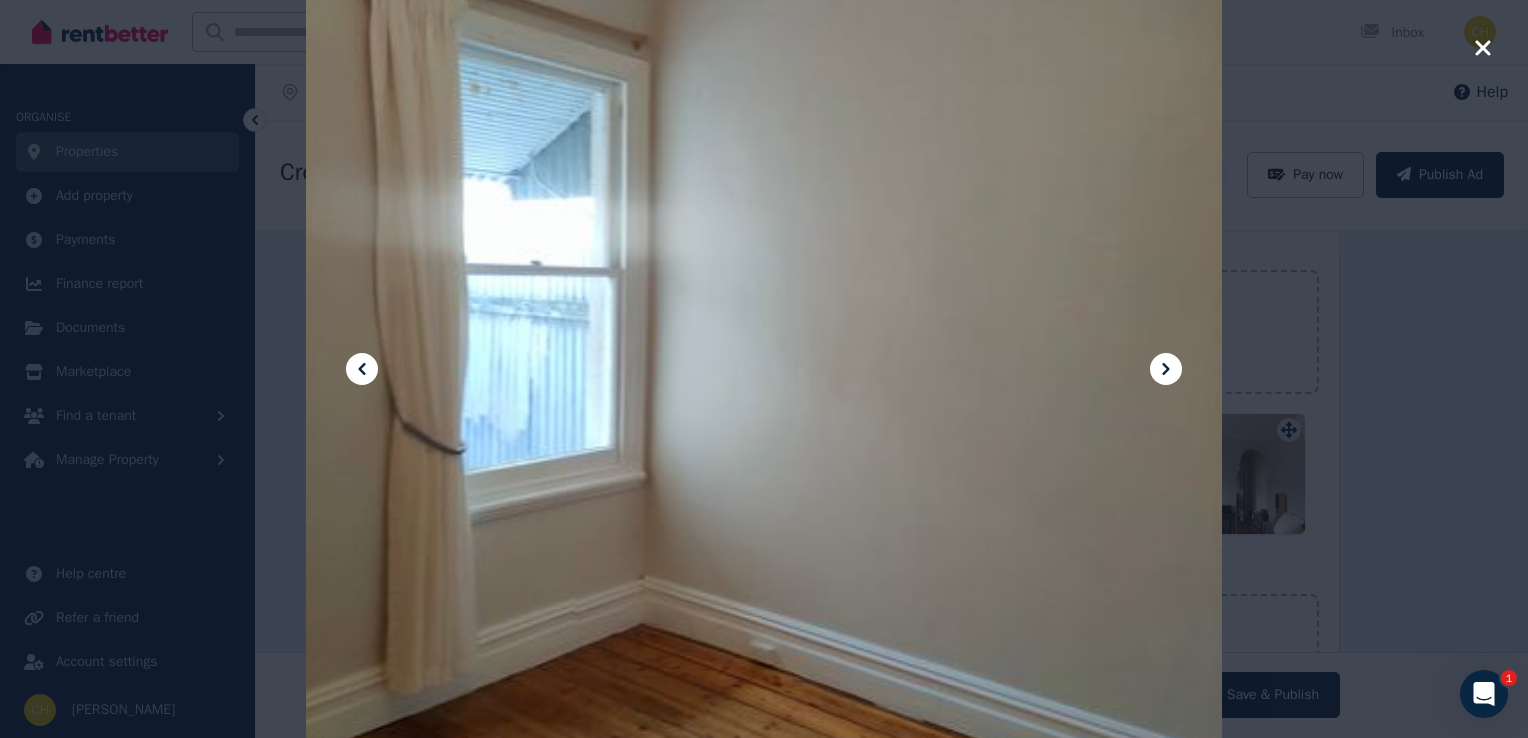 click 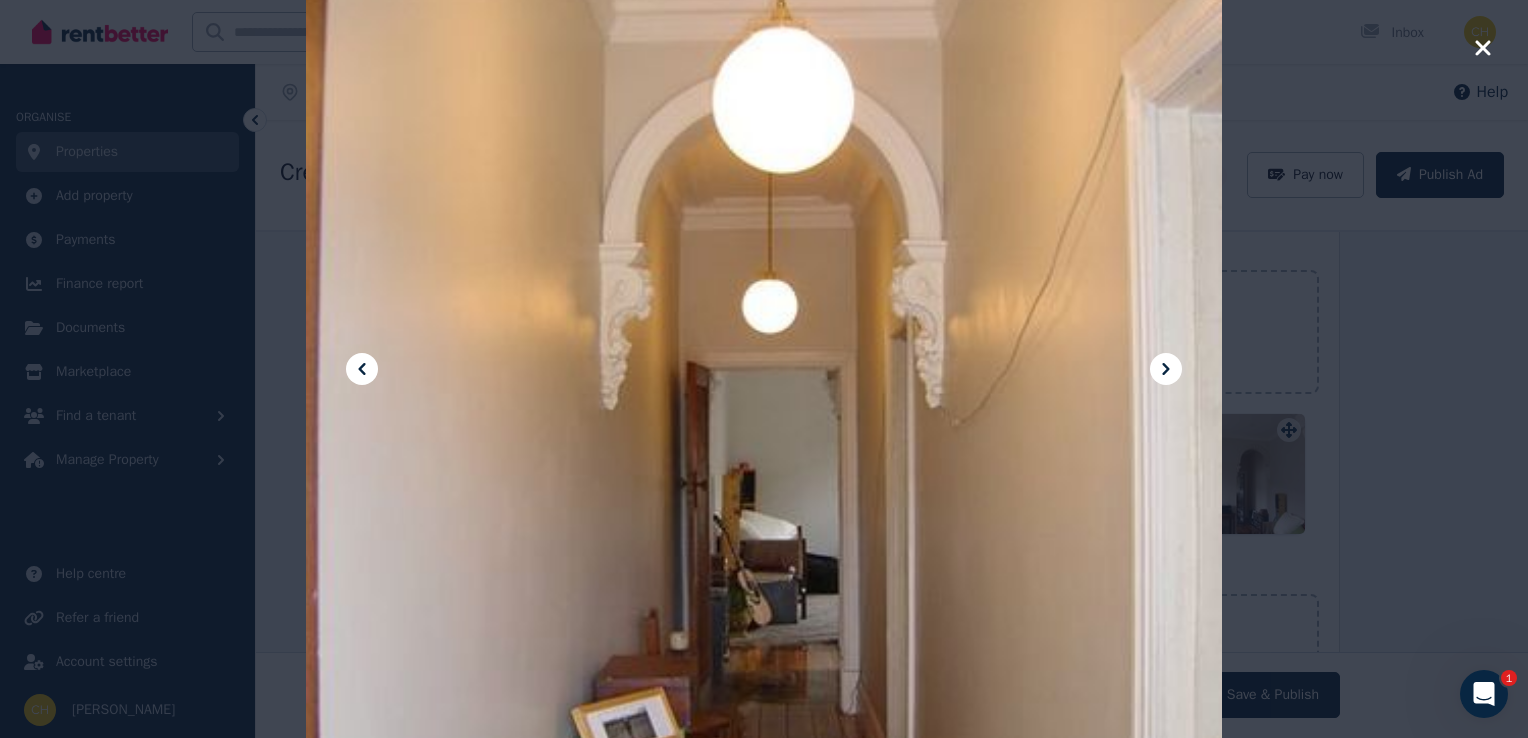 click 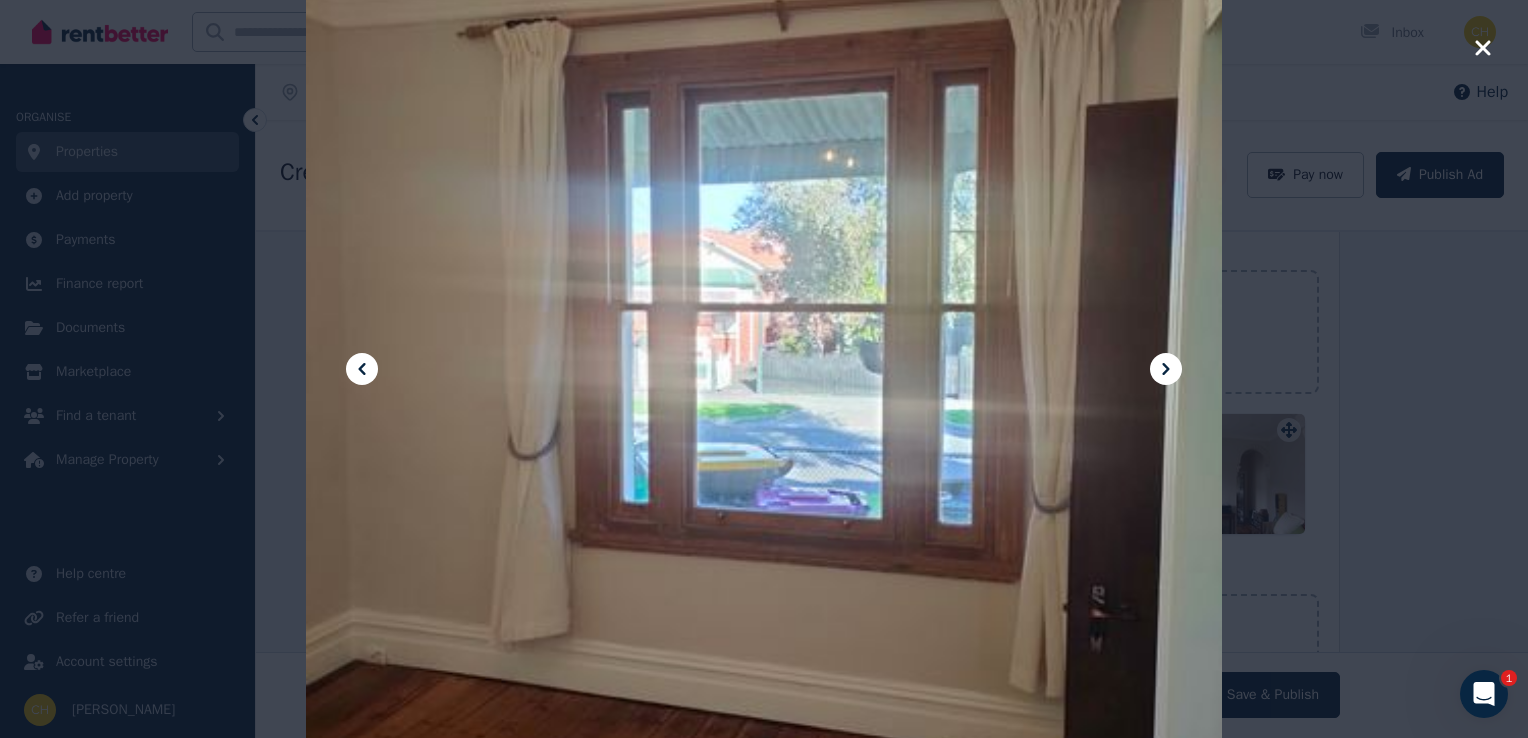 click 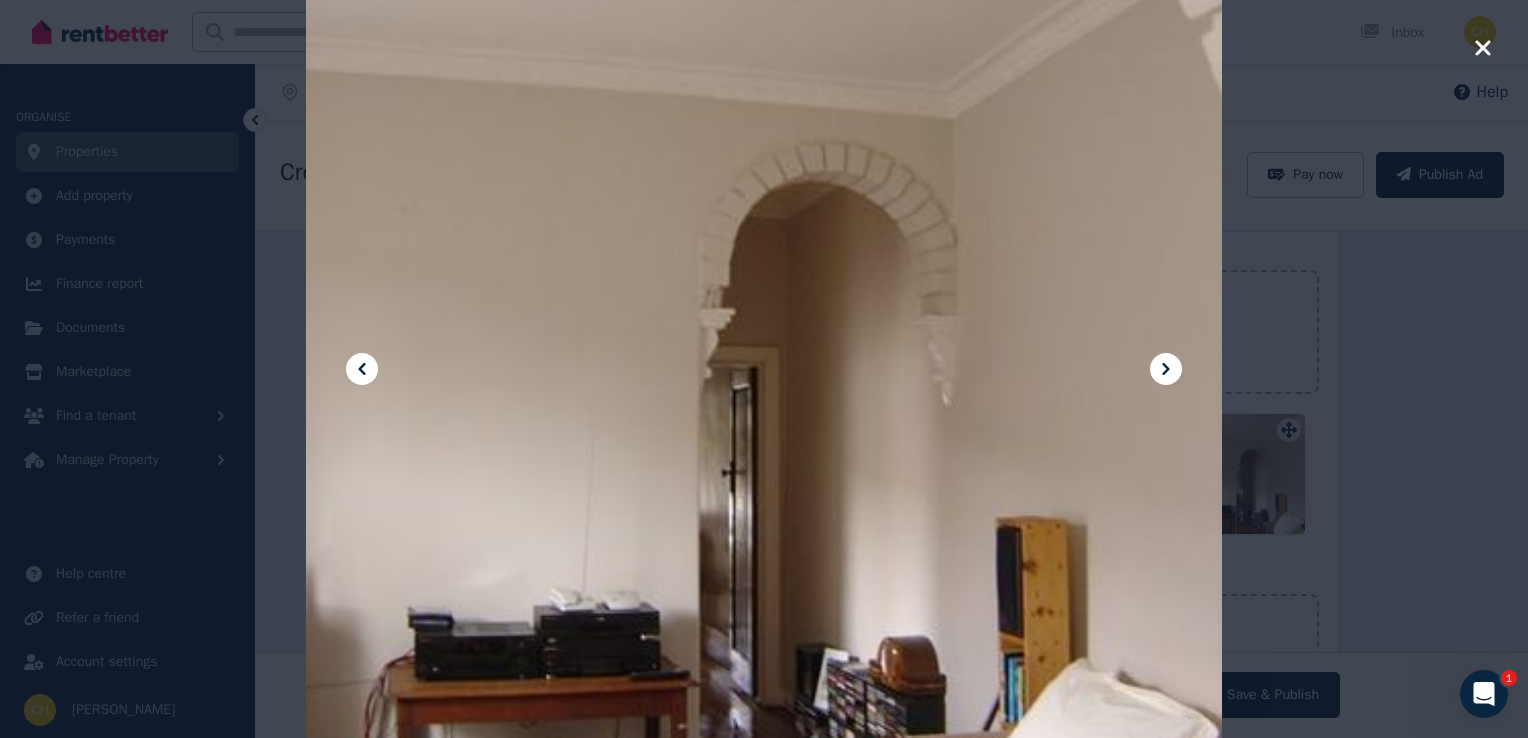 click 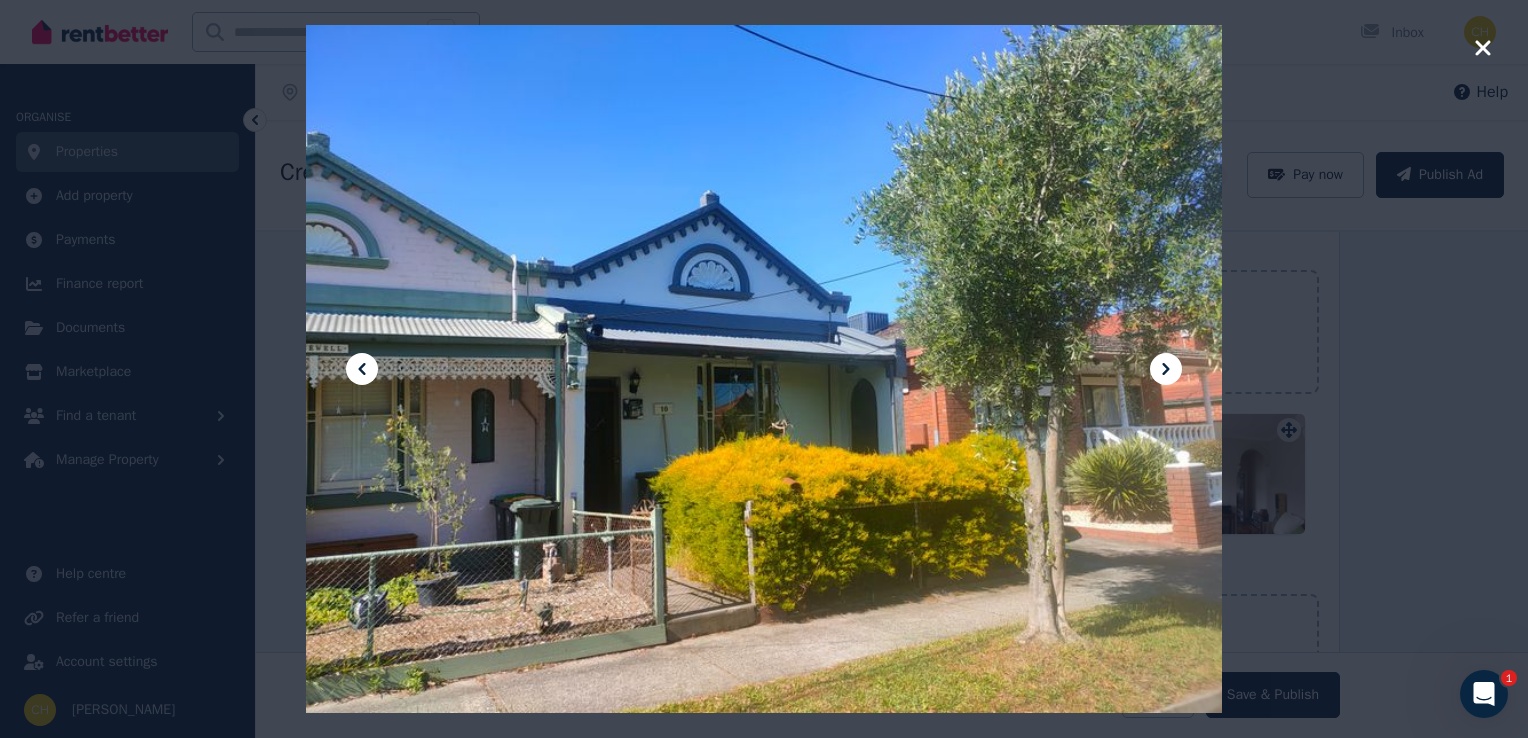 click 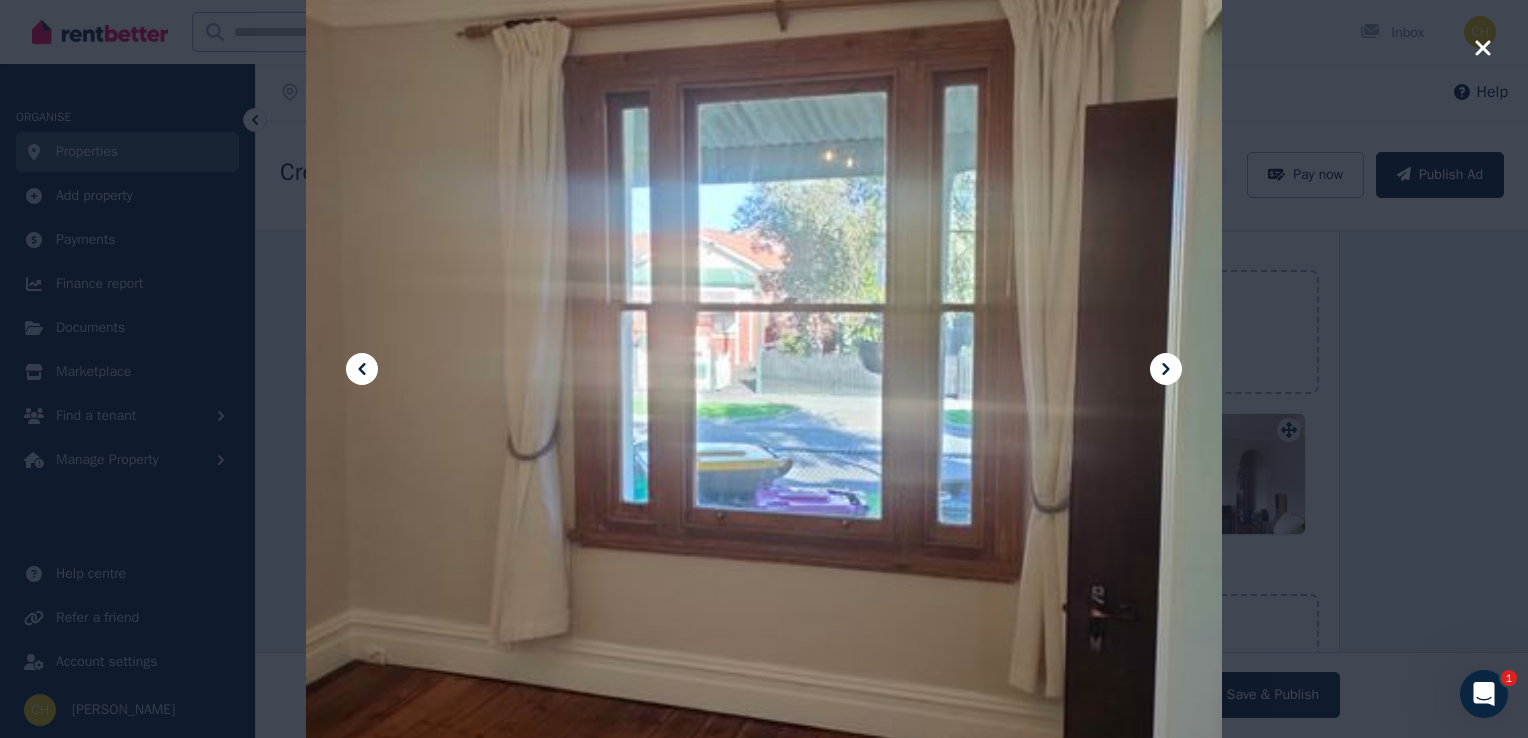 click 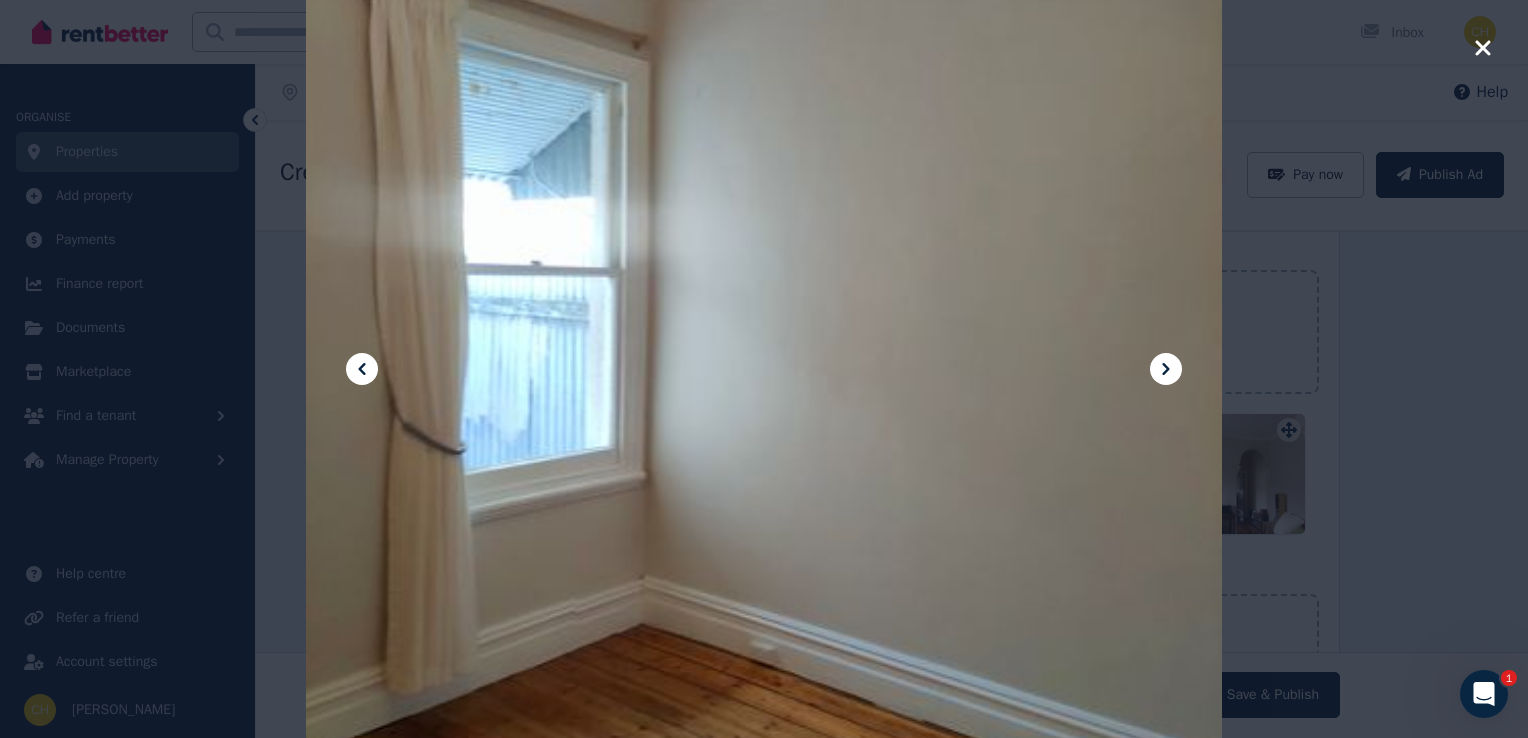 click 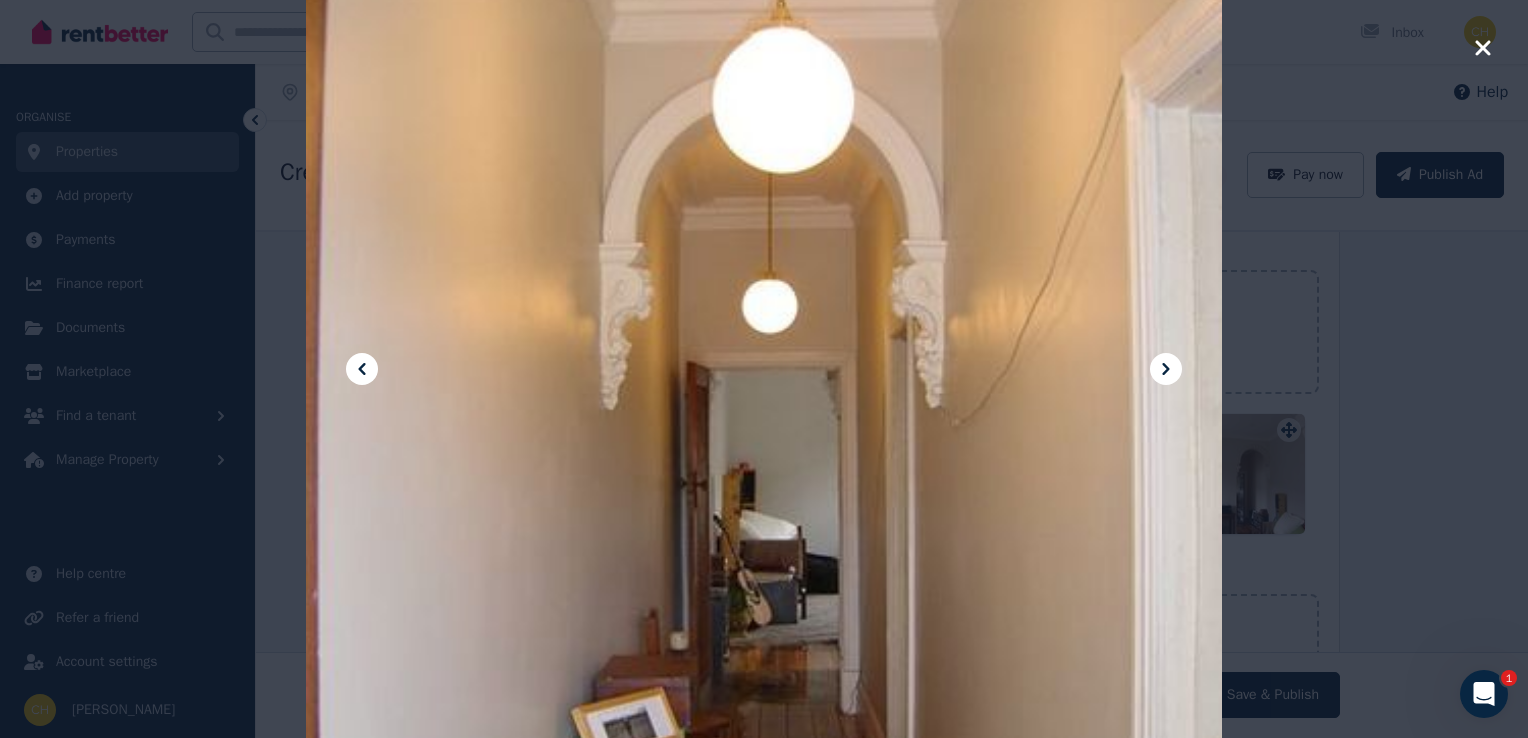 click 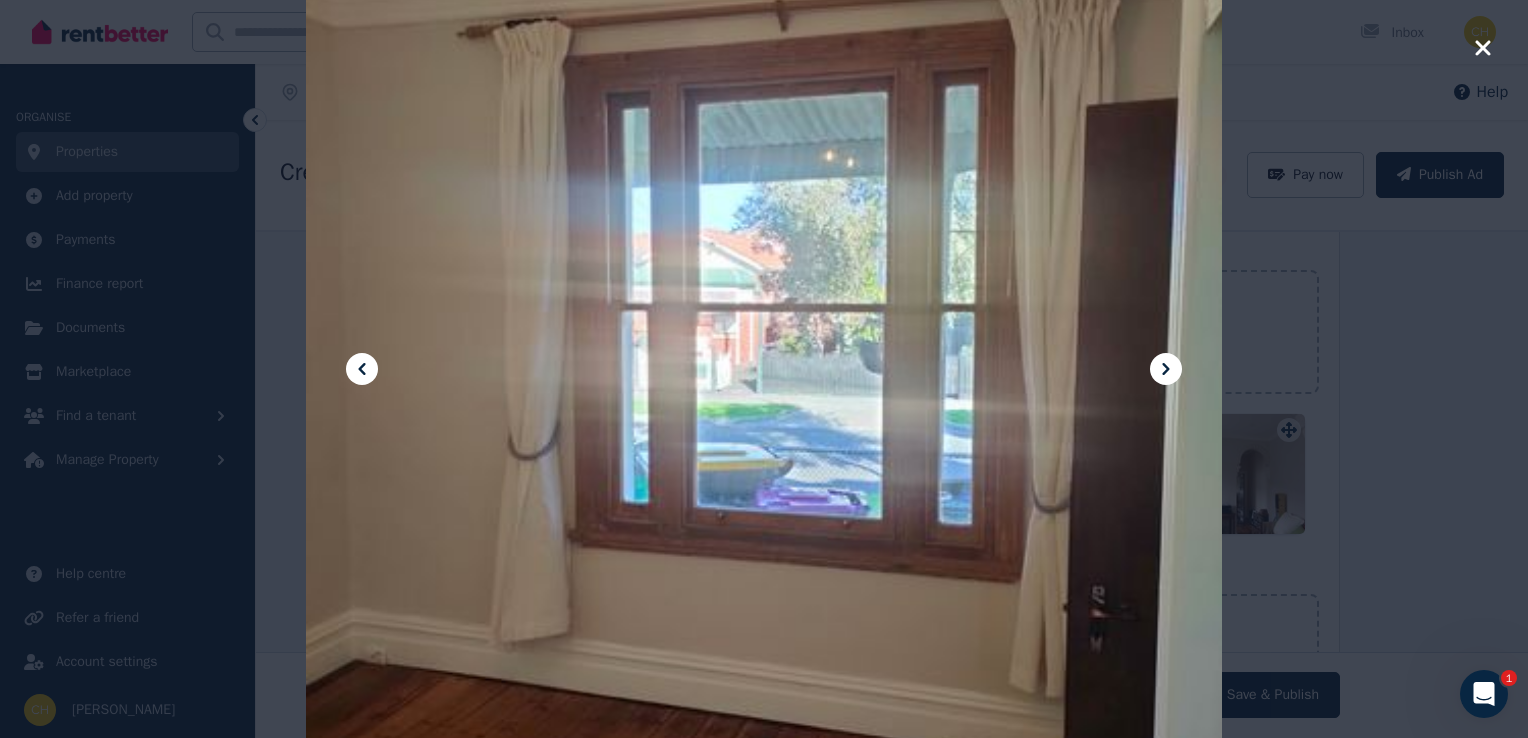 type 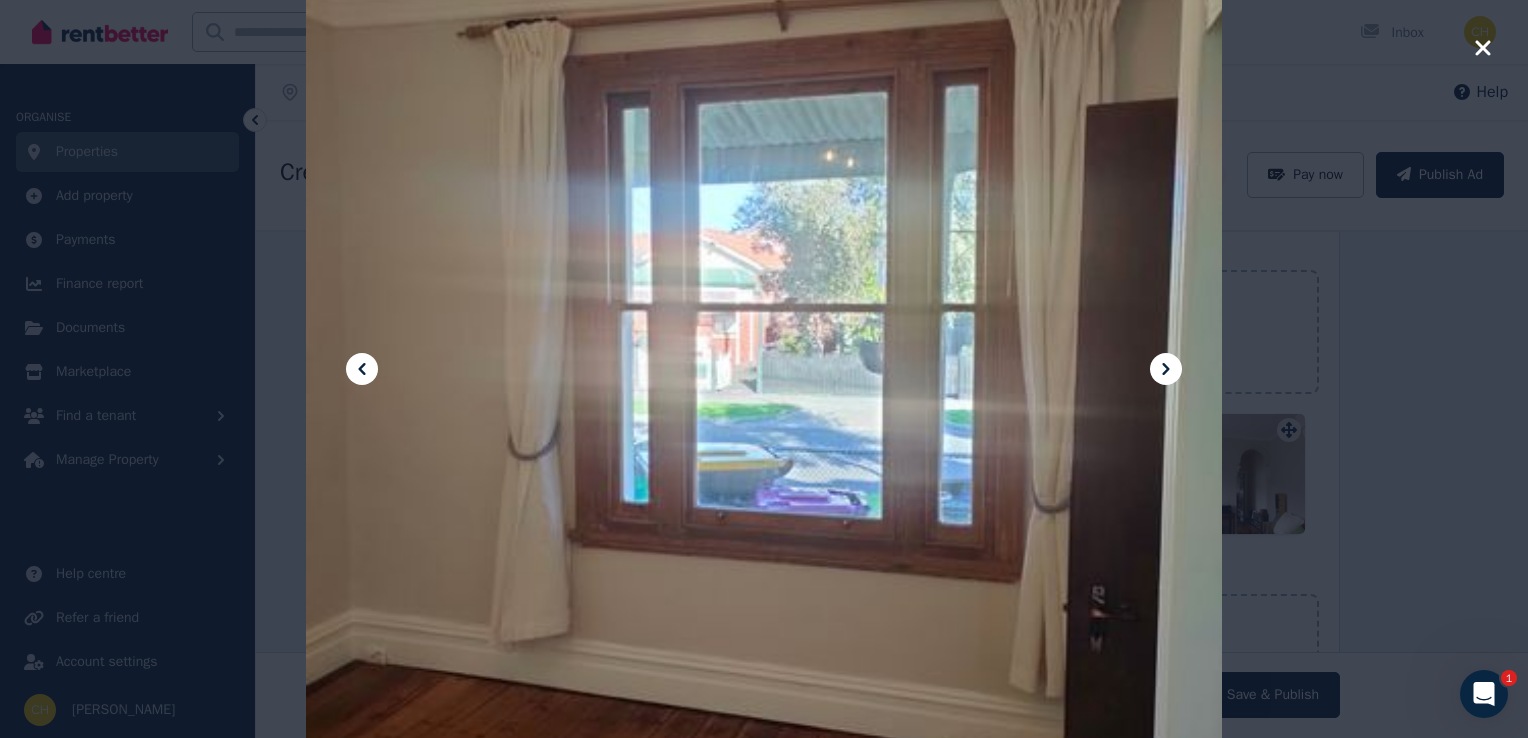click at bounding box center [764, 369] 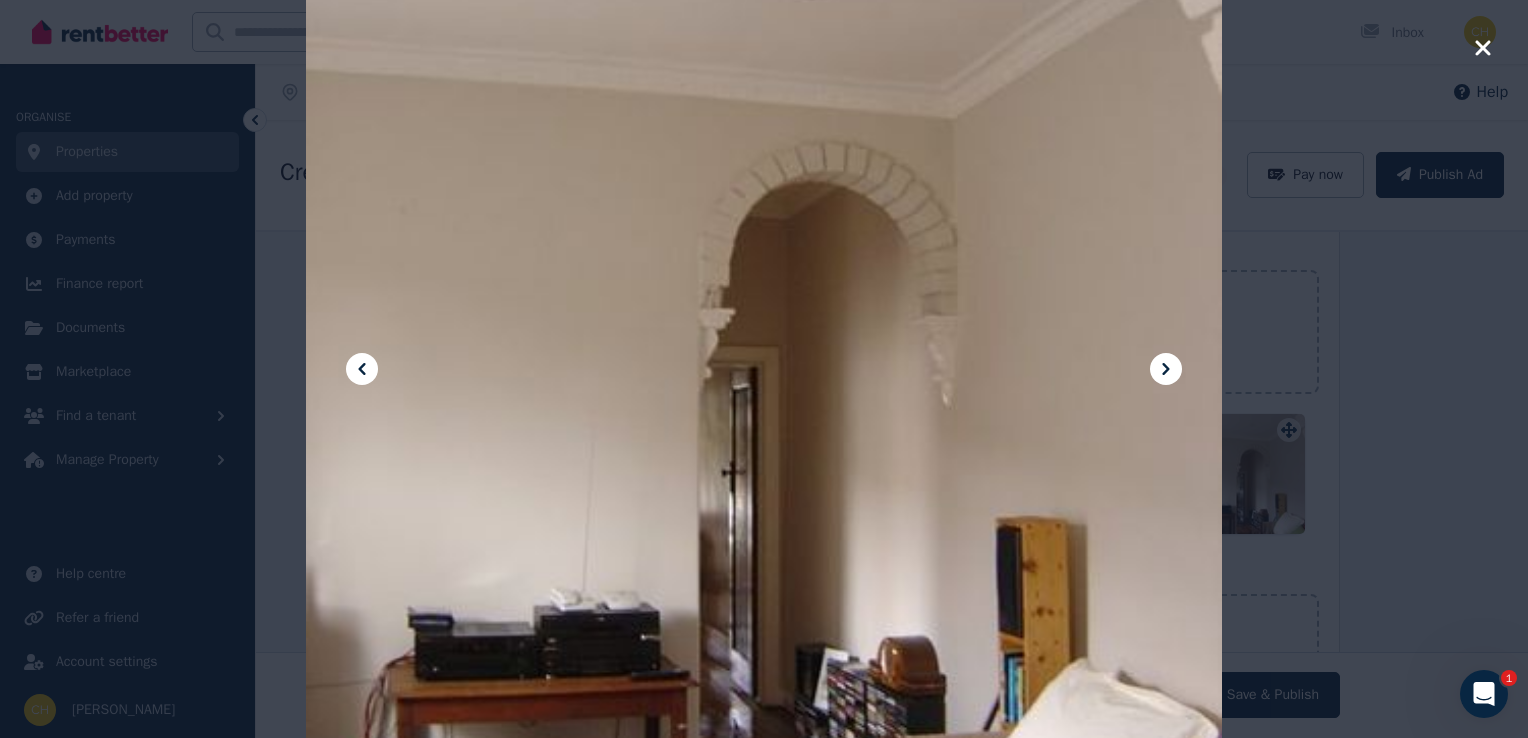click 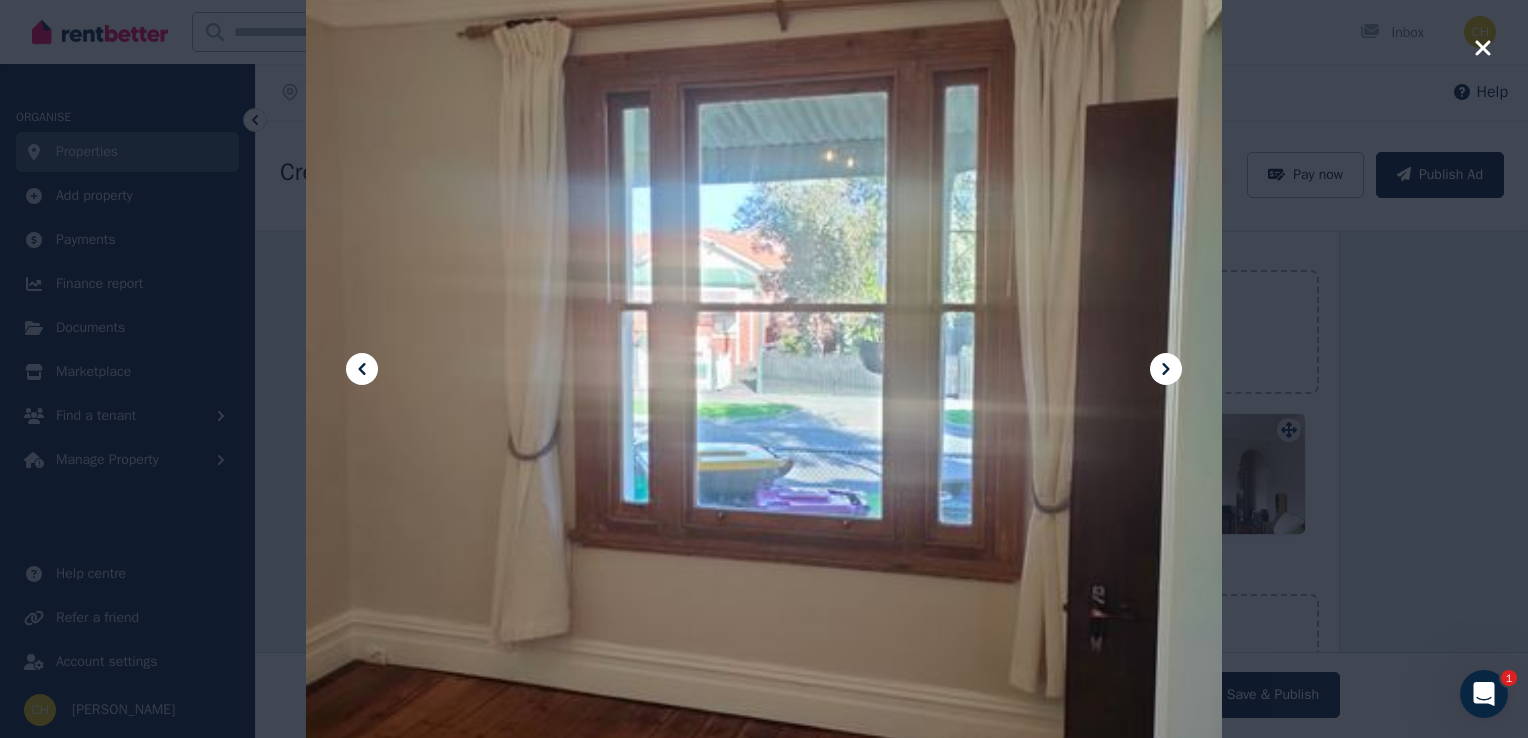 click 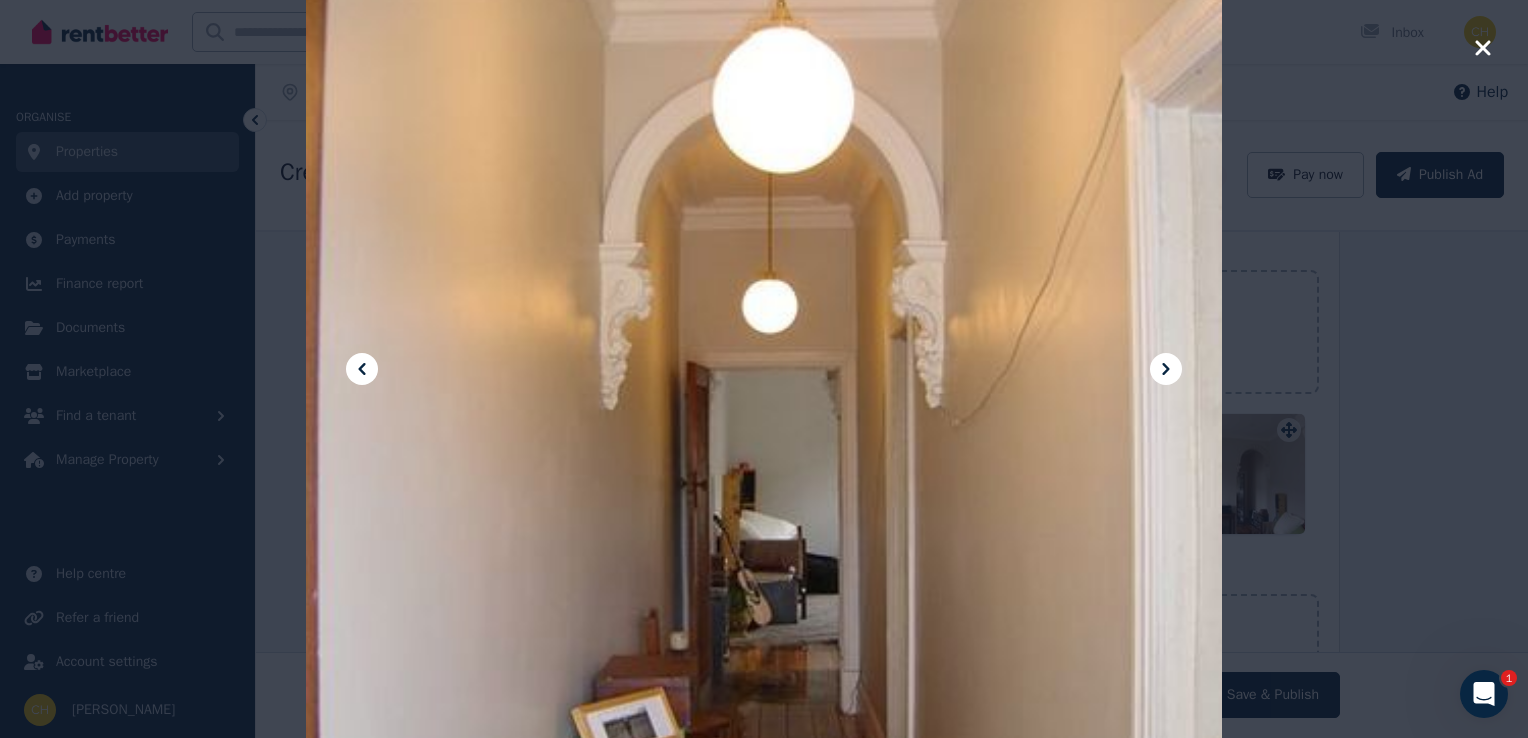 click 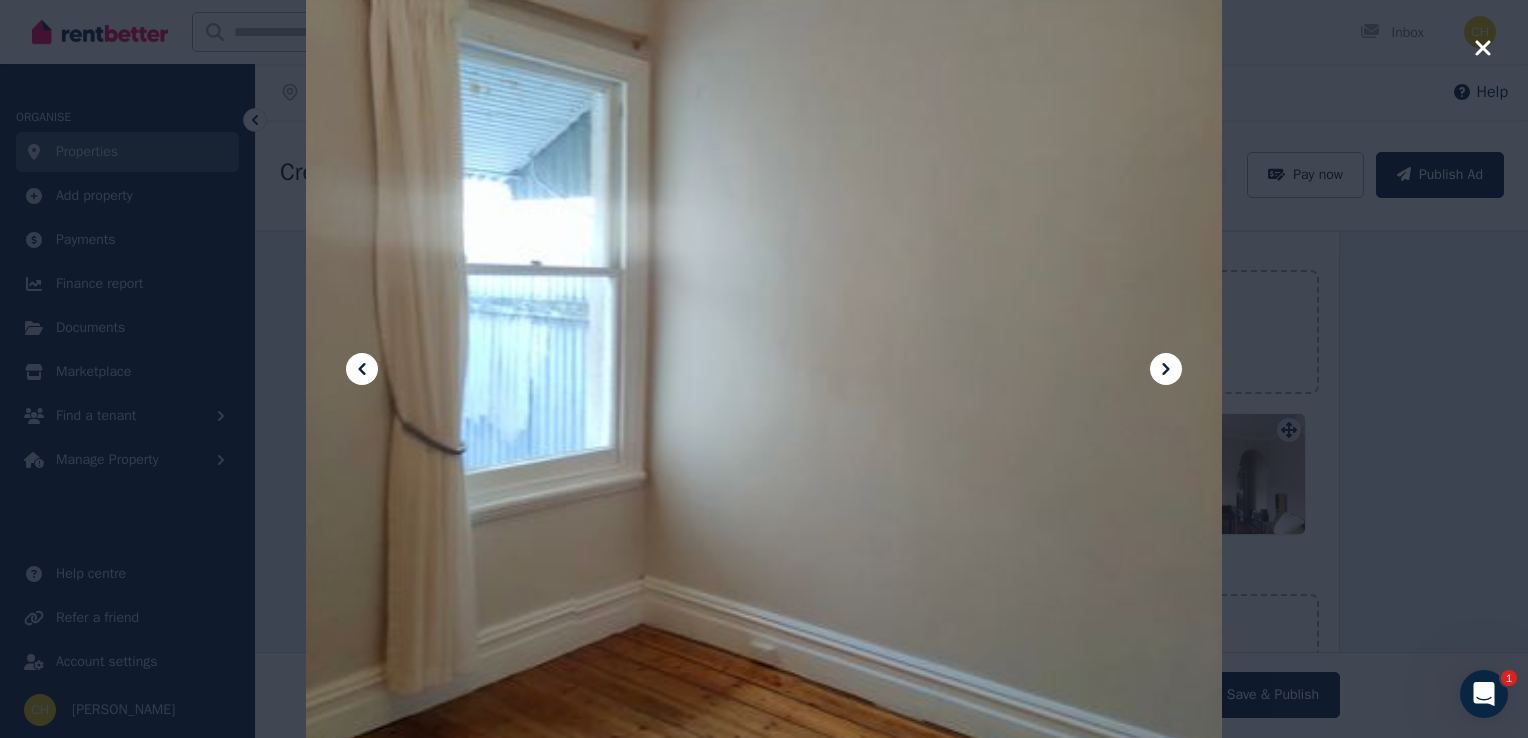 click 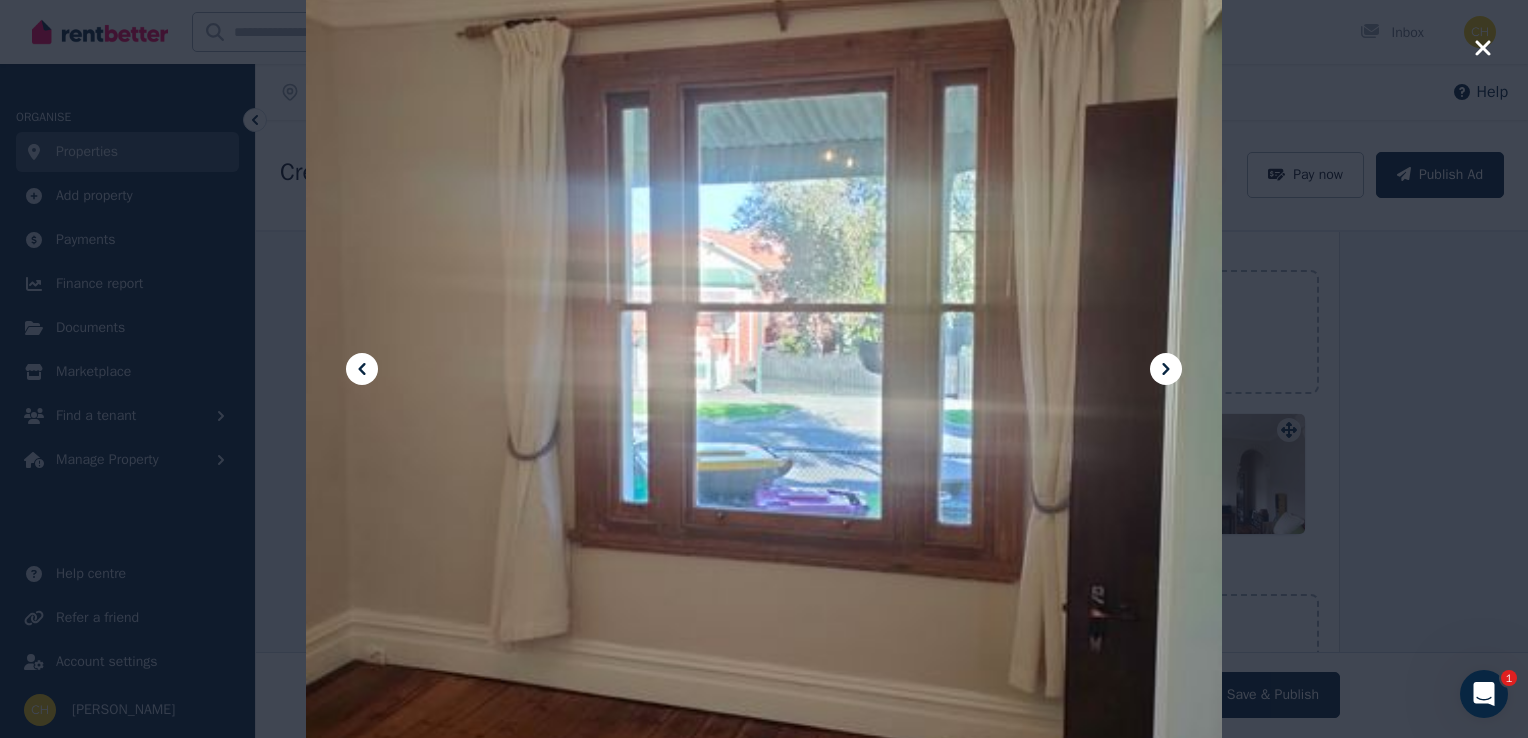 click 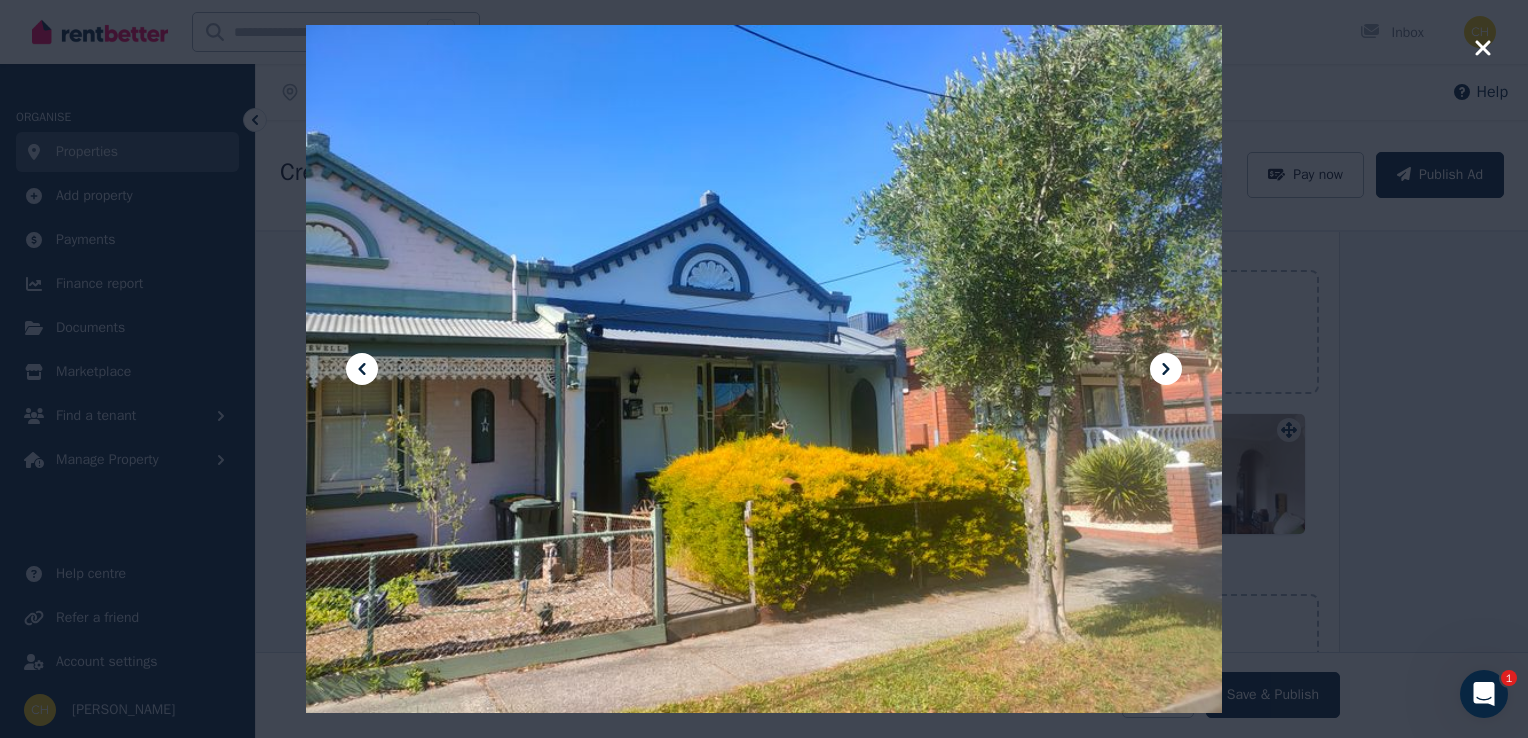 click 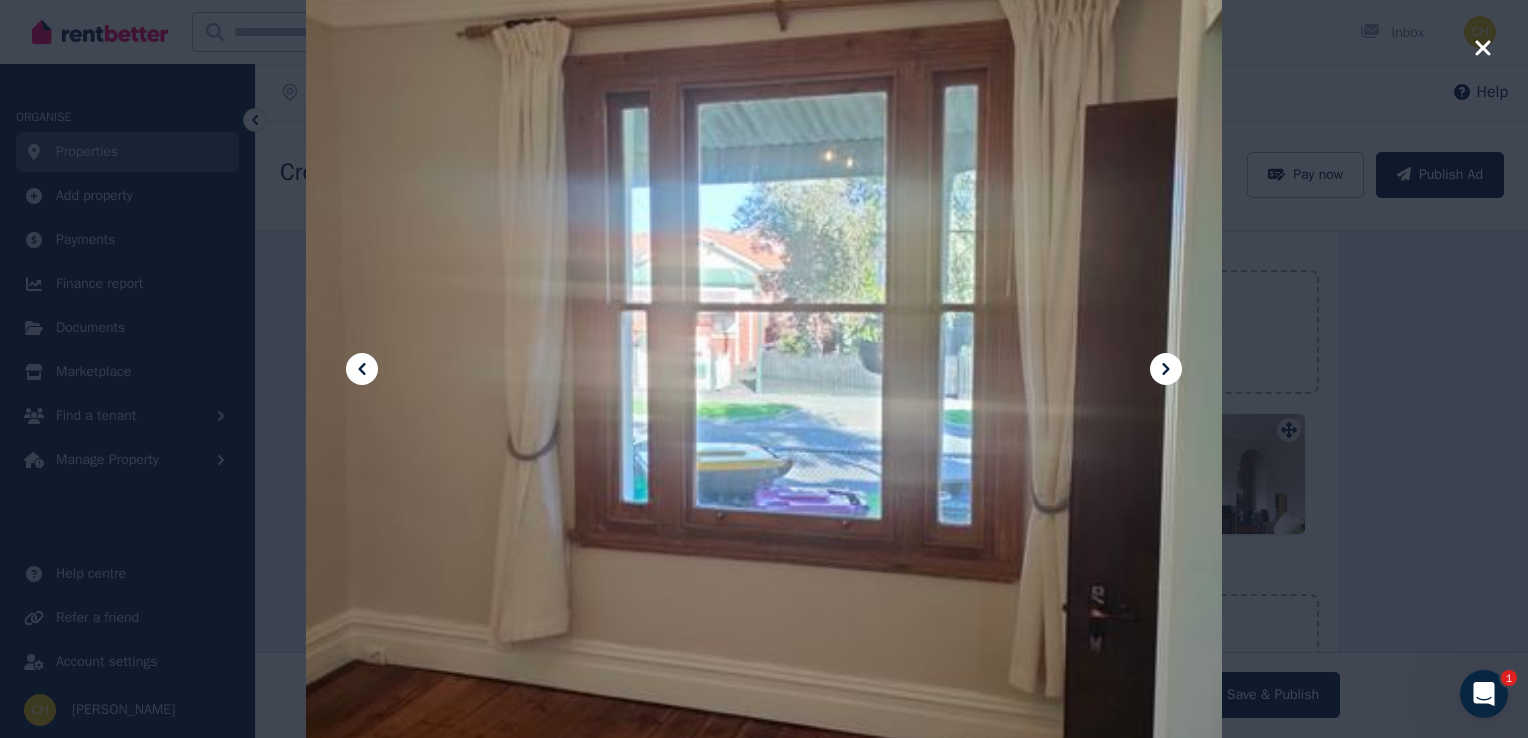 click 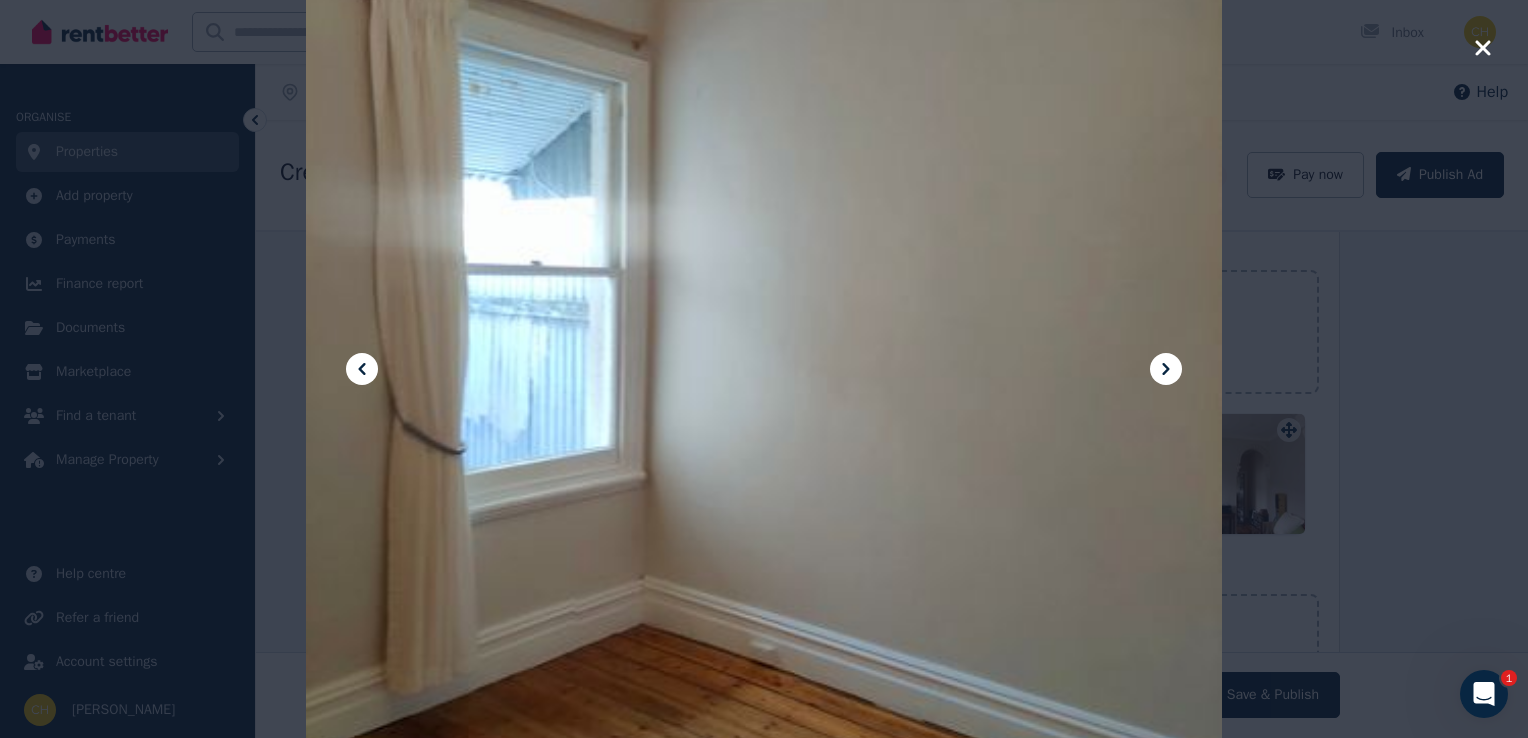 click 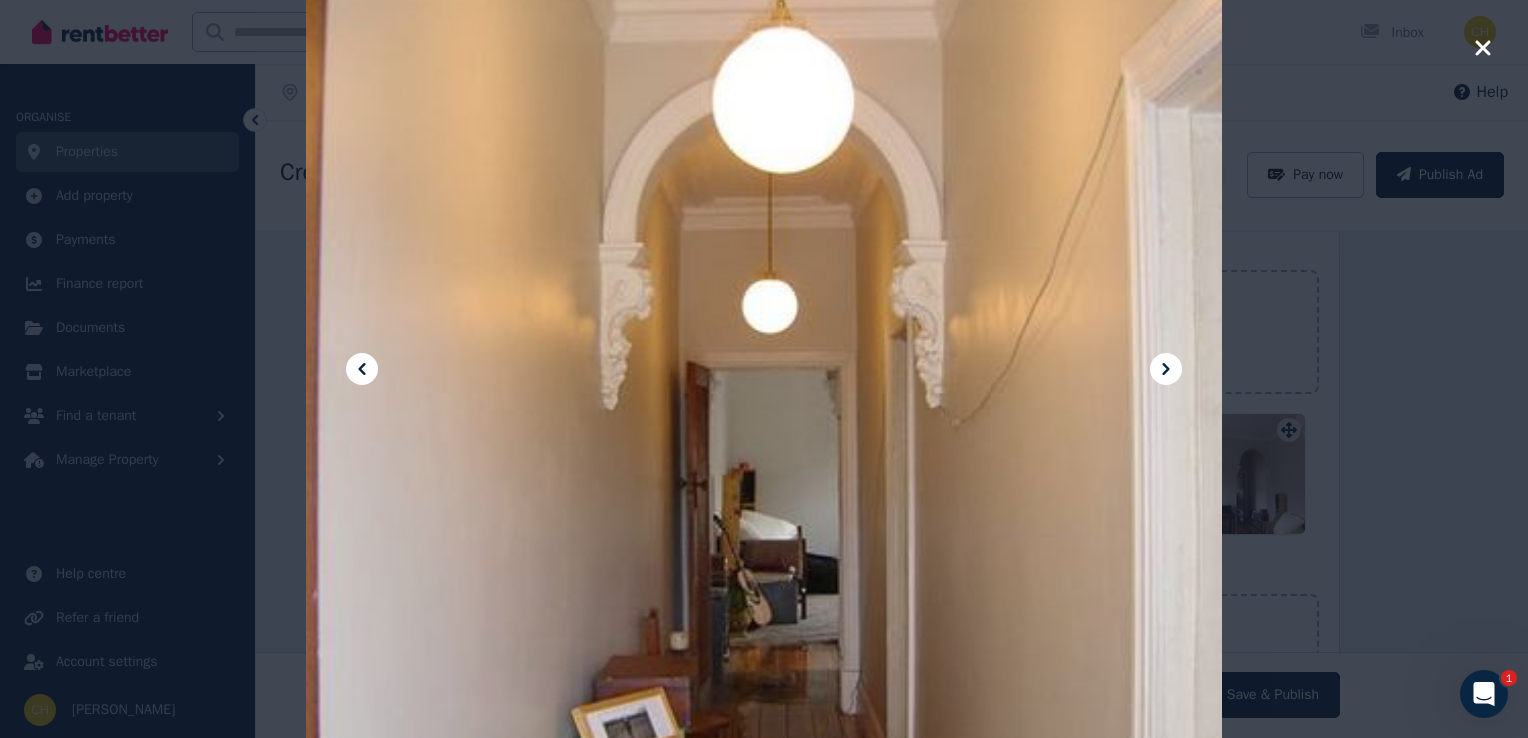 click 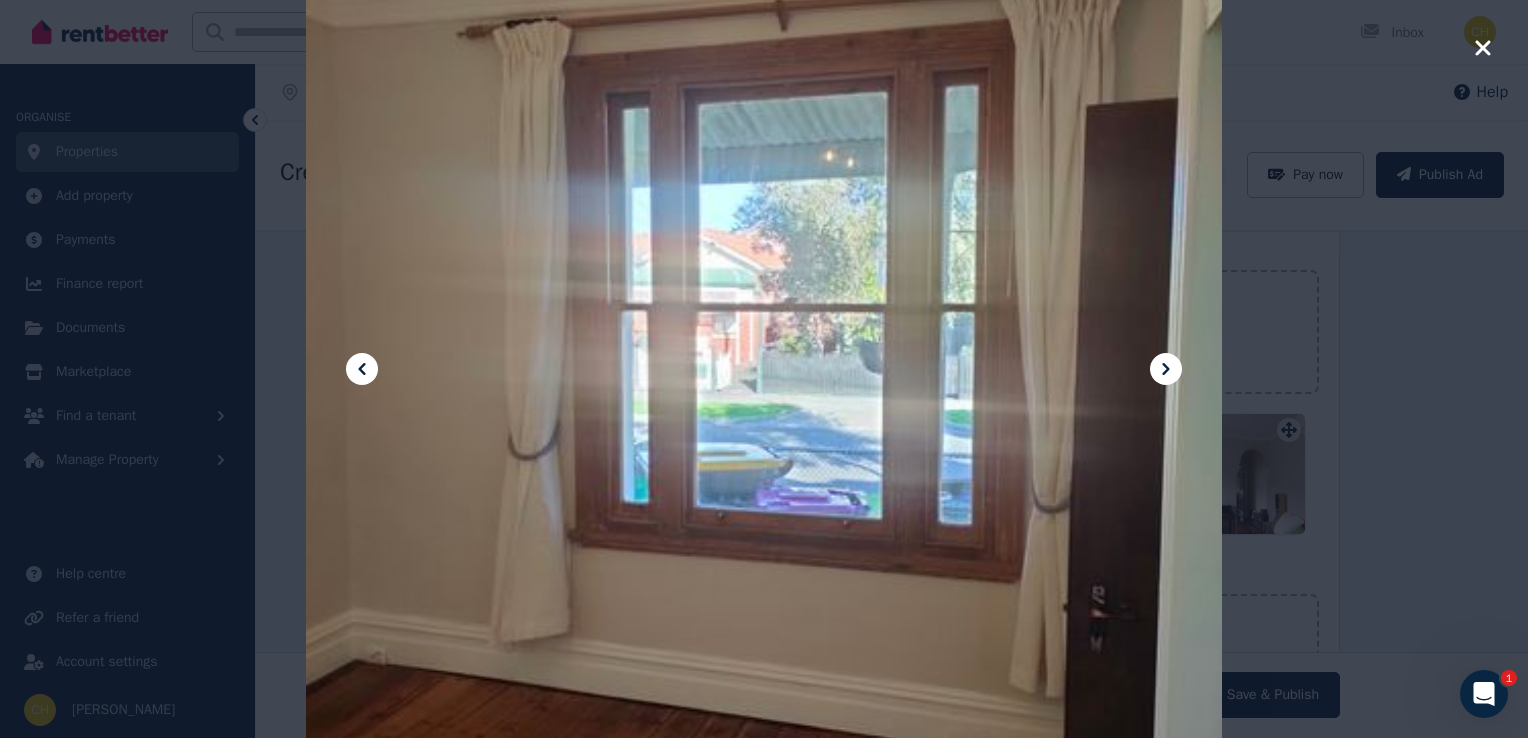 click 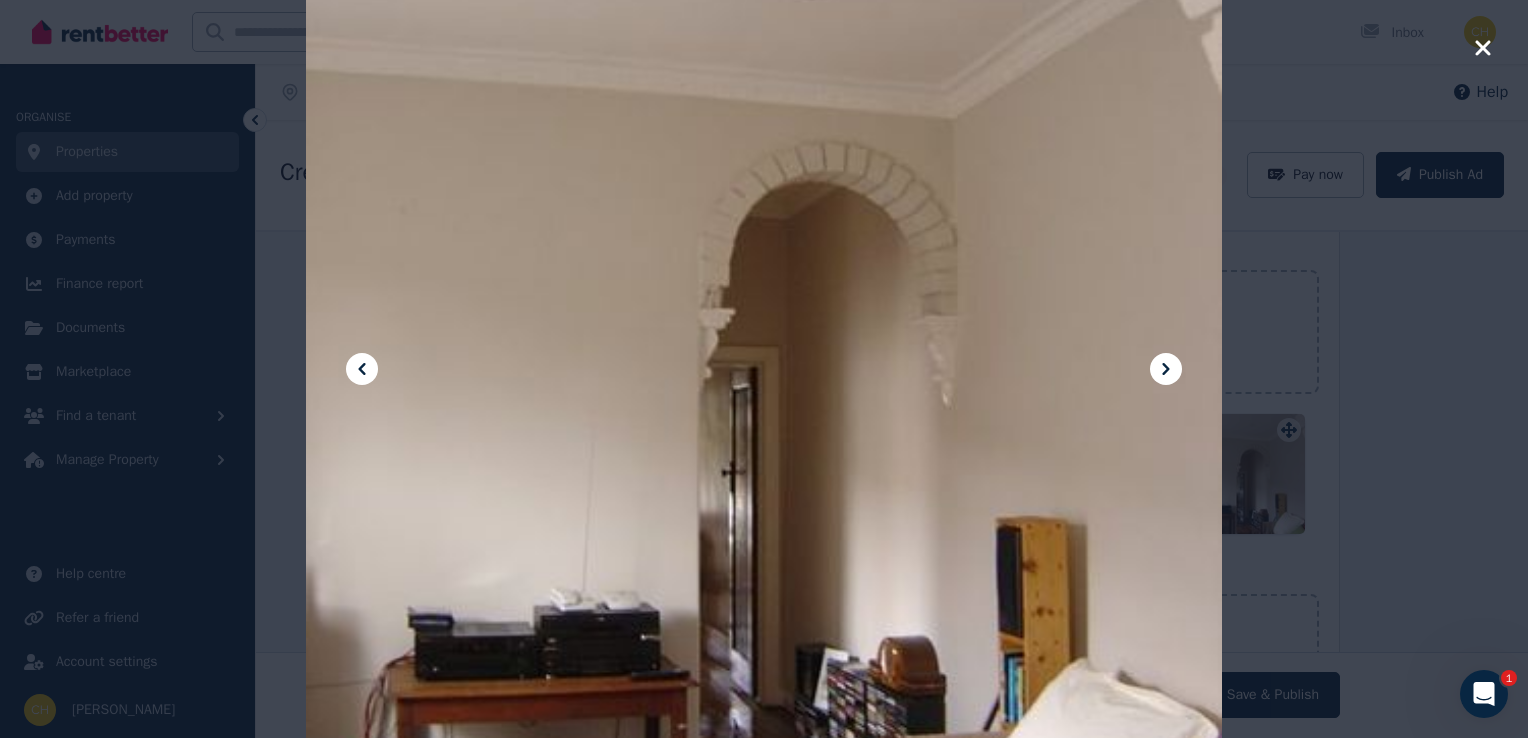 click 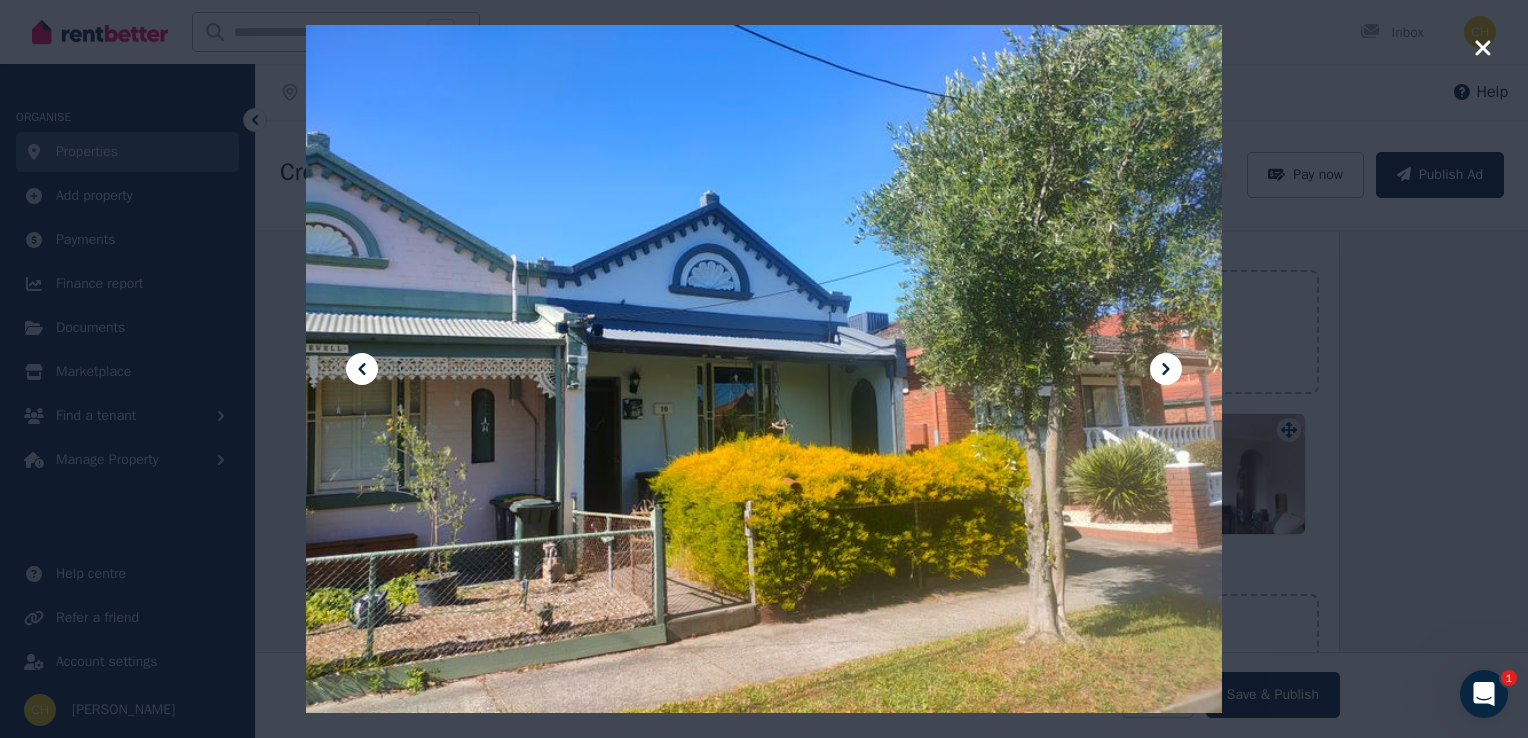 click 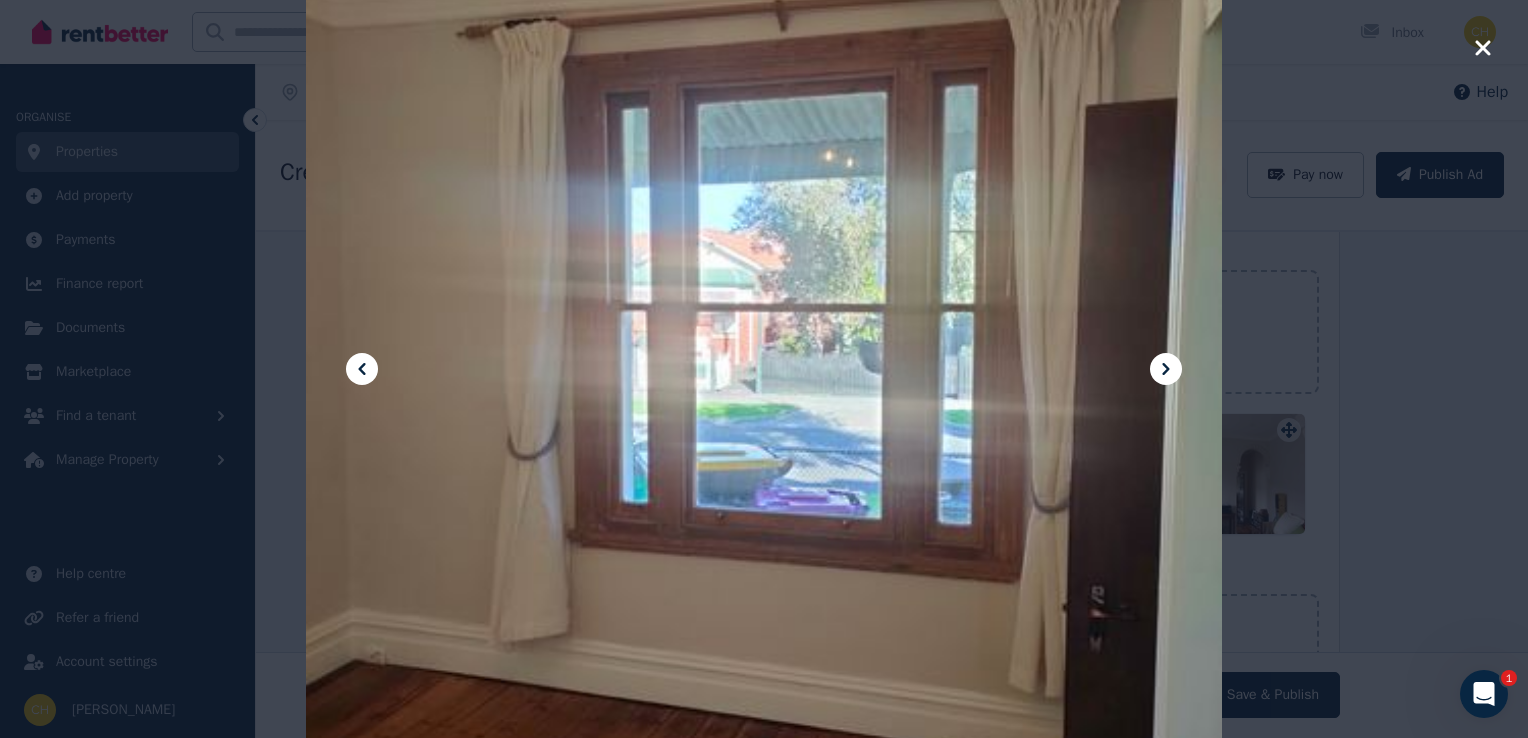 click 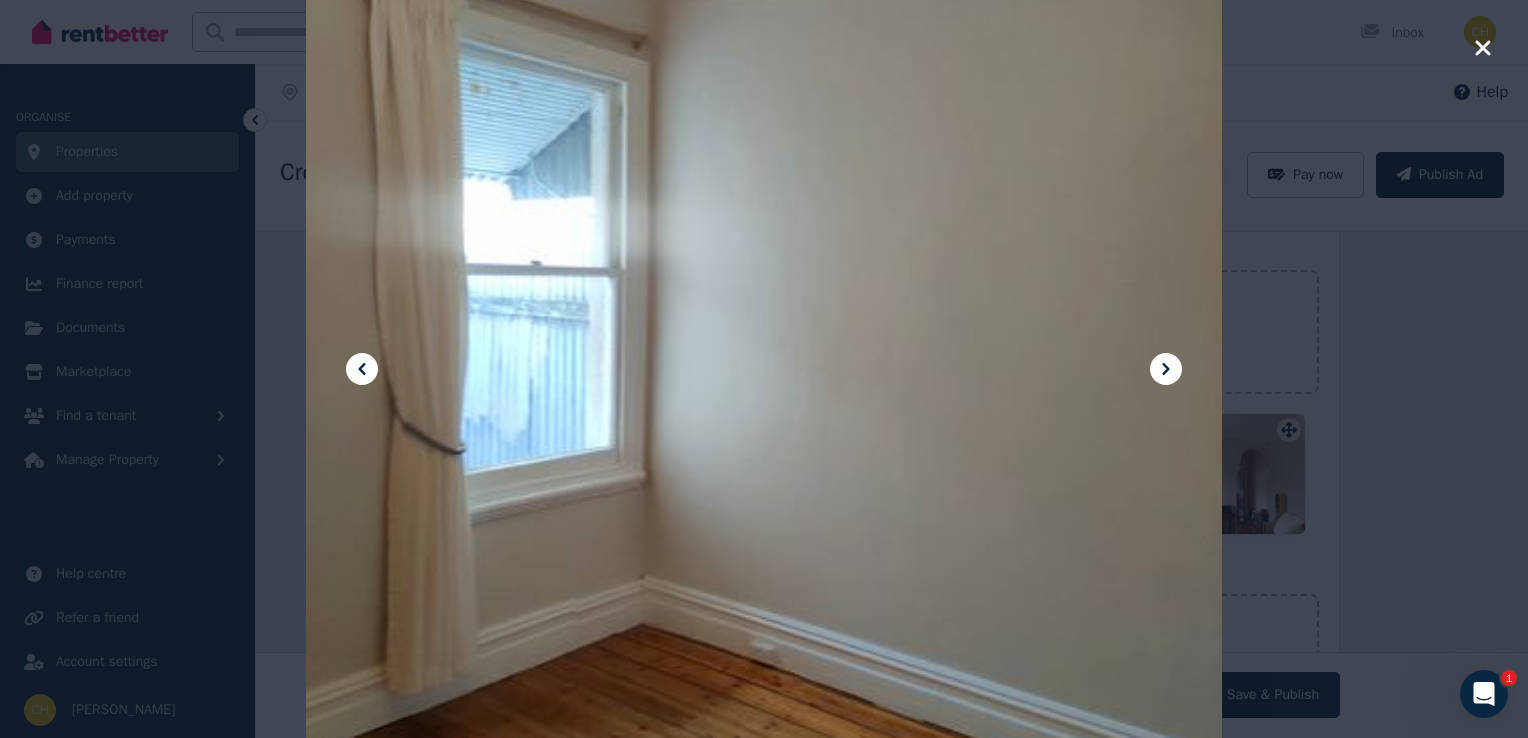 click 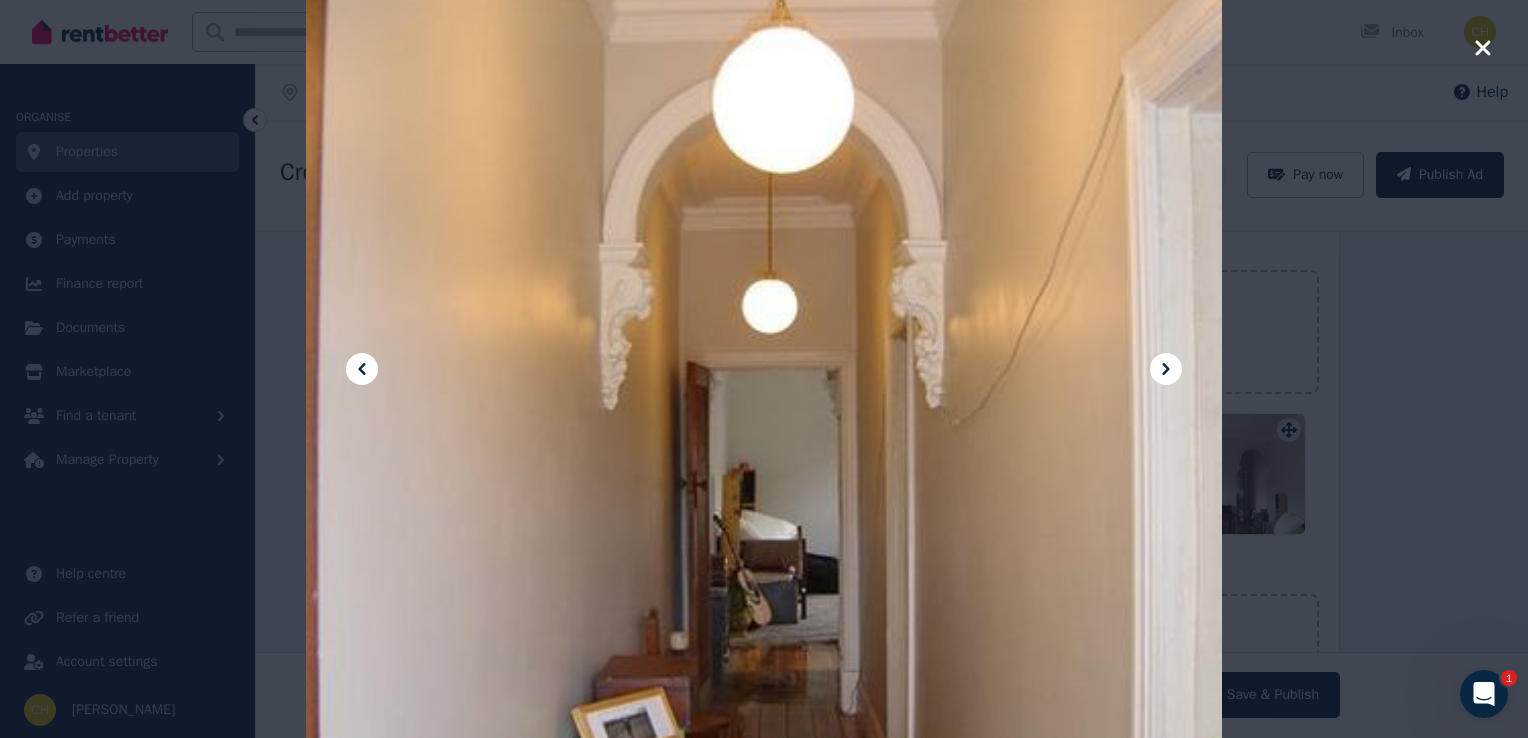 click 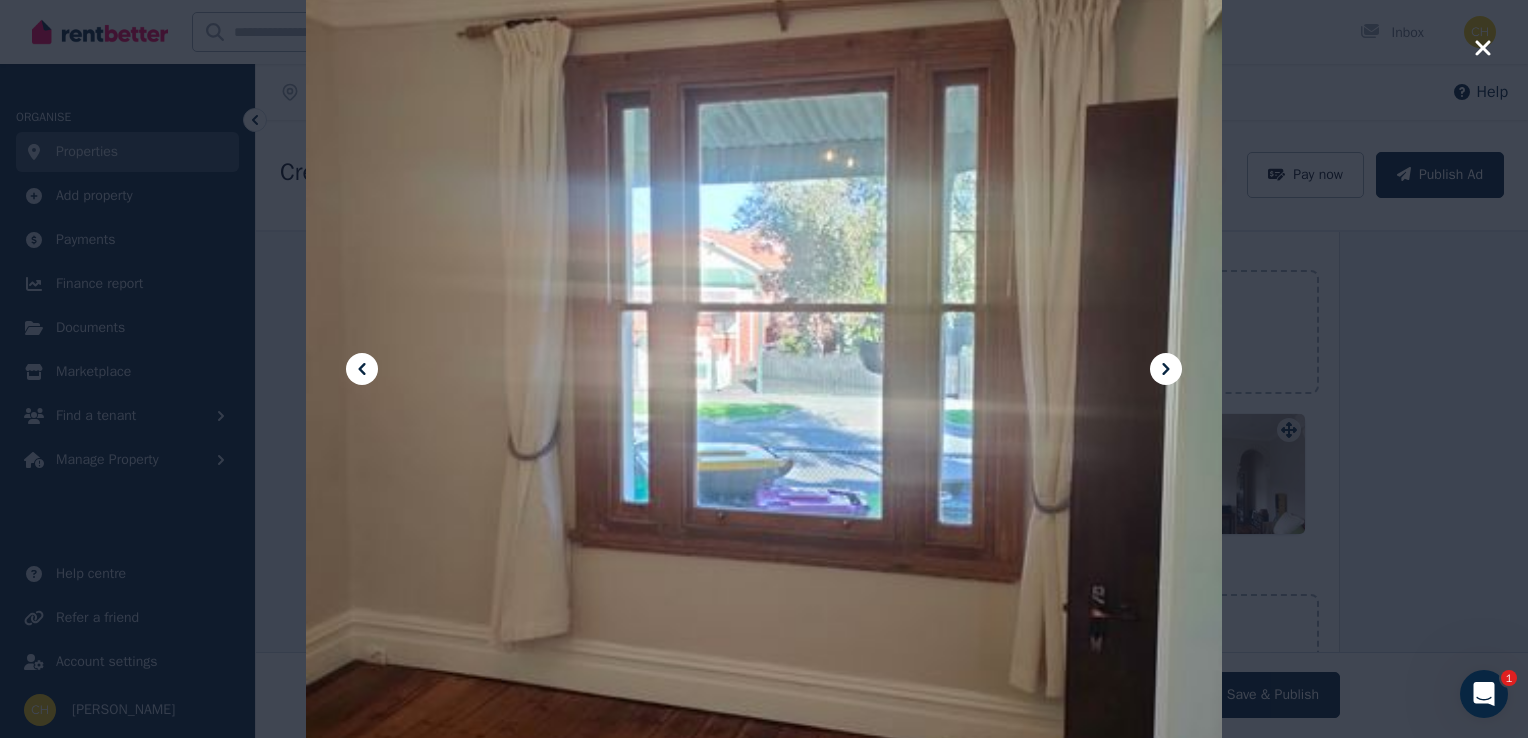 click 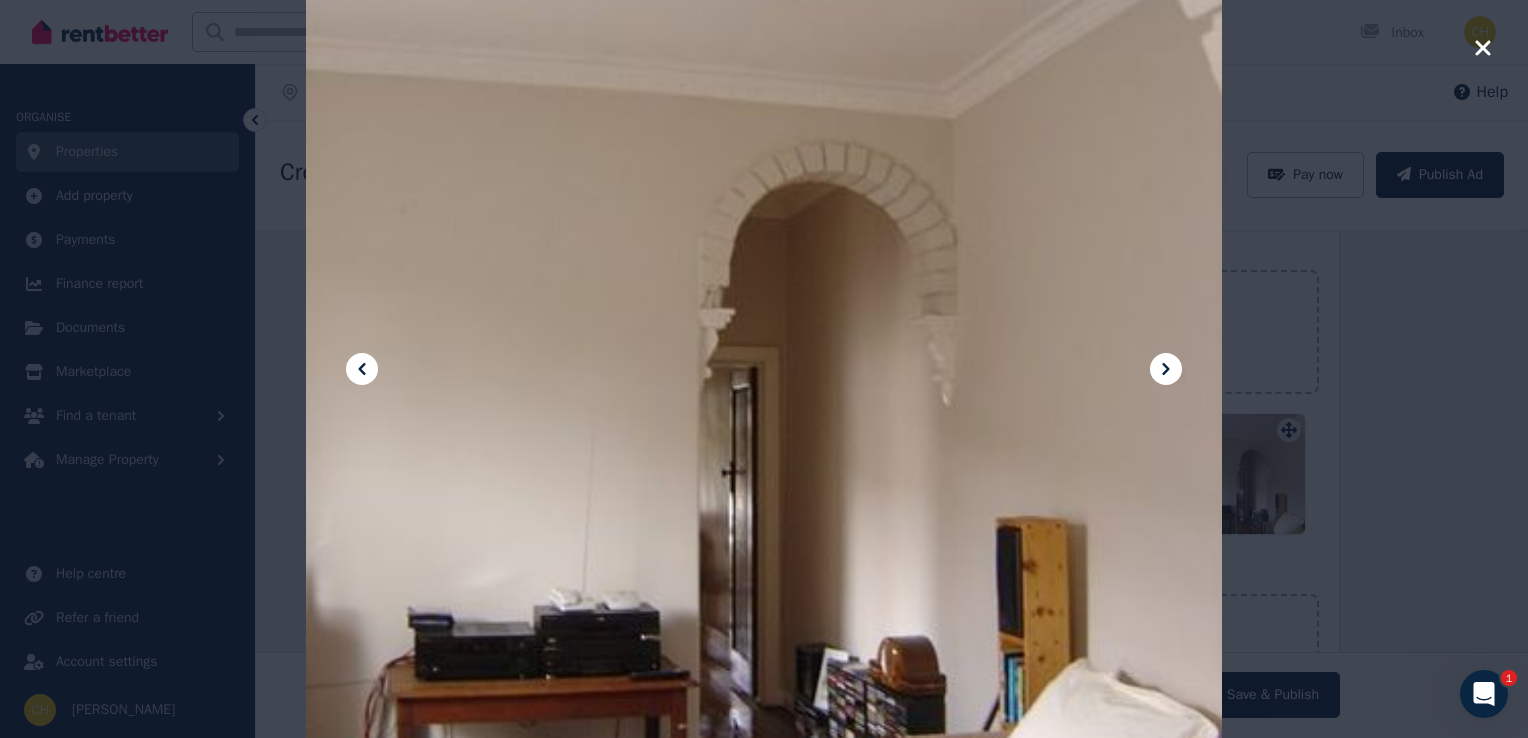 click 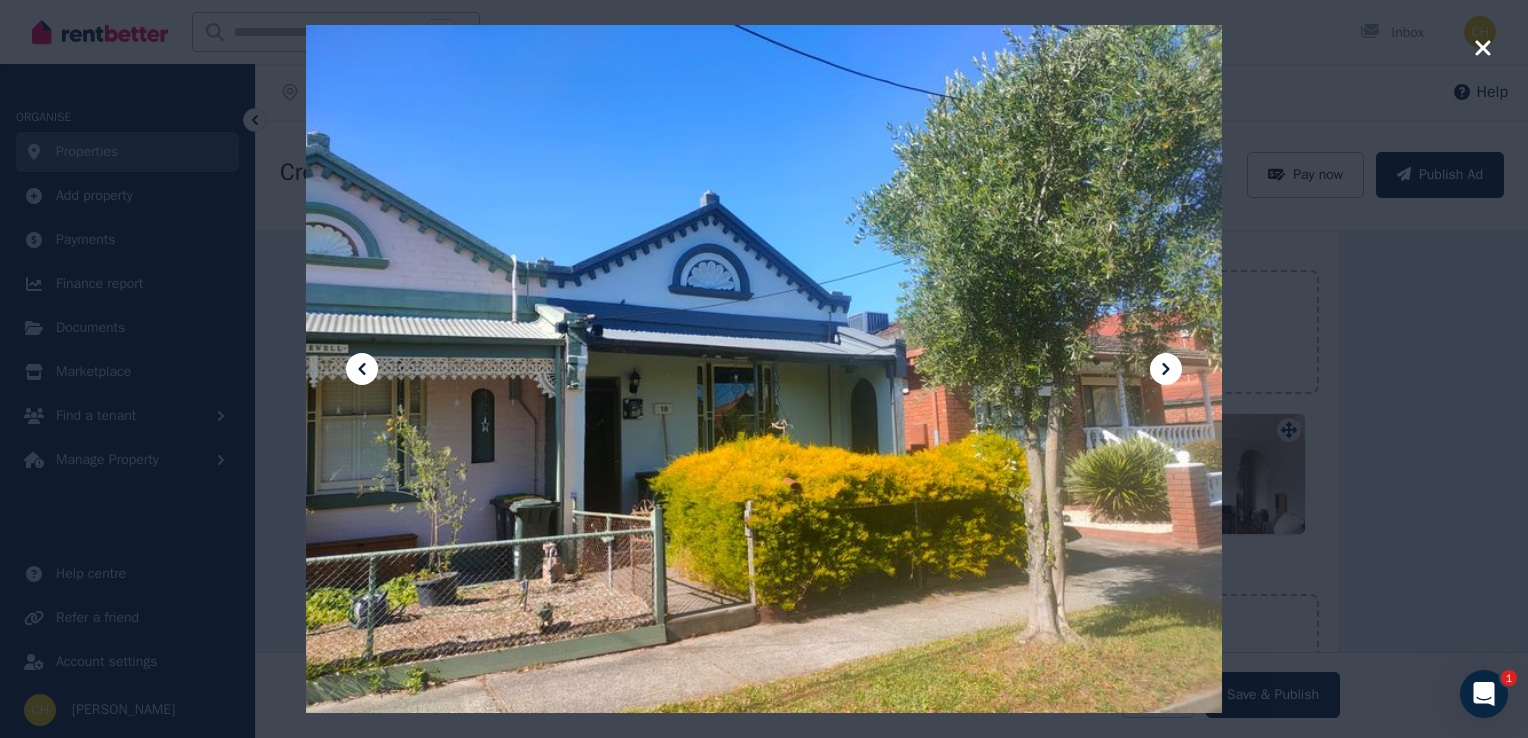 click 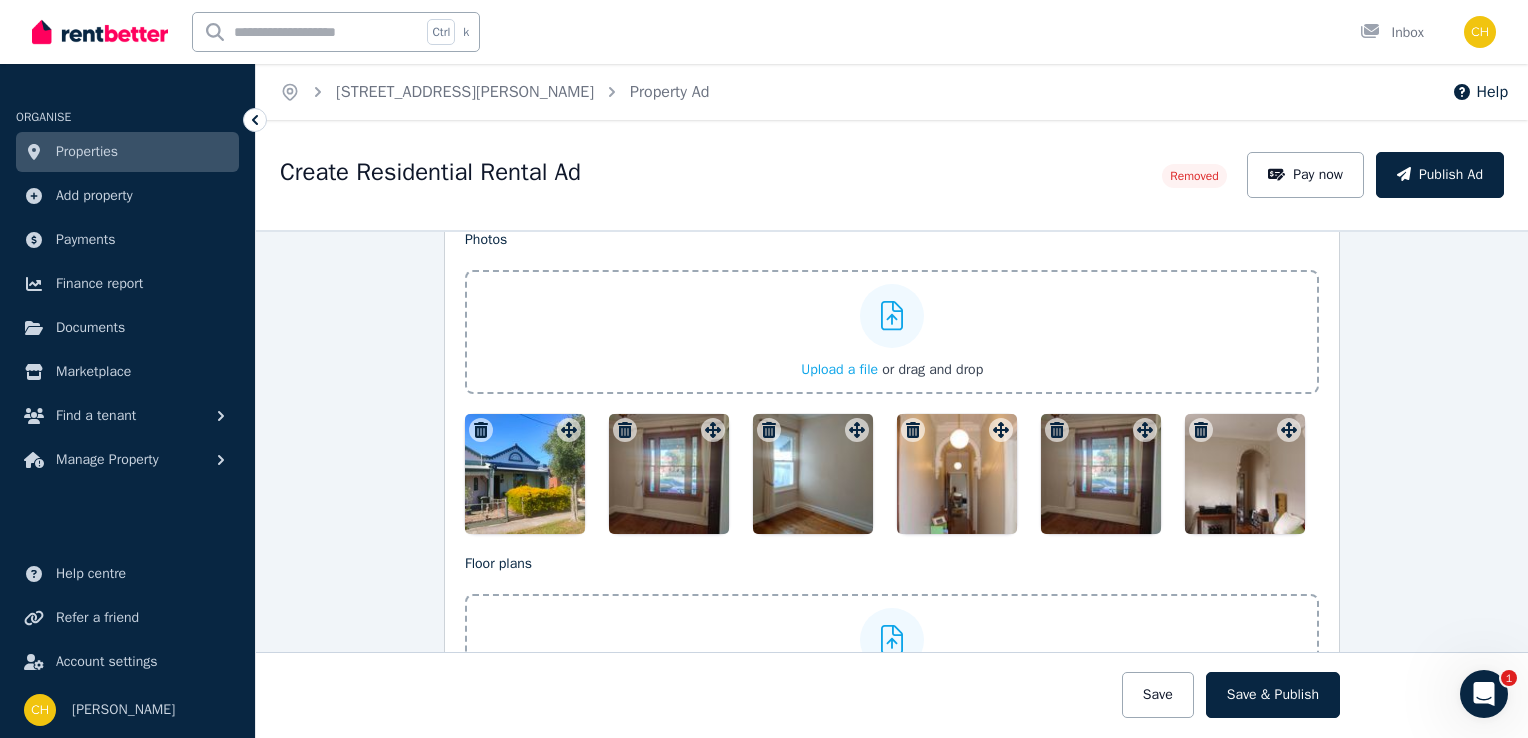 drag, startPoint x: 540, startPoint y: 475, endPoint x: 492, endPoint y: 336, distance: 147.05441 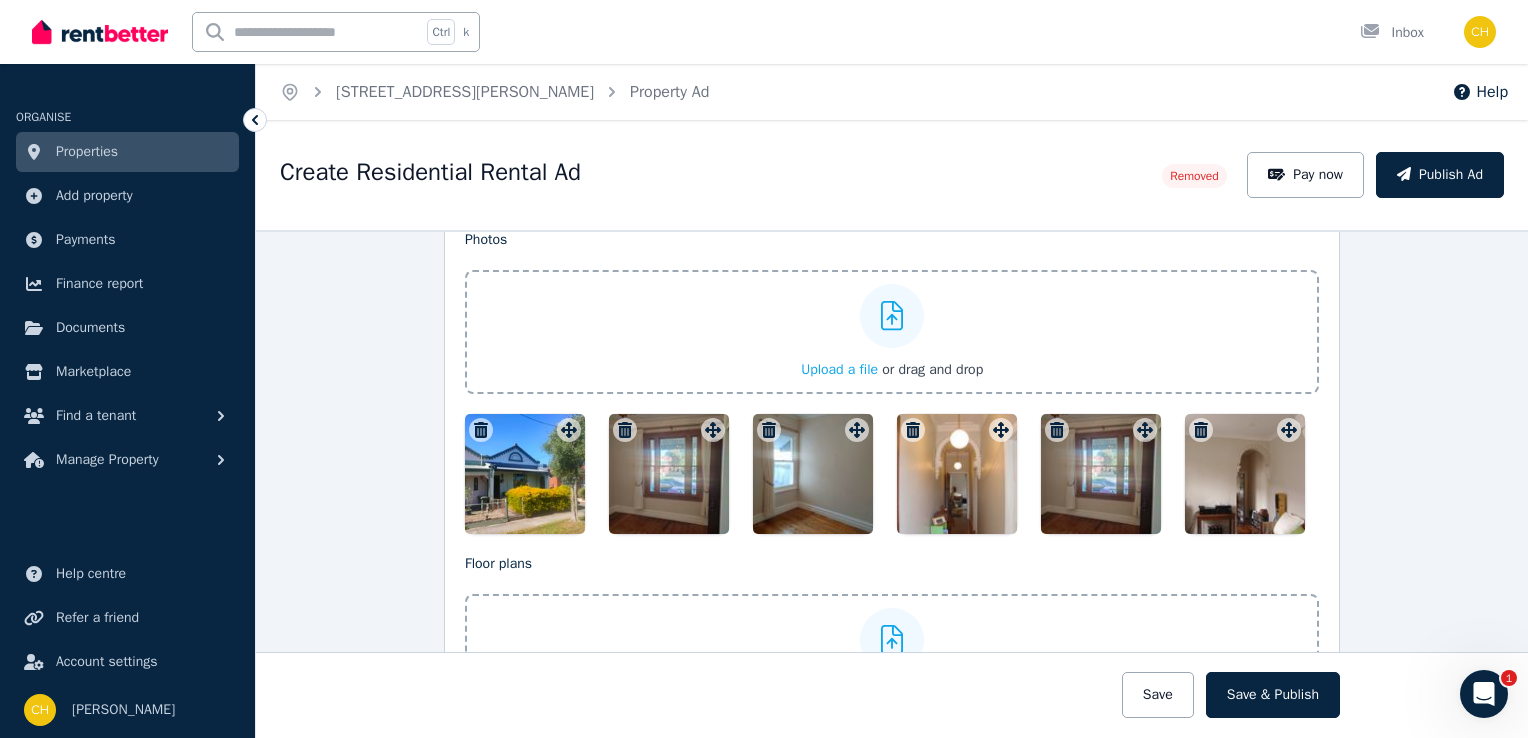 click on "Upload a file   or drag and drop" at bounding box center (892, 332) 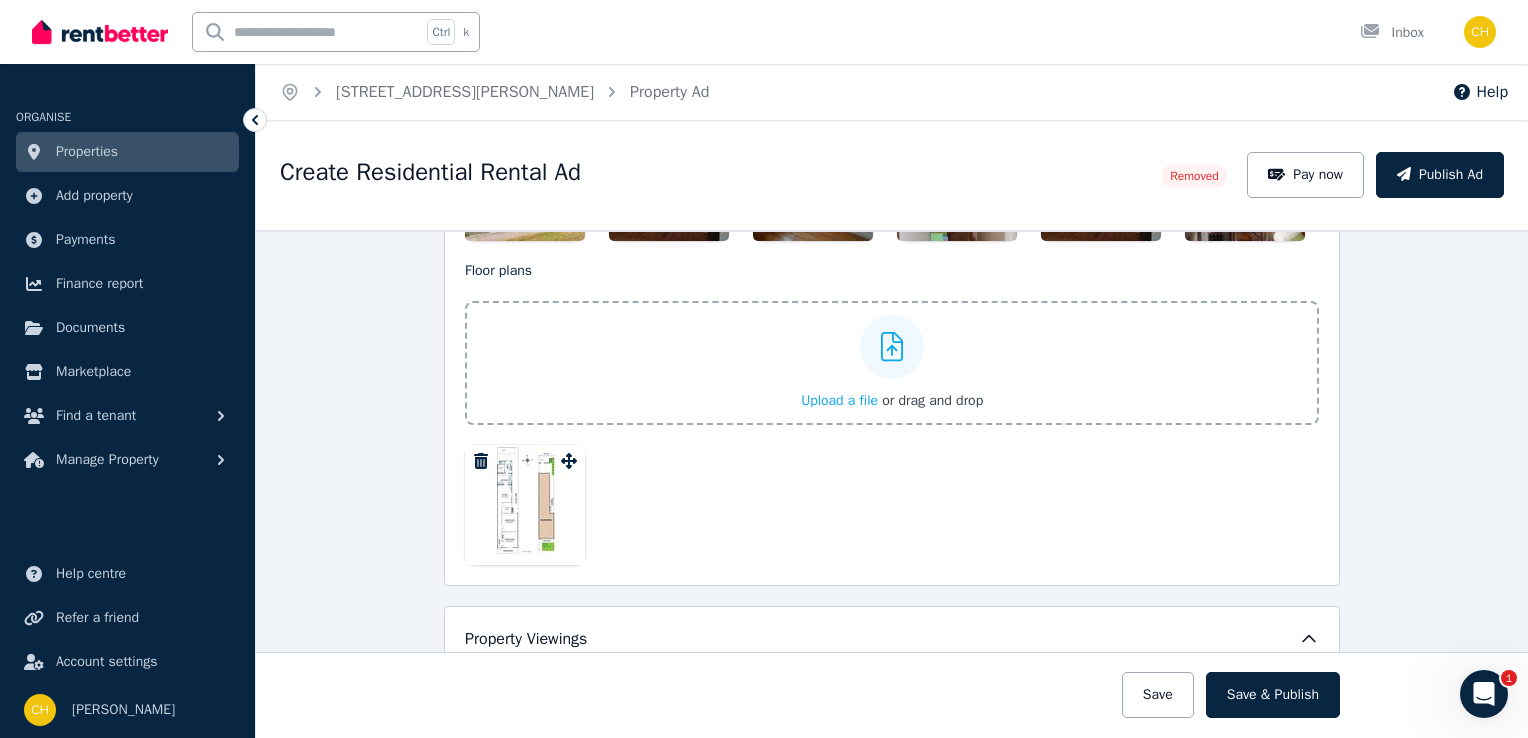 scroll, scrollTop: 2456, scrollLeft: 0, axis: vertical 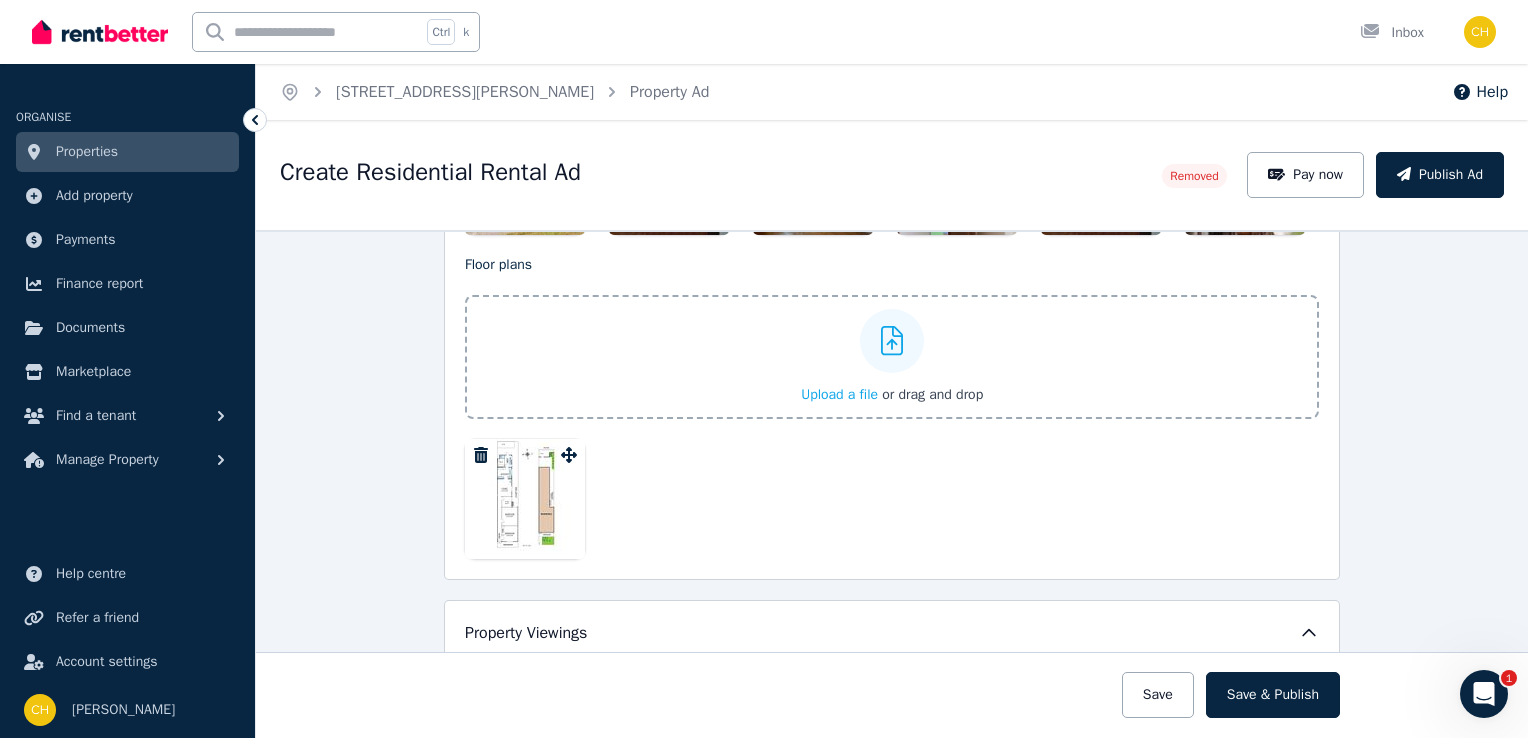 click at bounding box center (525, 499) 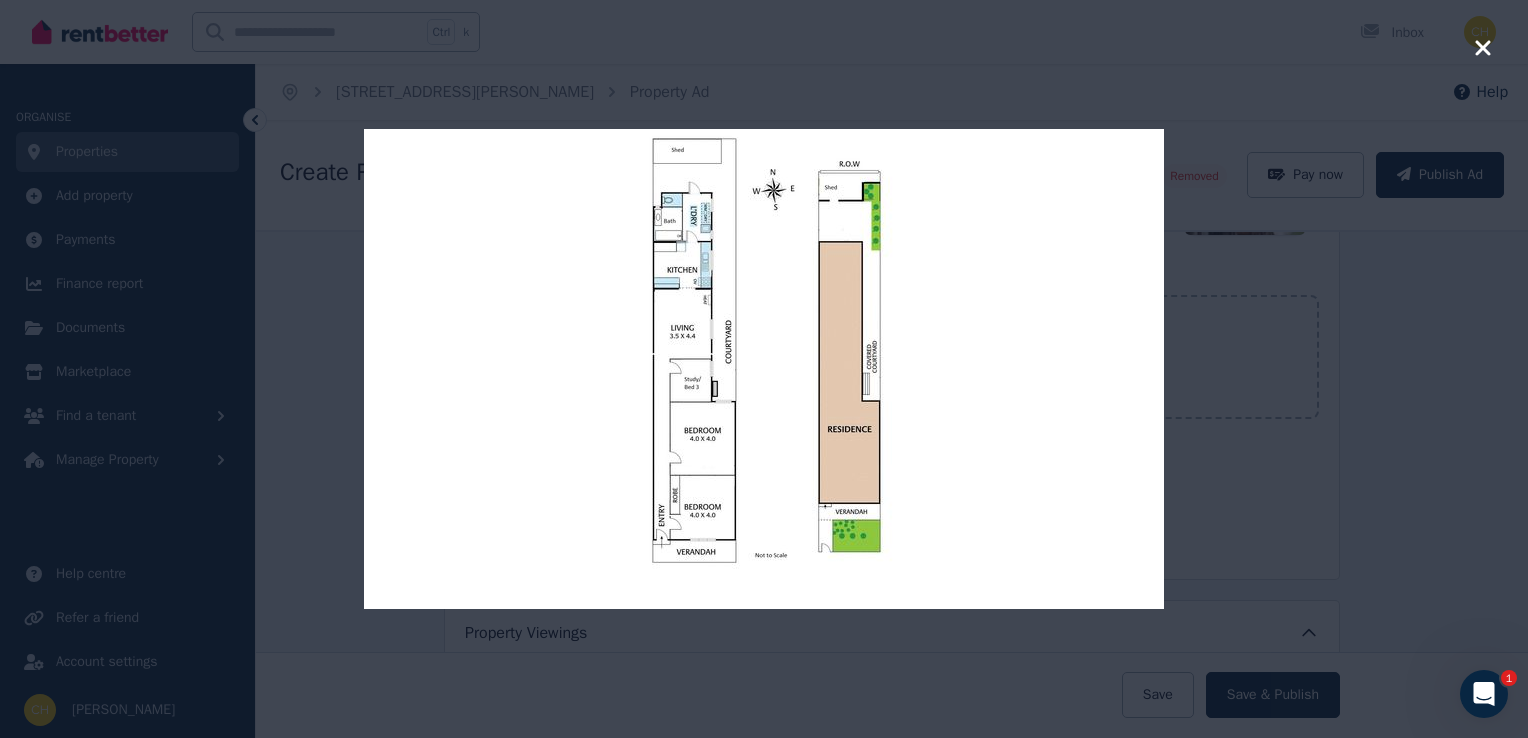 click at bounding box center (764, 369) 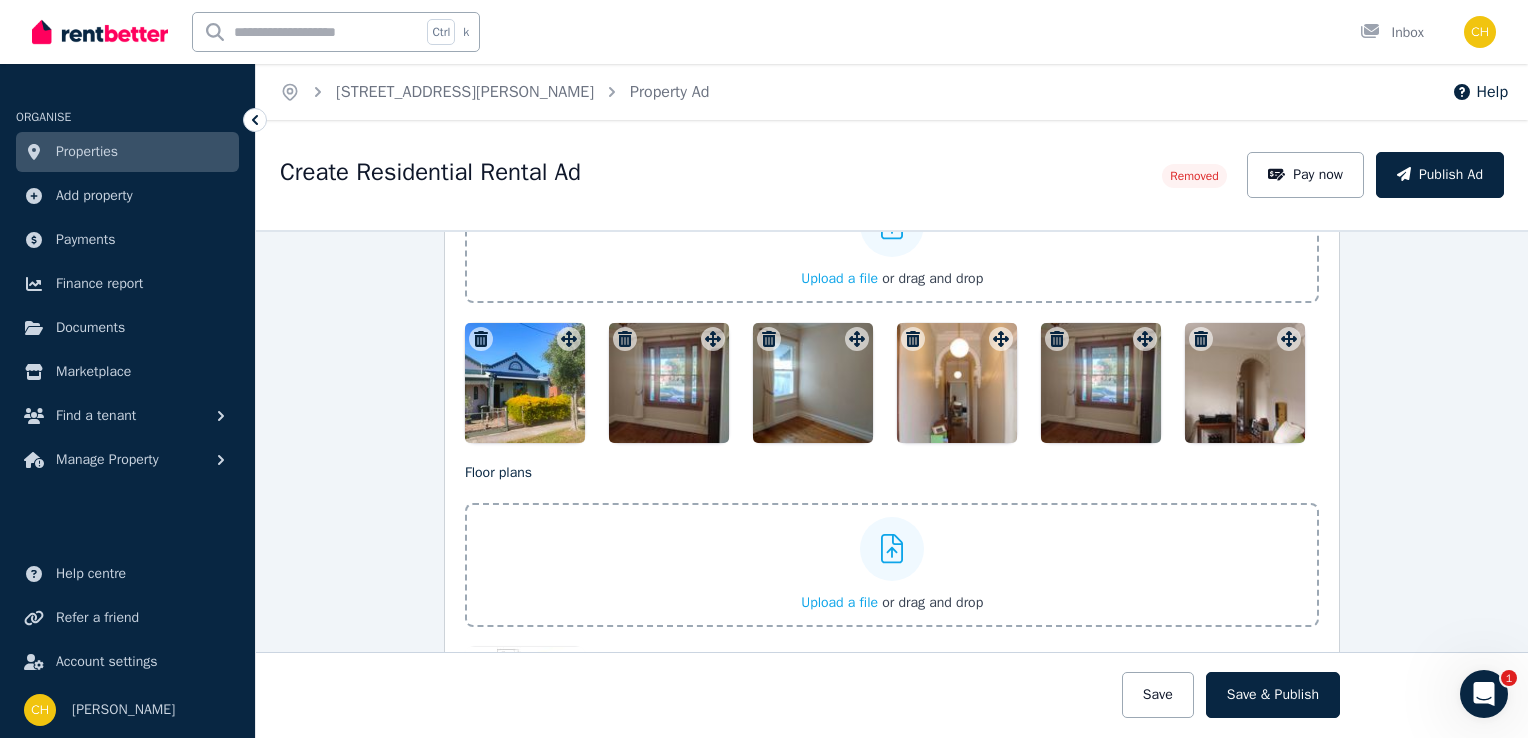 scroll, scrollTop: 2200, scrollLeft: 0, axis: vertical 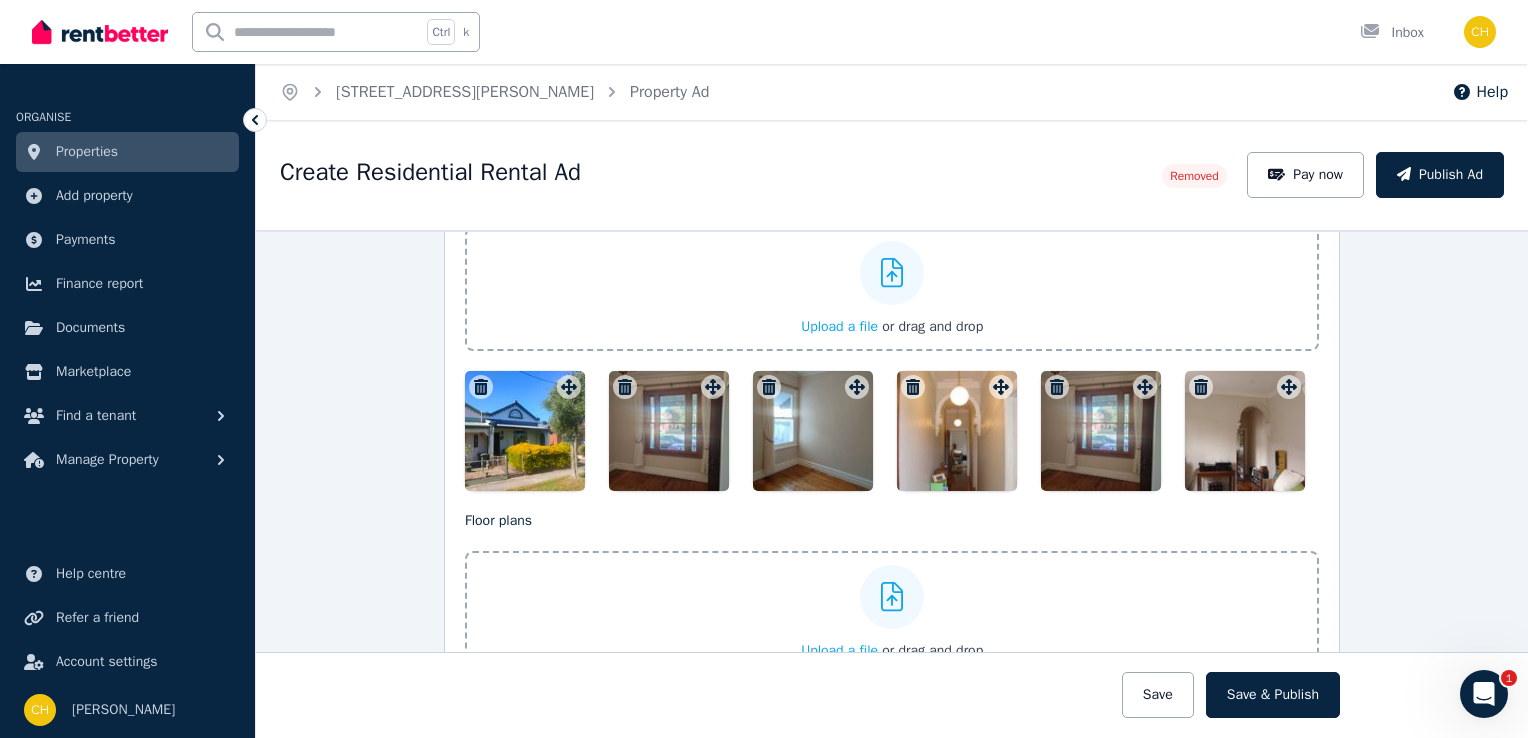 click at bounding box center (525, 431) 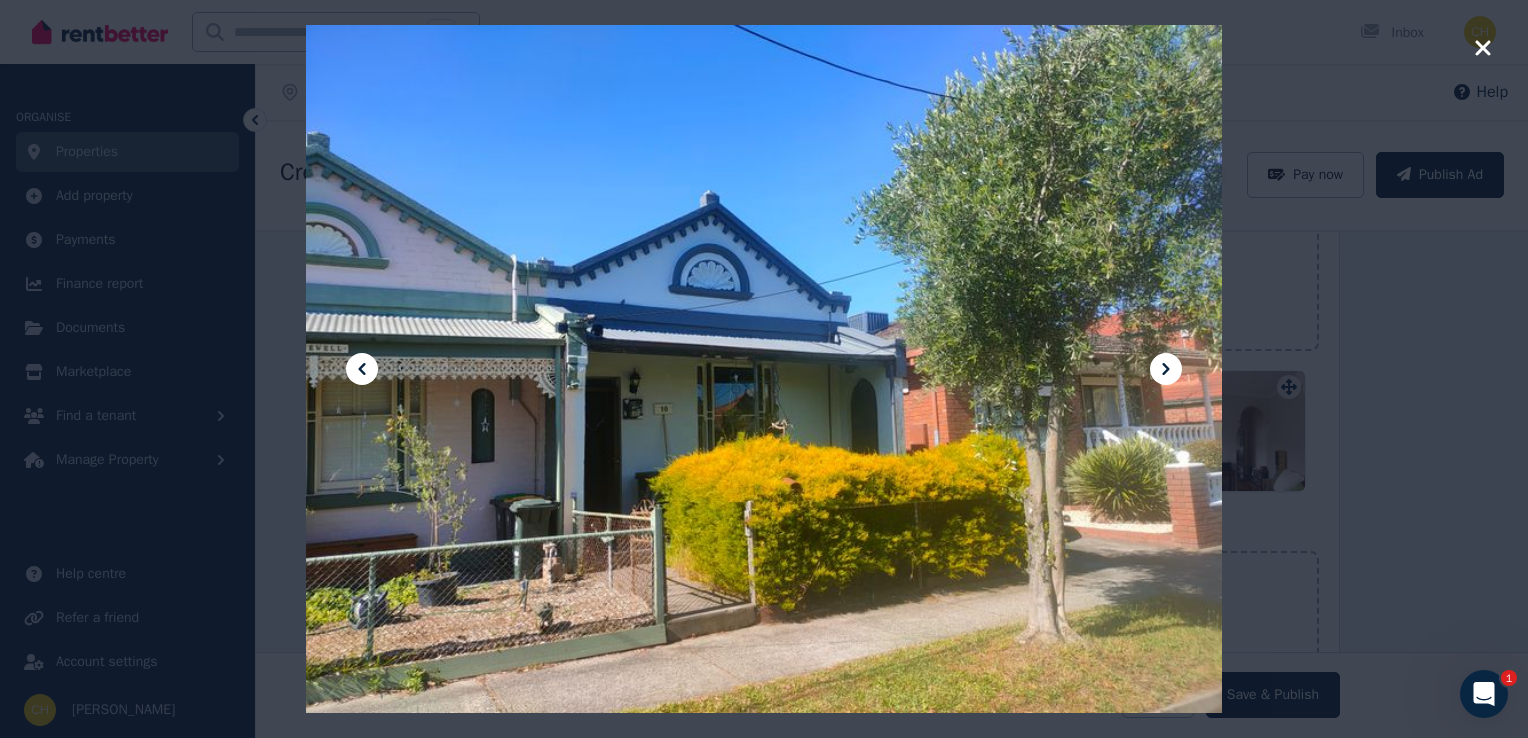 click 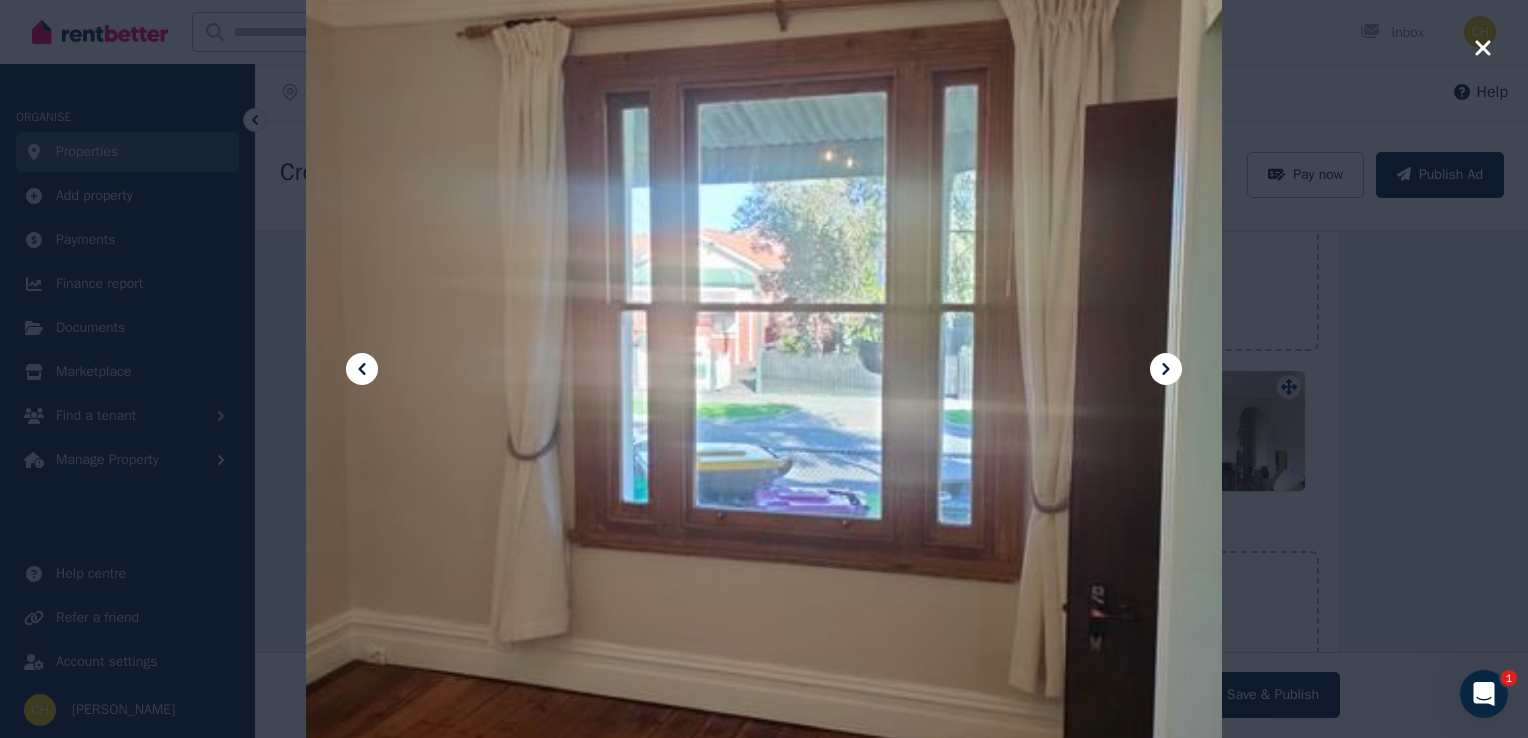 click 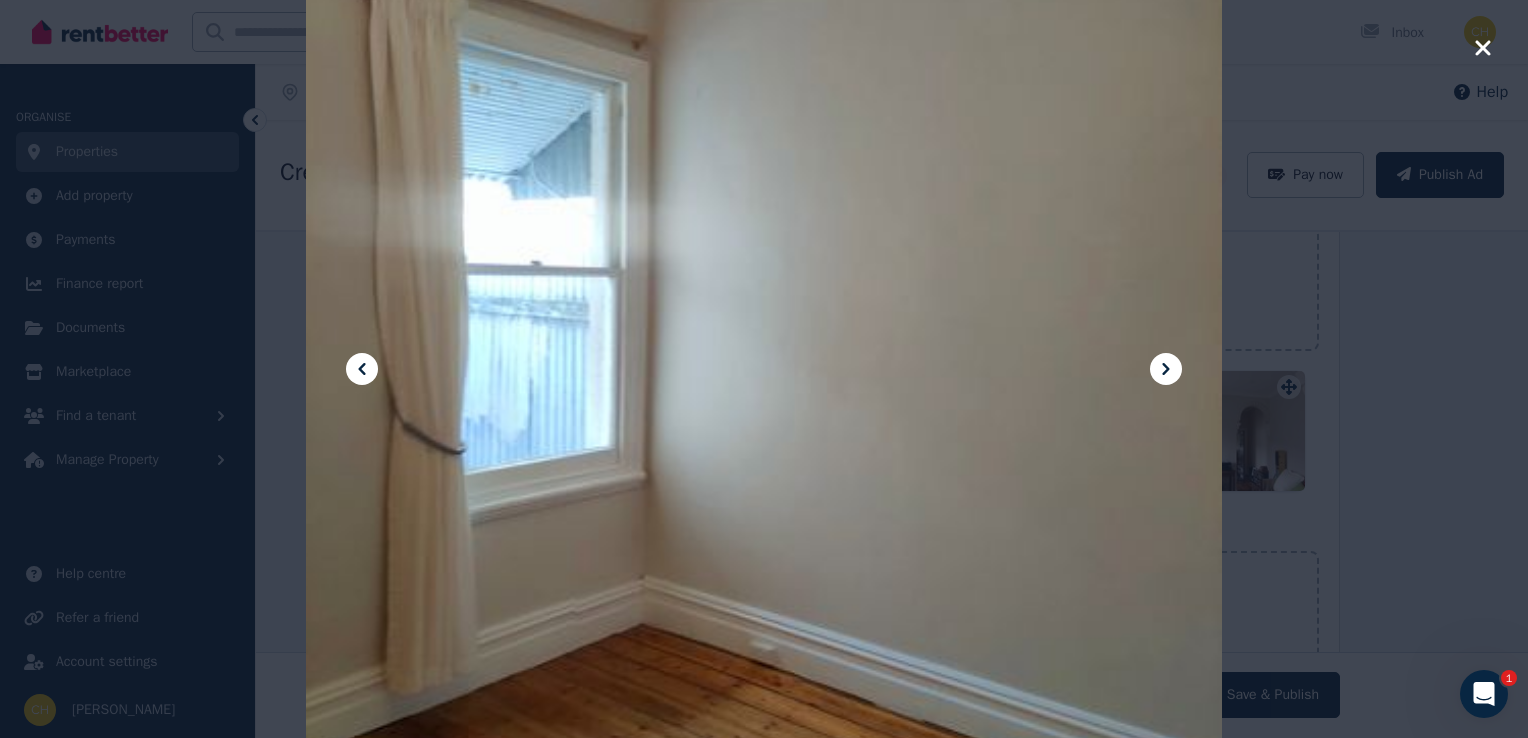 click 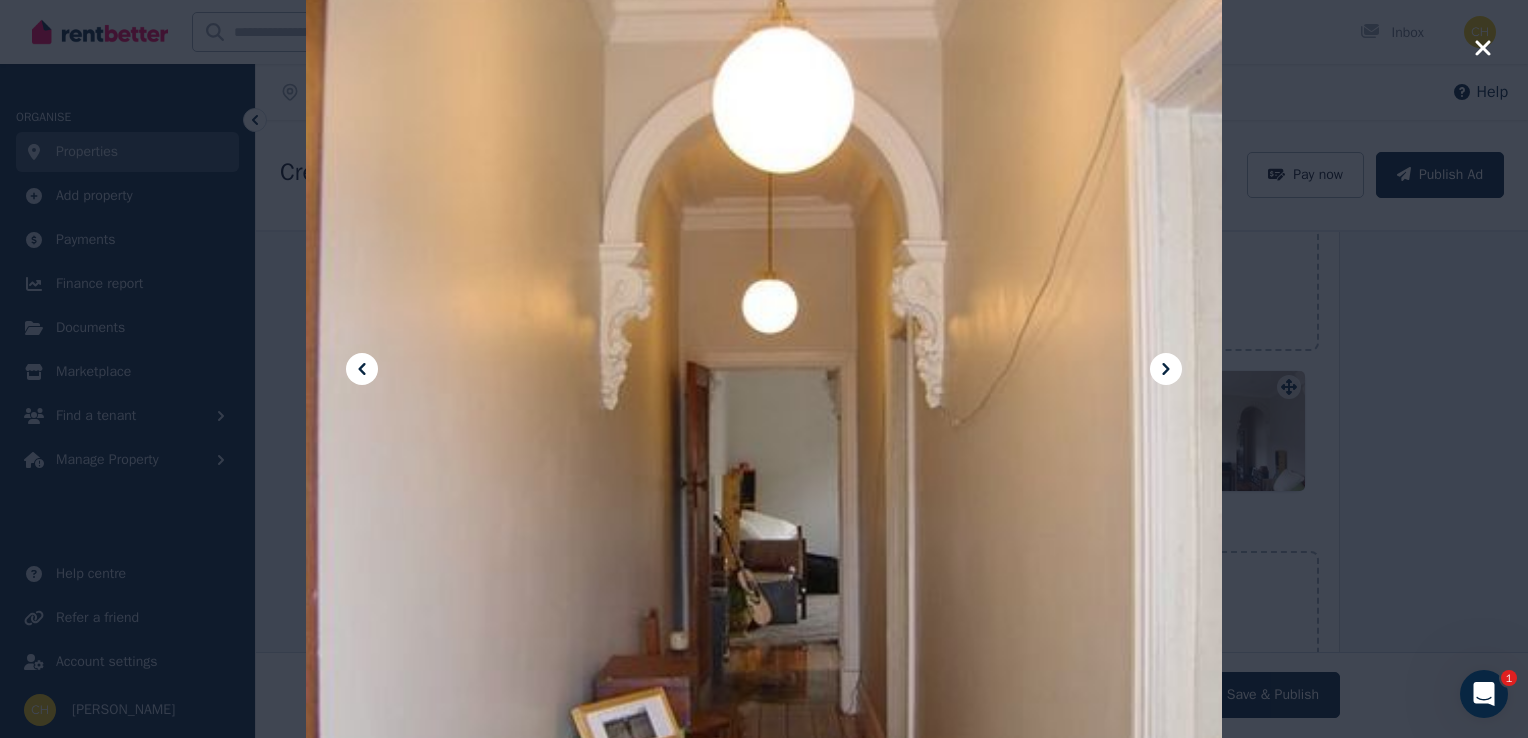 click 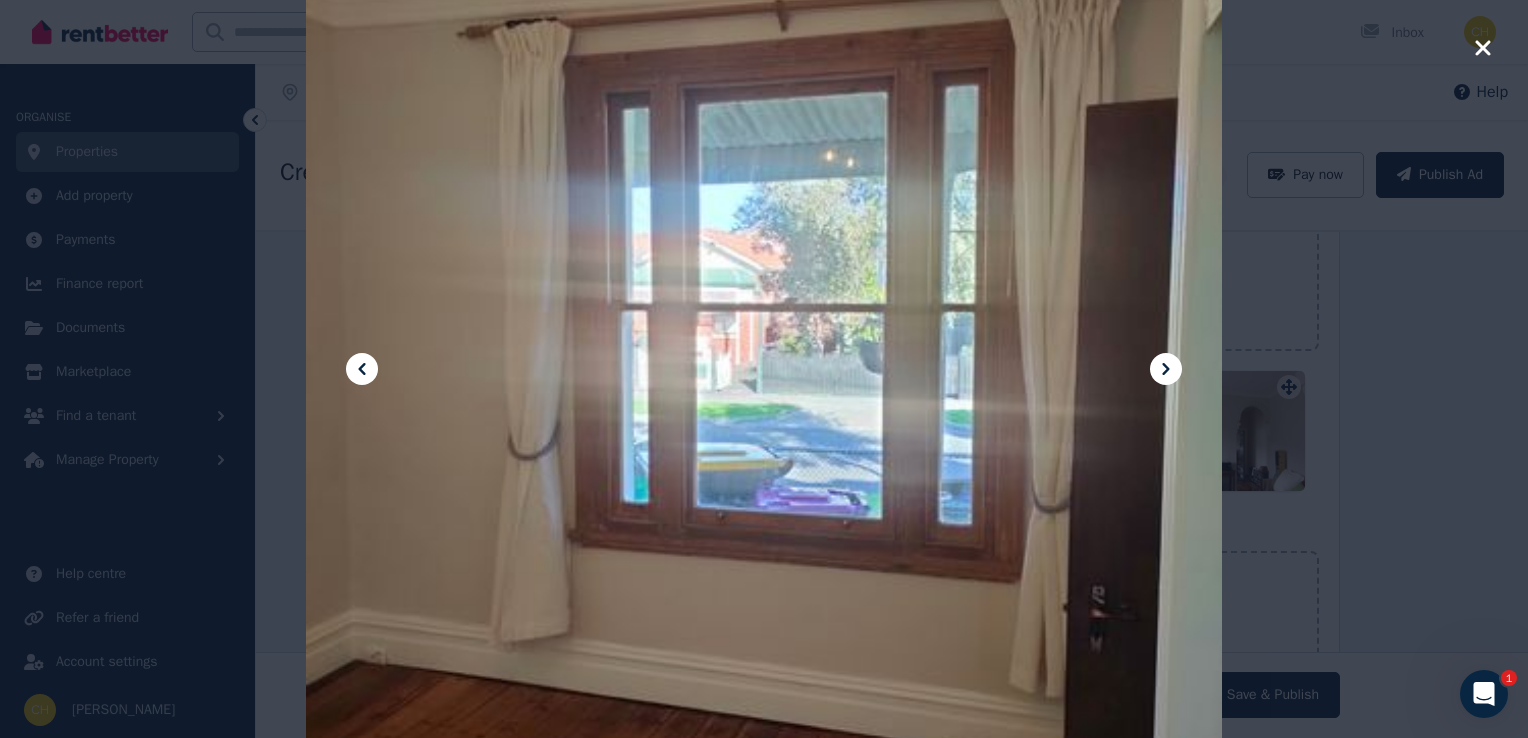 click 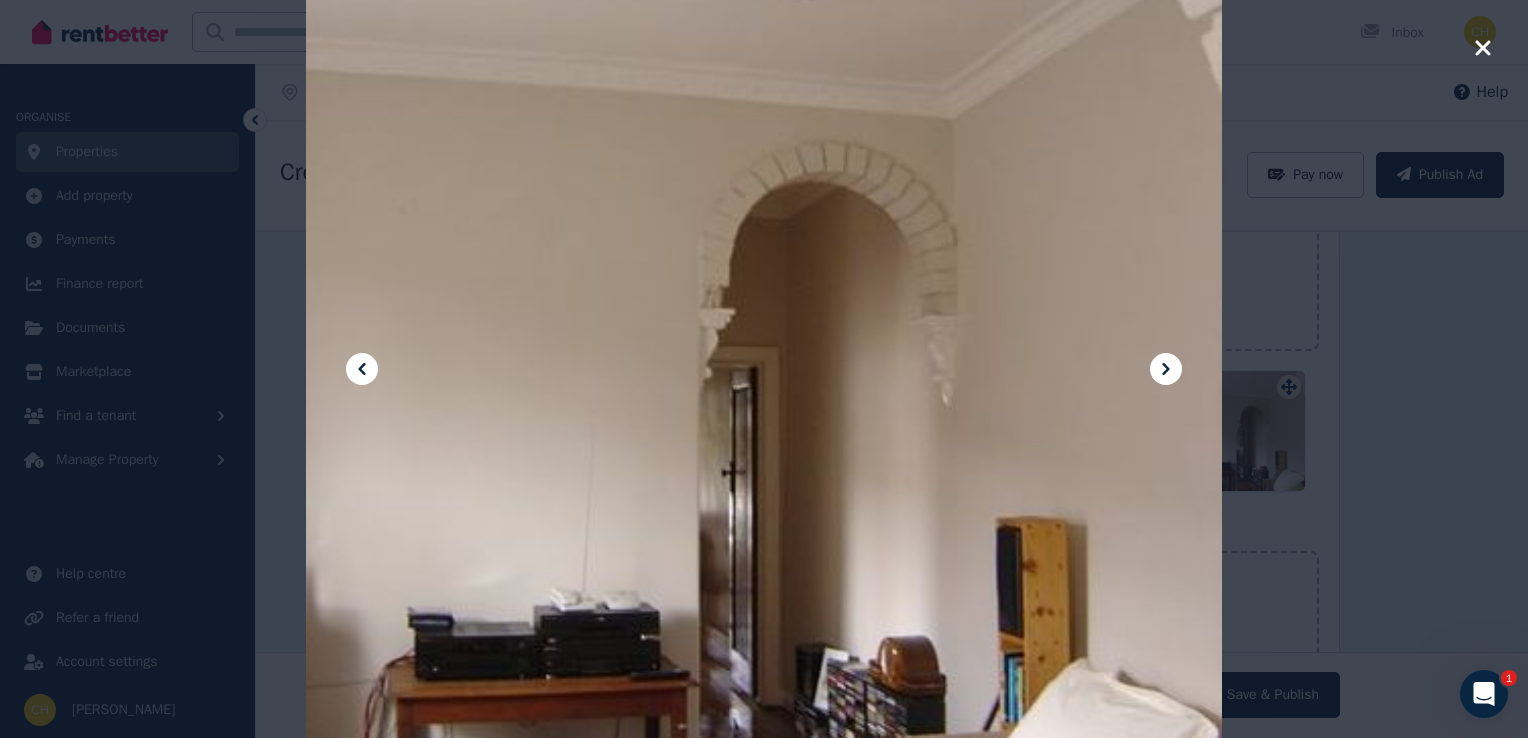 click 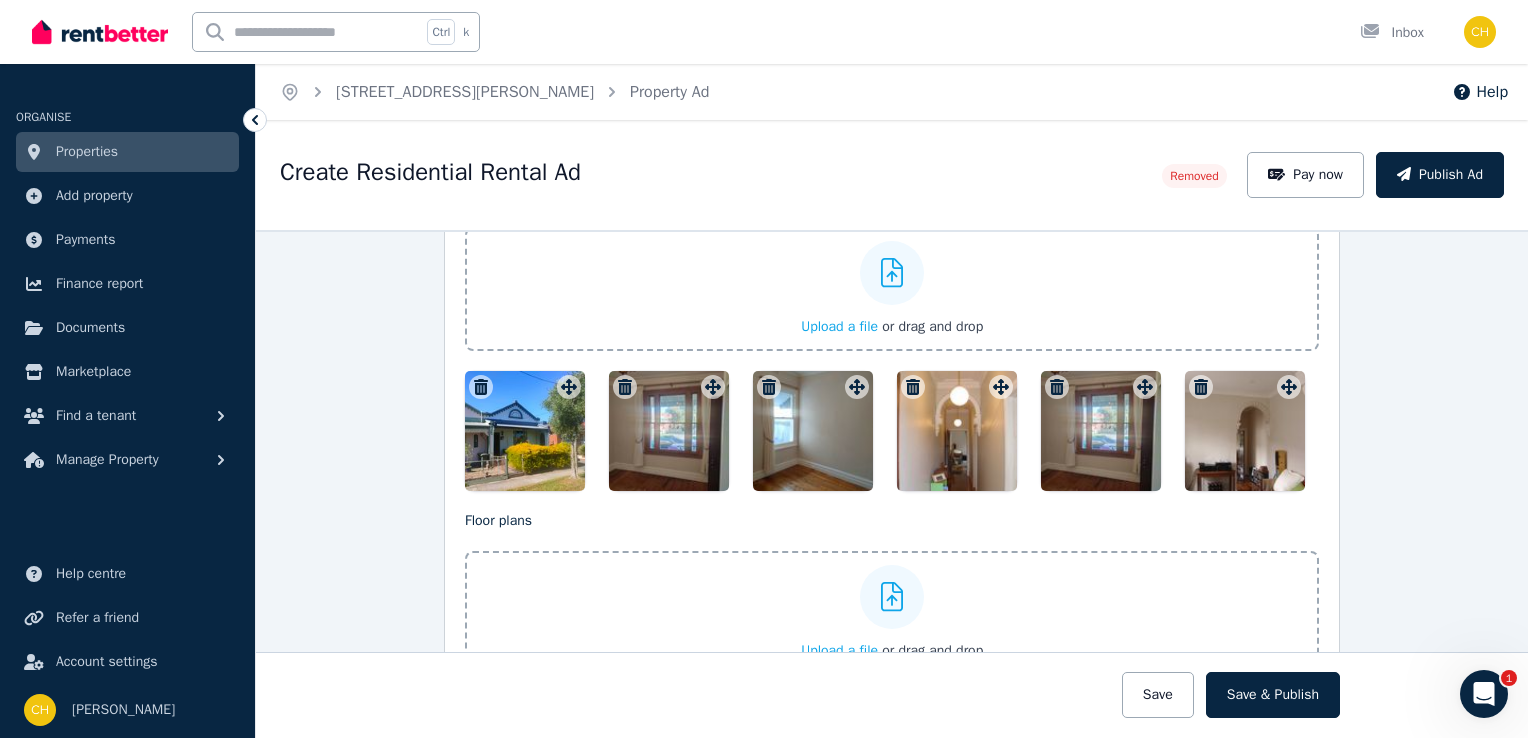 drag, startPoint x: 522, startPoint y: 399, endPoint x: 334, endPoint y: 401, distance: 188.01064 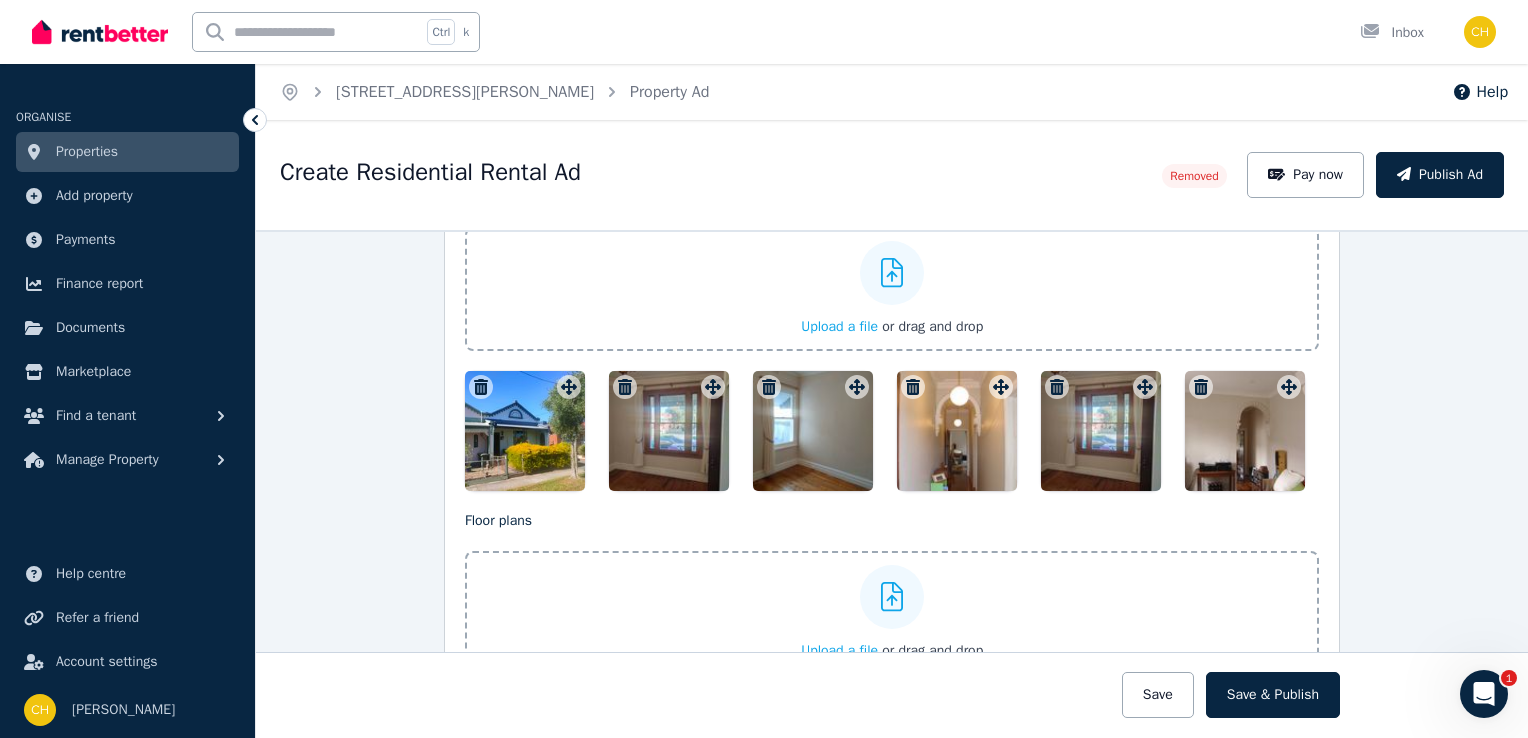 click on "**********" at bounding box center [892, 484] 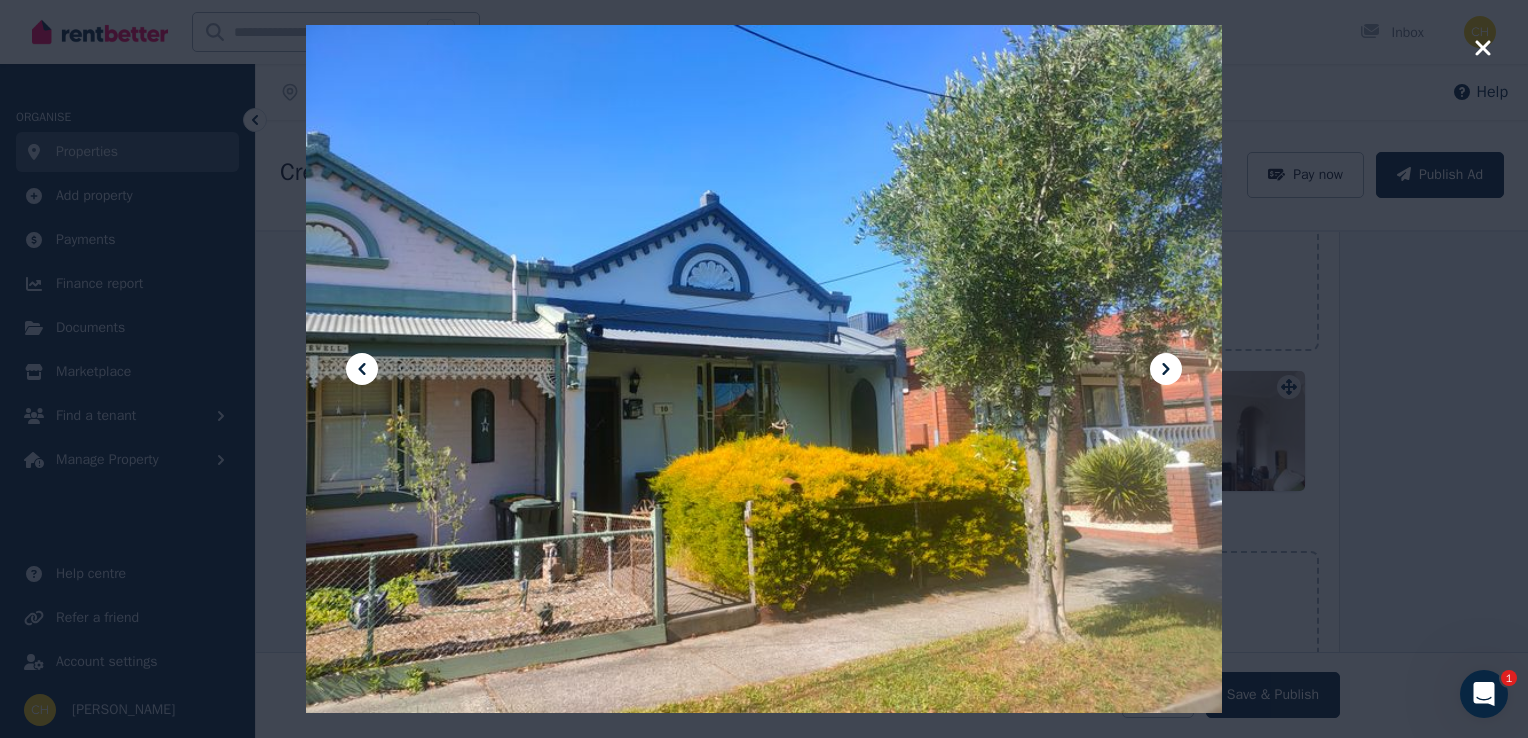 drag, startPoint x: 753, startPoint y: 424, endPoint x: 667, endPoint y: 390, distance: 92.47703 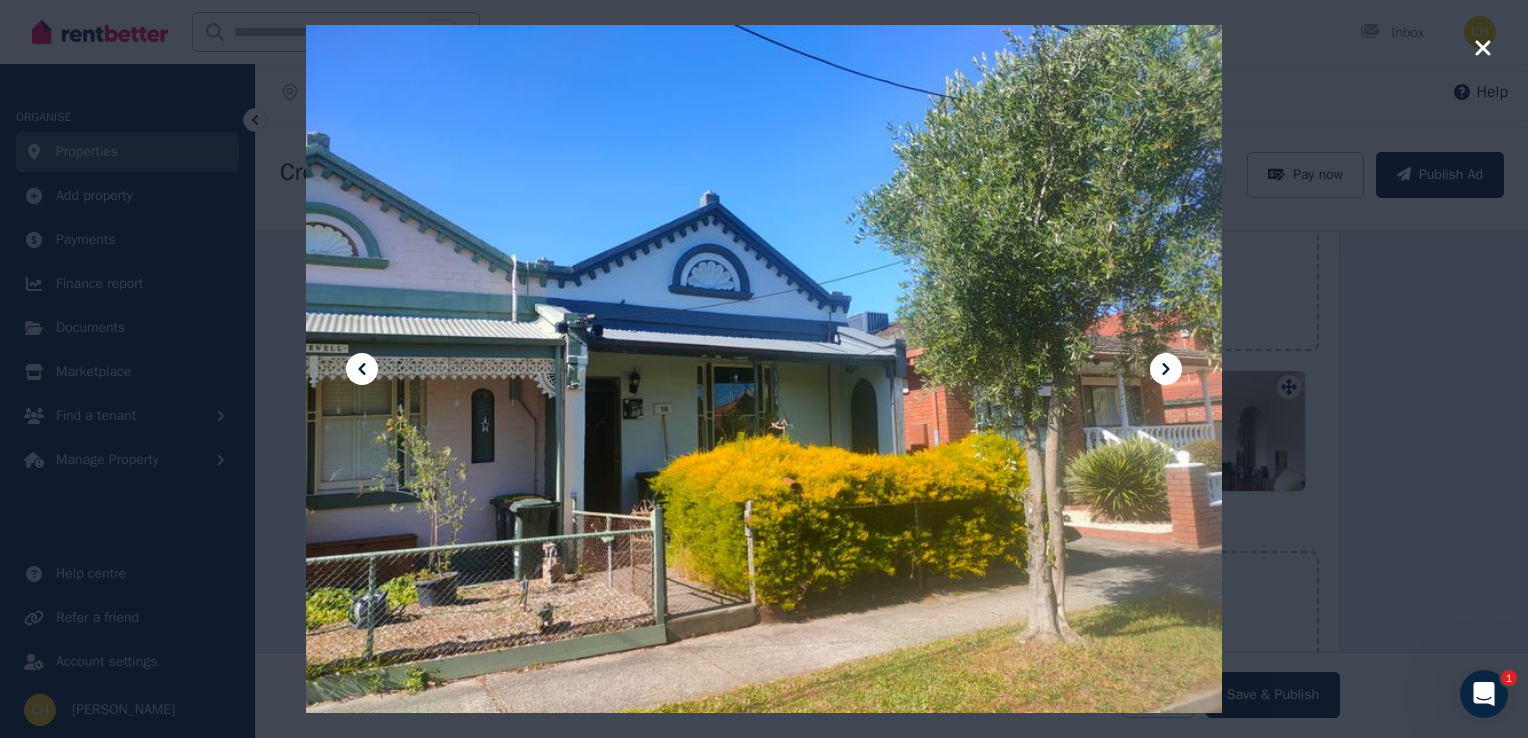 click at bounding box center [764, 369] 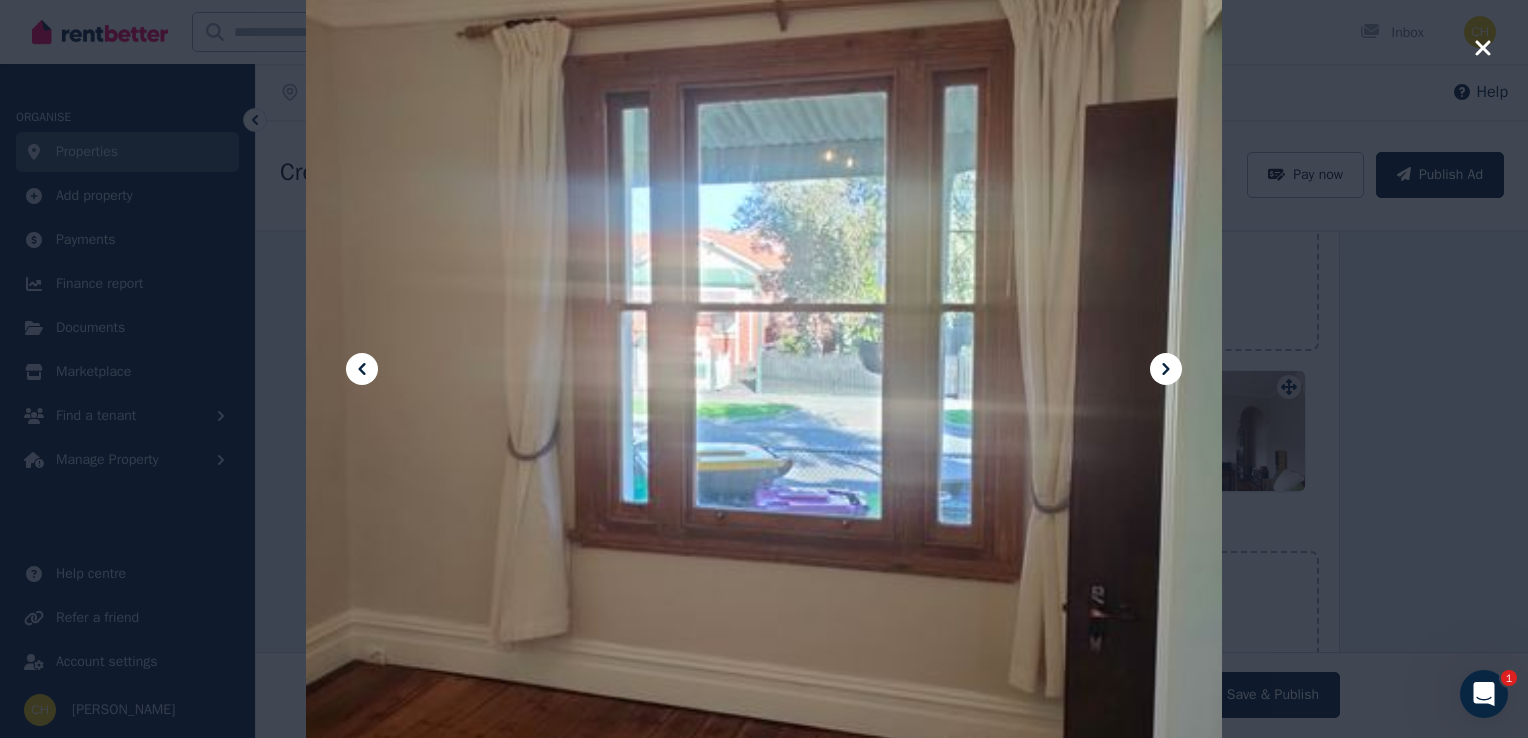 type 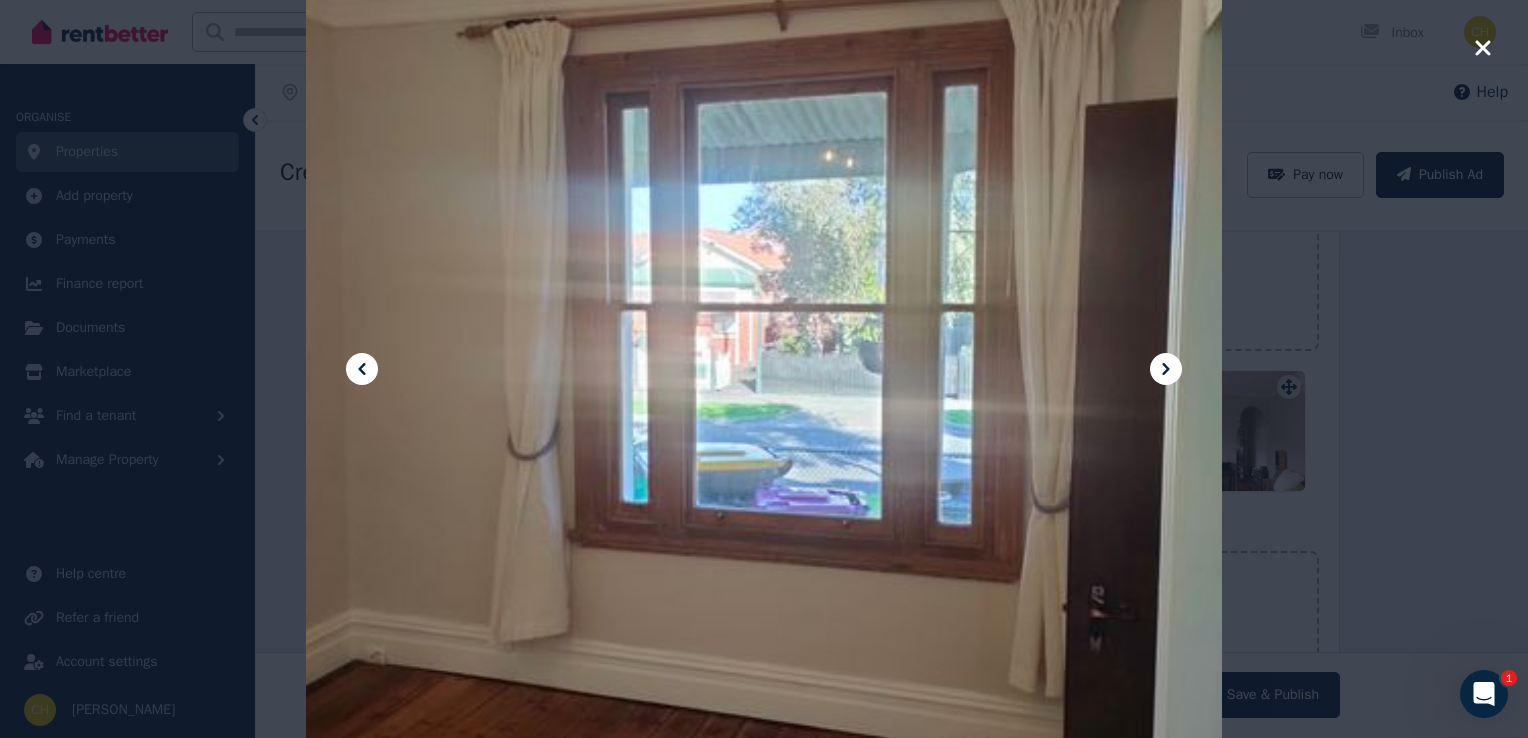 click 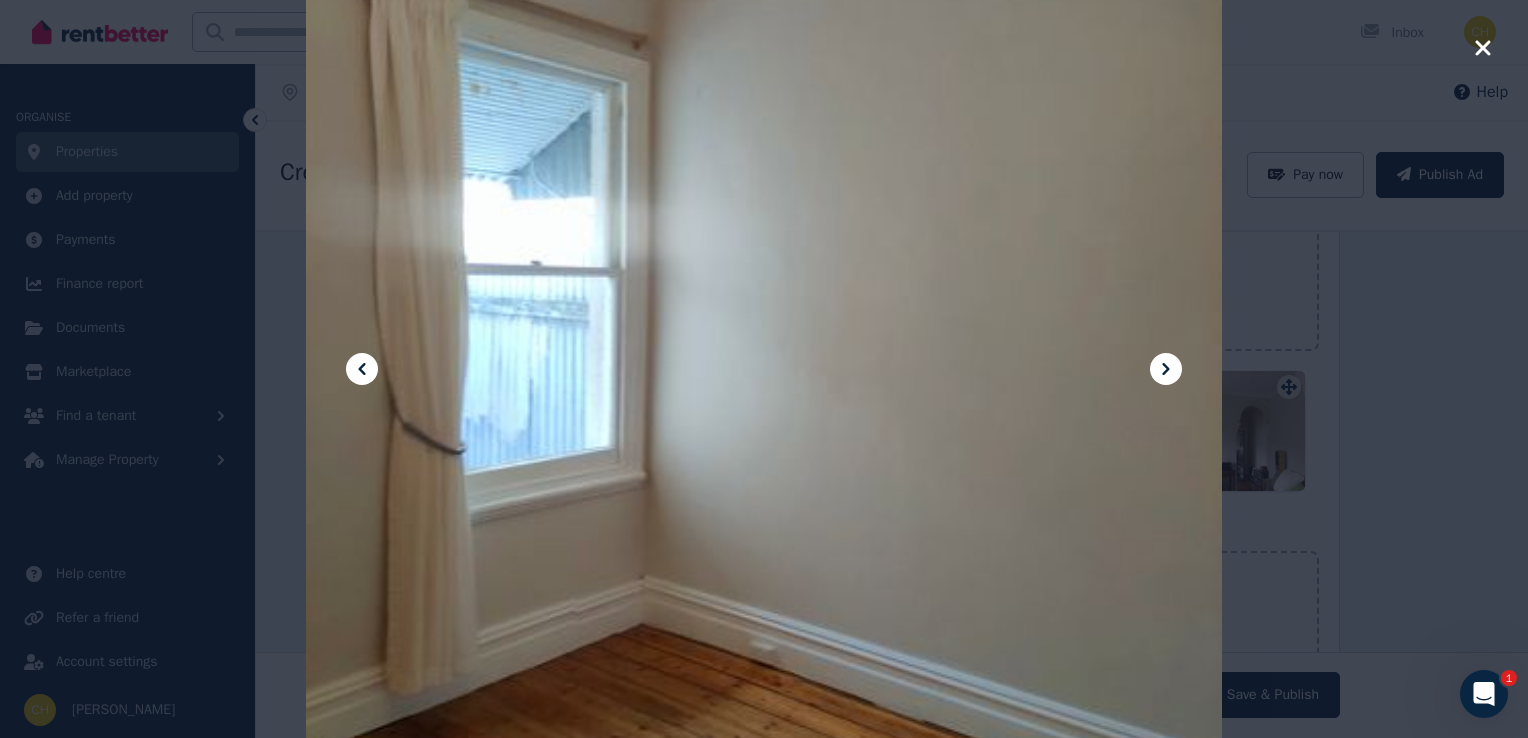 click 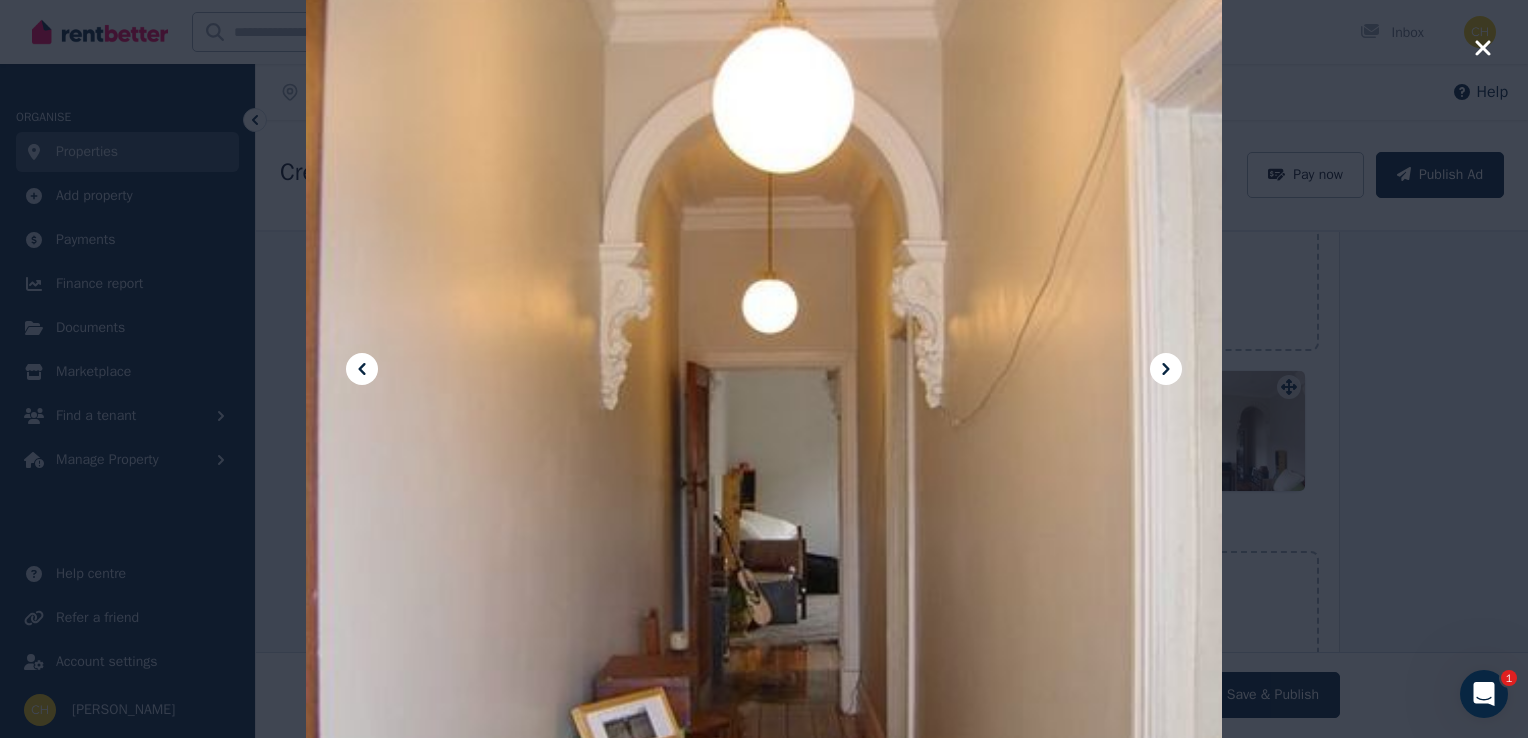 click 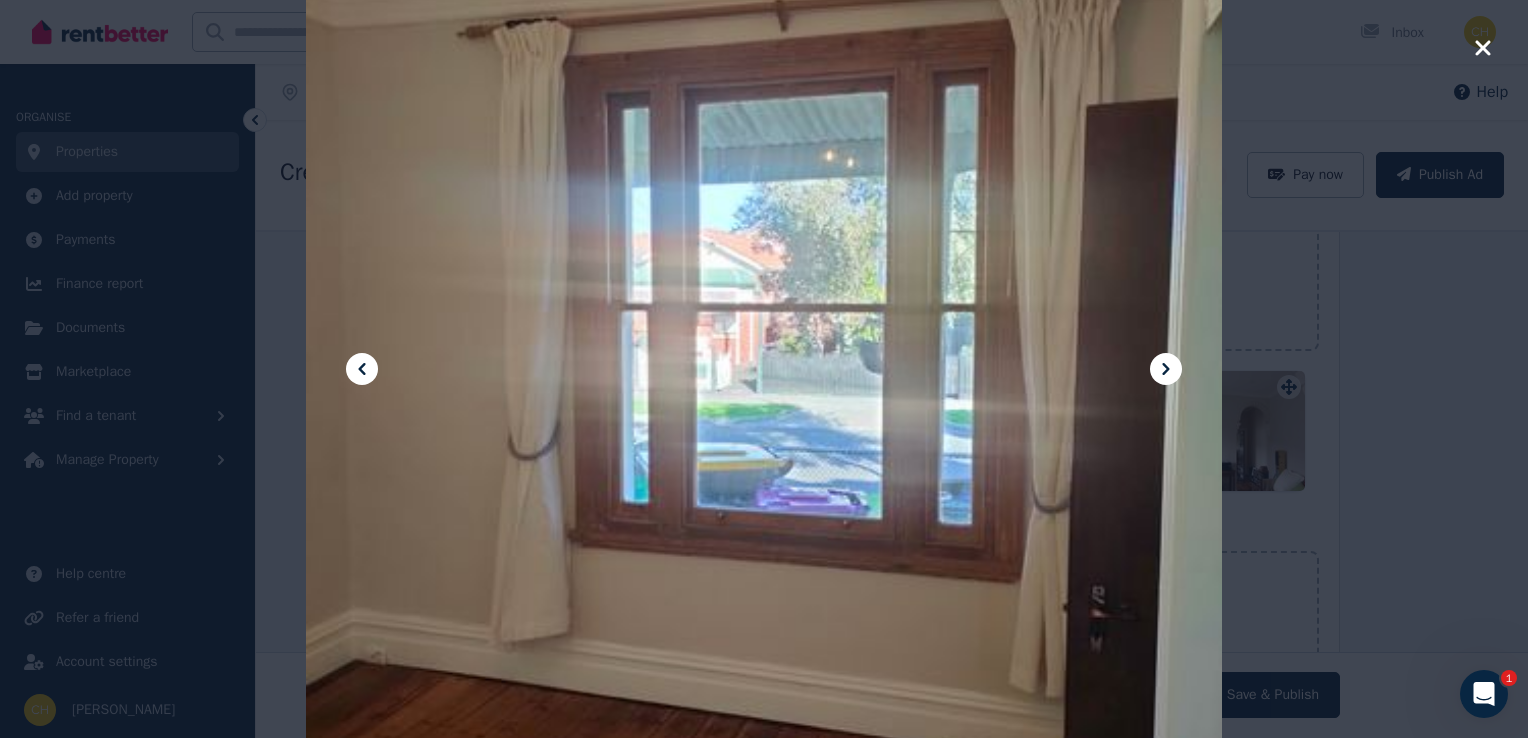 click 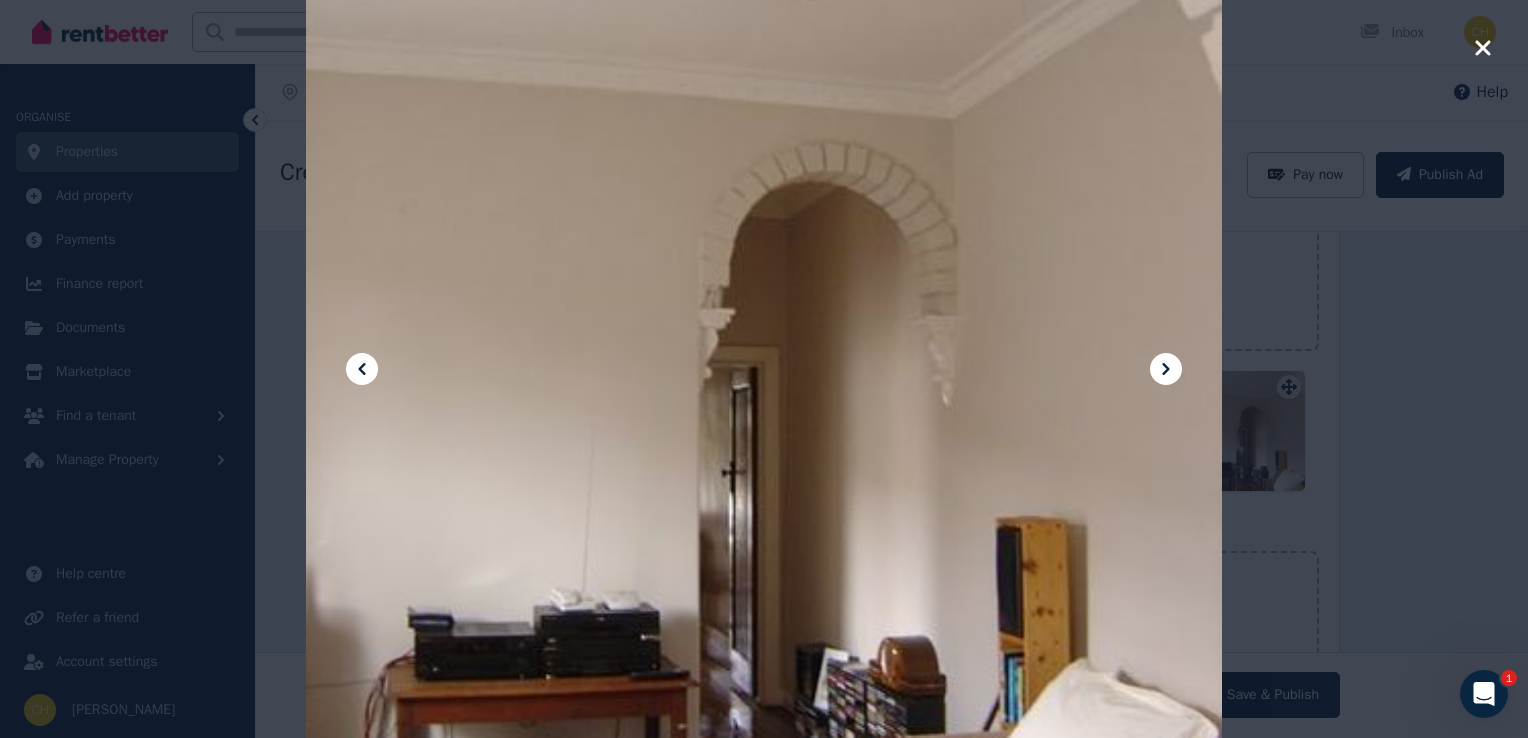 click 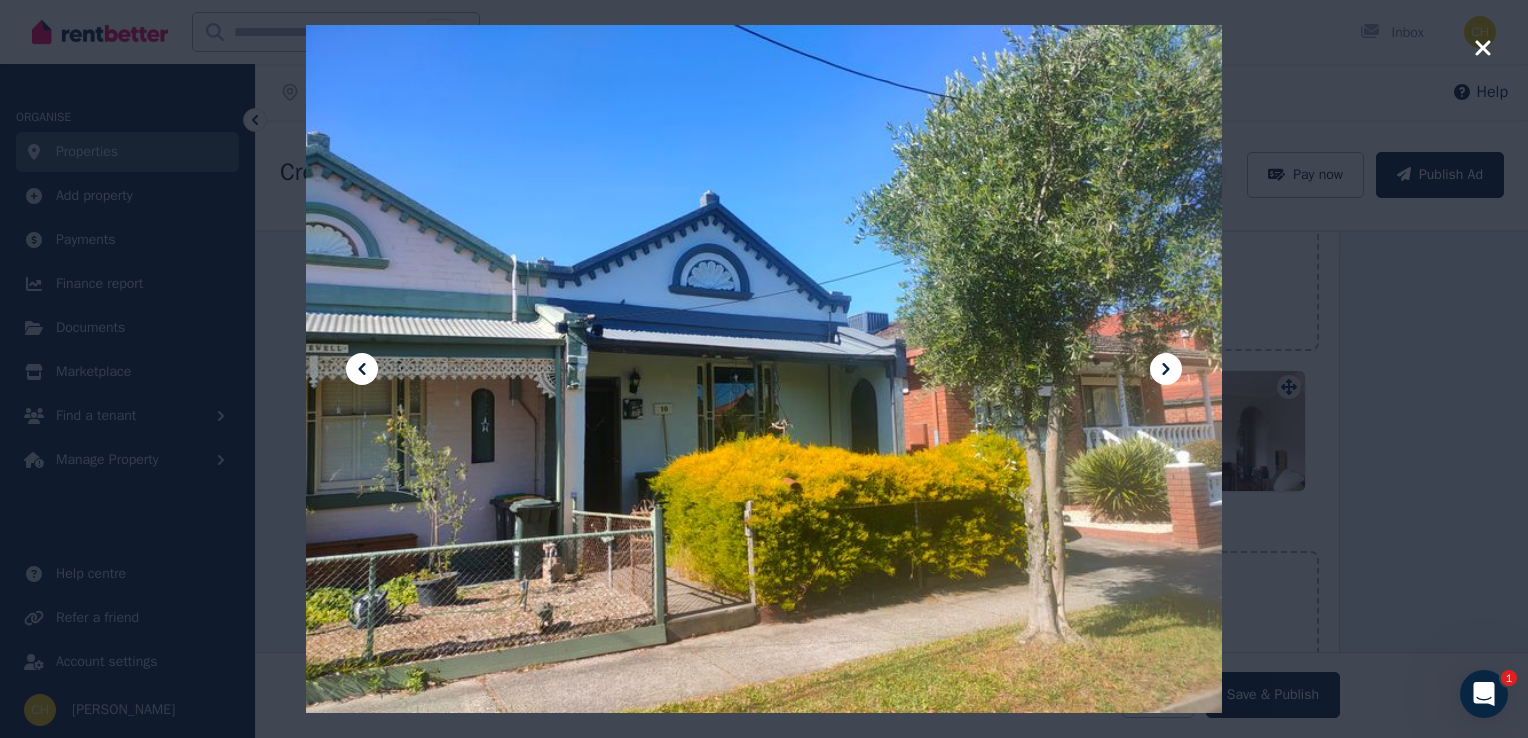 click at bounding box center [764, 369] 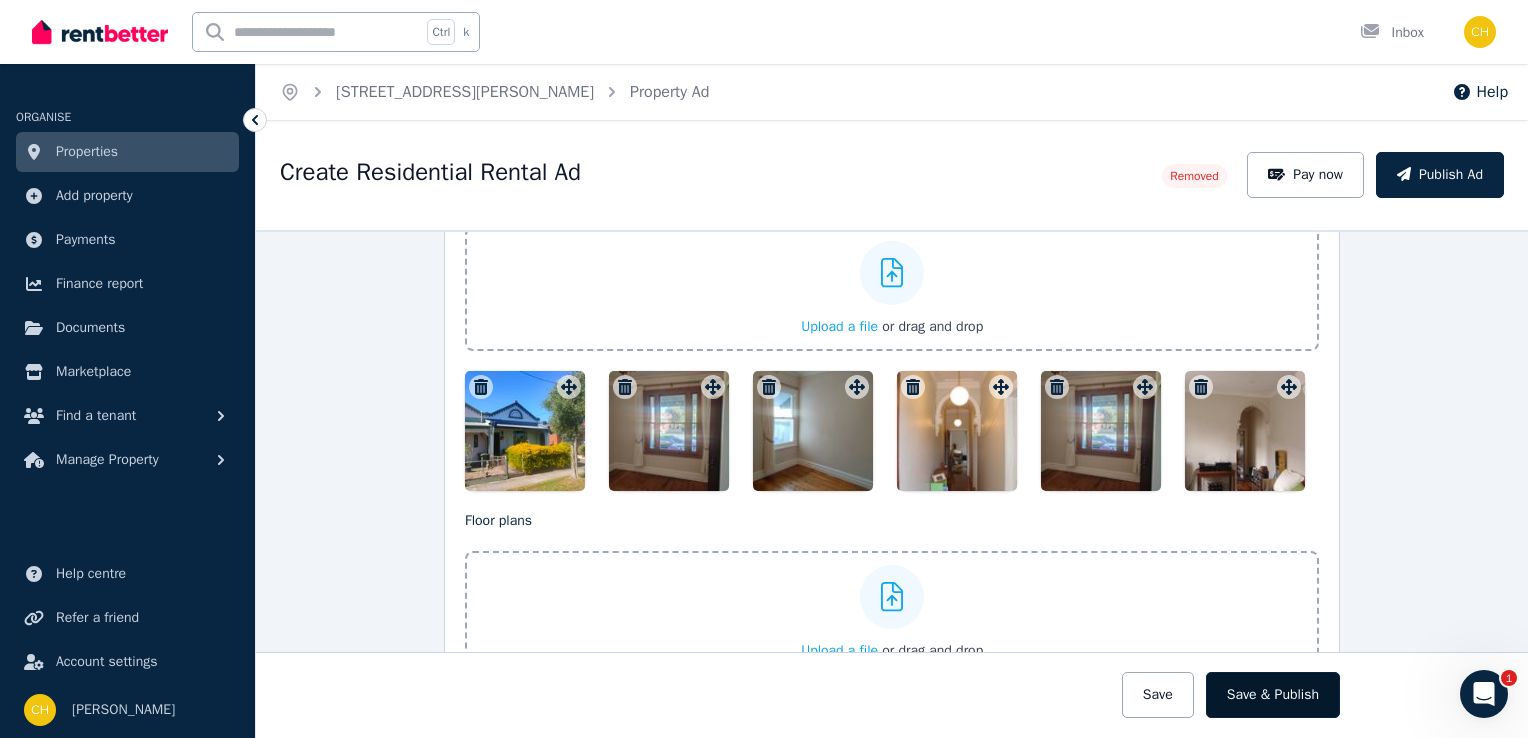 click on "Save & Publish" at bounding box center [1273, 695] 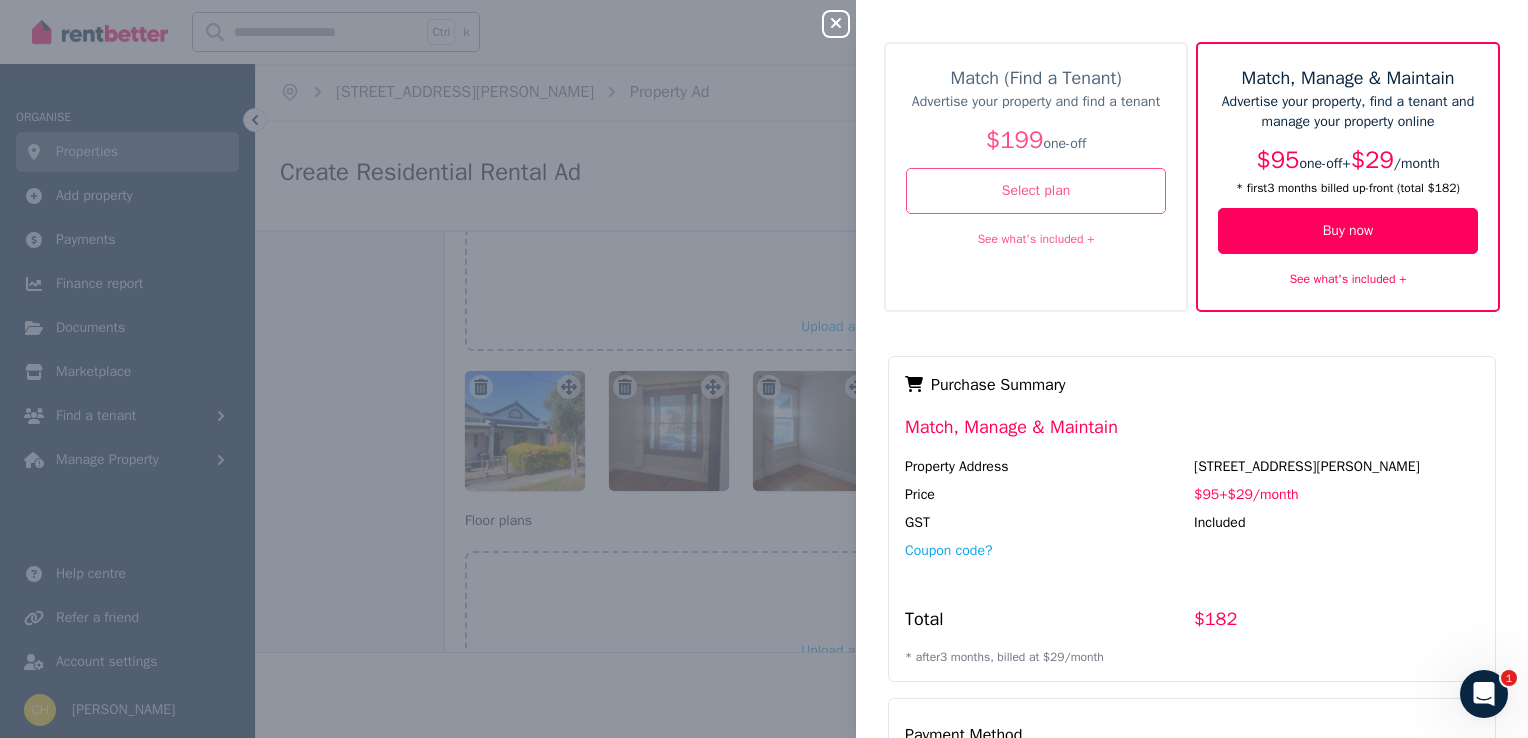 scroll, scrollTop: 0, scrollLeft: 0, axis: both 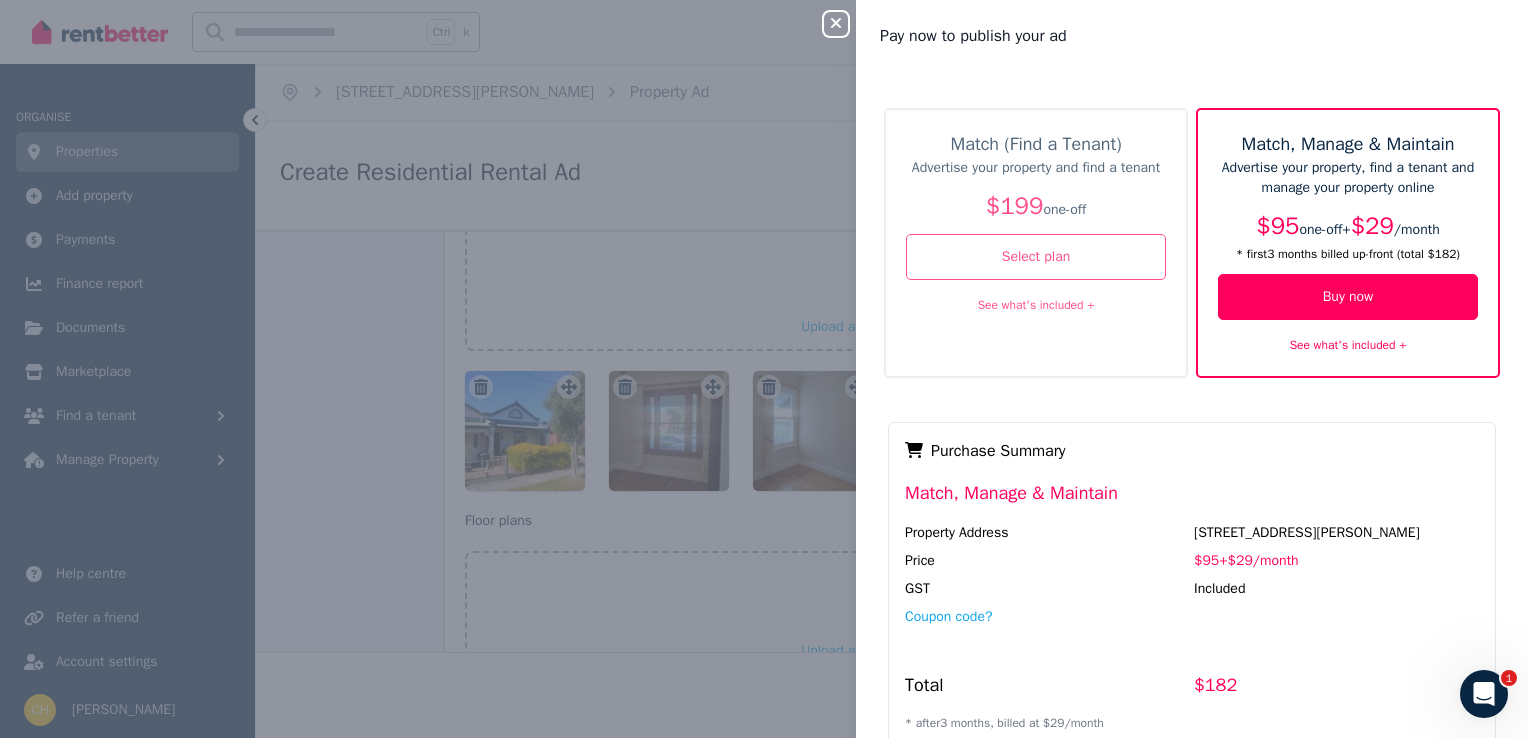 click on "Advertise your property and find a tenant" at bounding box center (1036, 168) 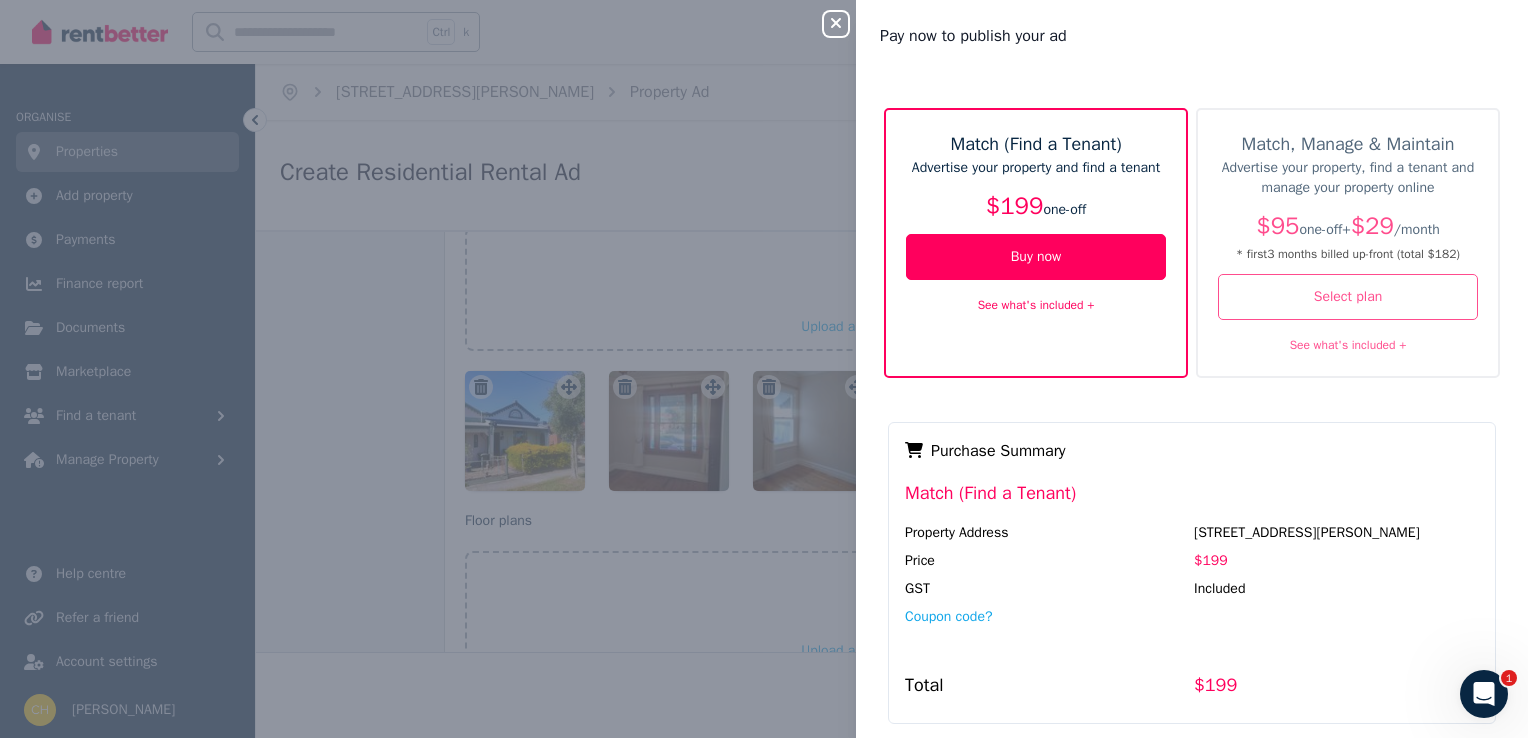 click on "Close panel Pay now to publish your ad Match (Find a Tenant) Advertise your property and find a tenant $199  one-off Buy now See what's included + Match, Manage & Maintain Advertise your property, find a tenant and manage your property online $95  one-off  +  $29  /  month * first  3   month s billed up-front (total   $182 ) Select plan See what's included + Payment Method Complete purchase Purchase Summary Match (Find a Tenant) Property Address [STREET_ADDRESS][PERSON_NAME] Price $199 GST Included Coupon code? Total $199" at bounding box center [764, 369] 